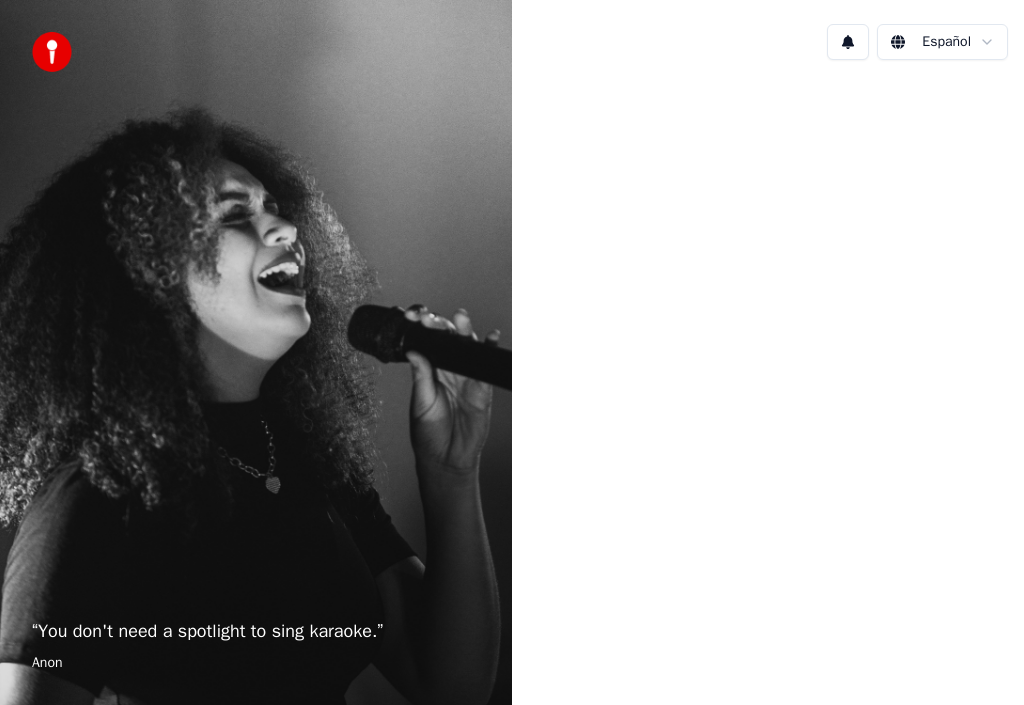 scroll, scrollTop: 0, scrollLeft: 0, axis: both 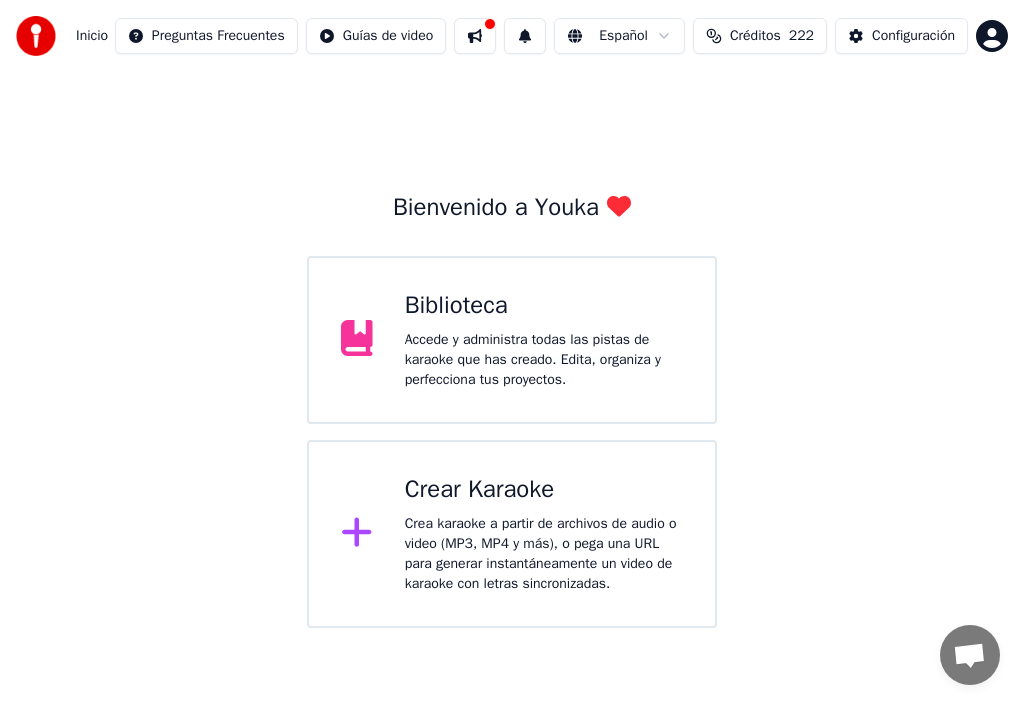 click on "Crea karaoke a partir de archivos de audio o video (MP3, MP4 y más), o pega una URL para generar instantáneamente un video de karaoke con letras sincronizadas." at bounding box center (544, 554) 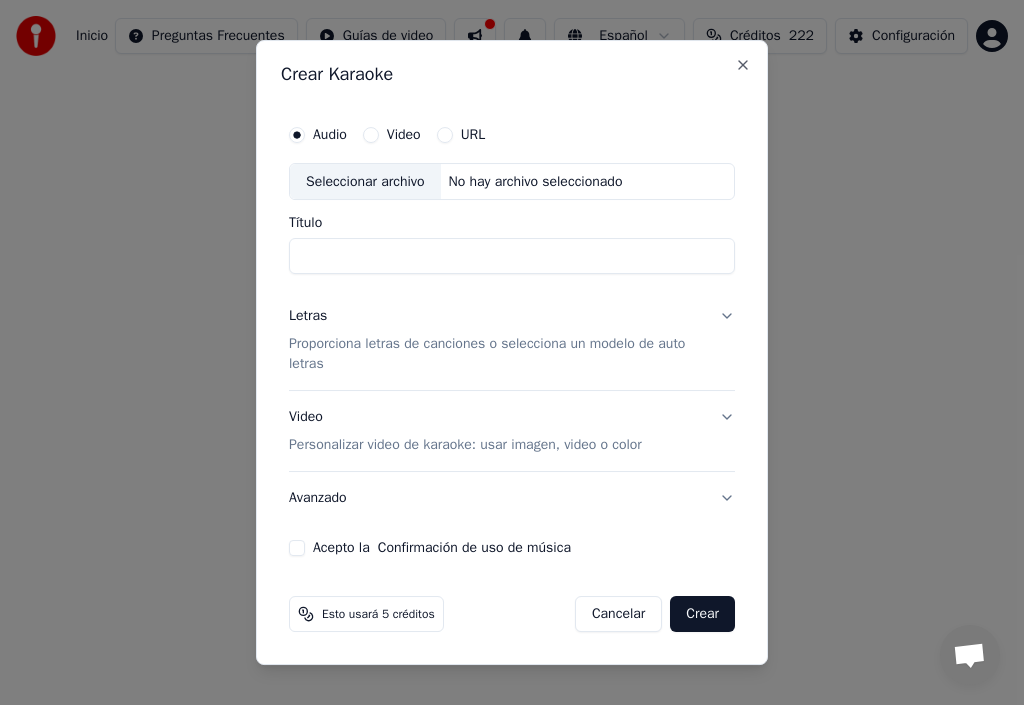 click on "Título" at bounding box center (512, 257) 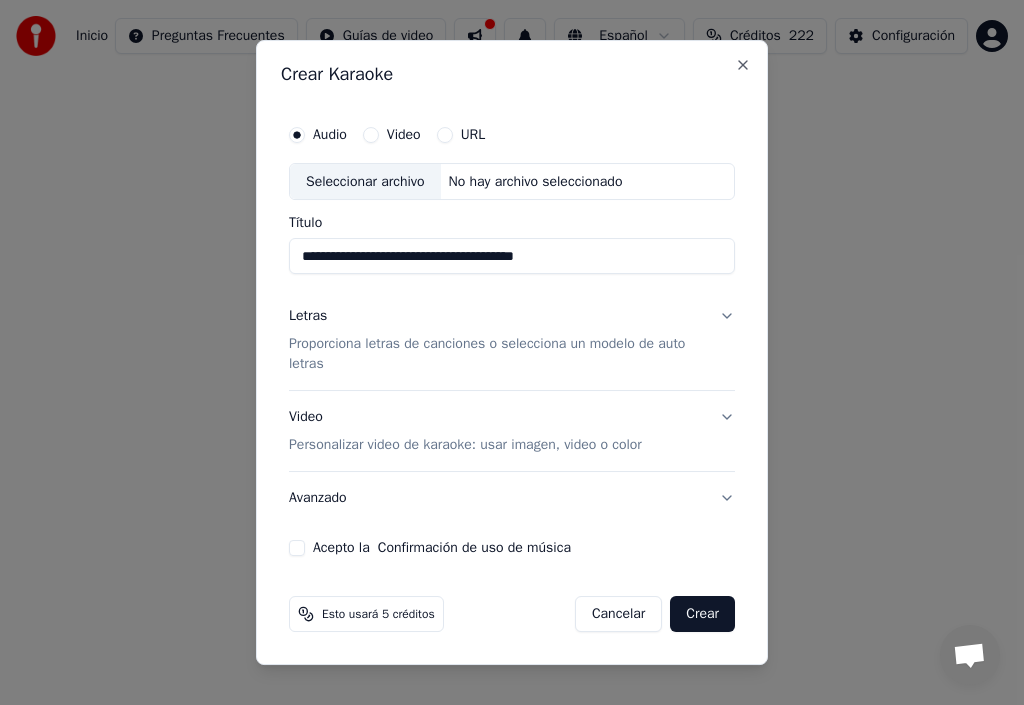 click on "Acepto la   Confirmación de uso de música" at bounding box center [297, 548] 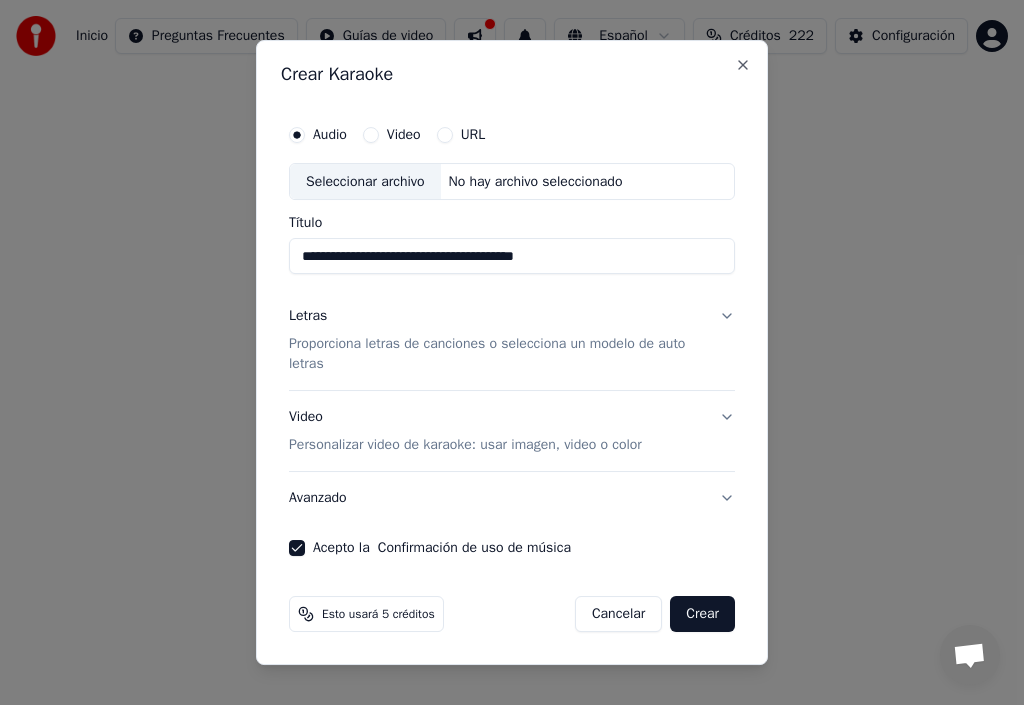 click on "Seleccionar archivo" at bounding box center [365, 182] 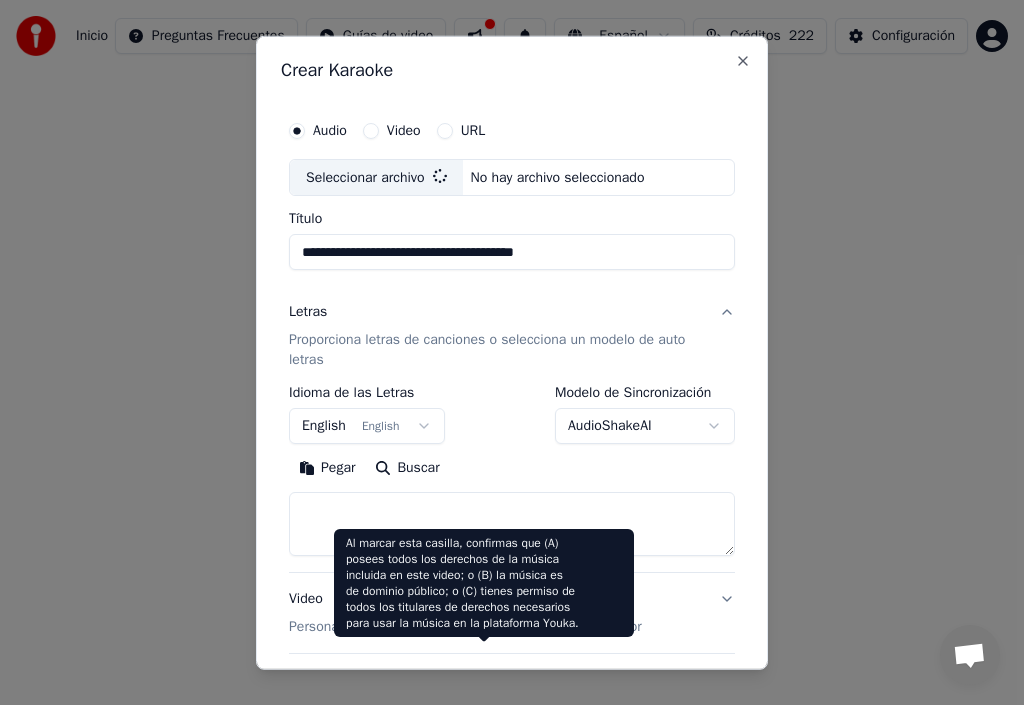 type on "**********" 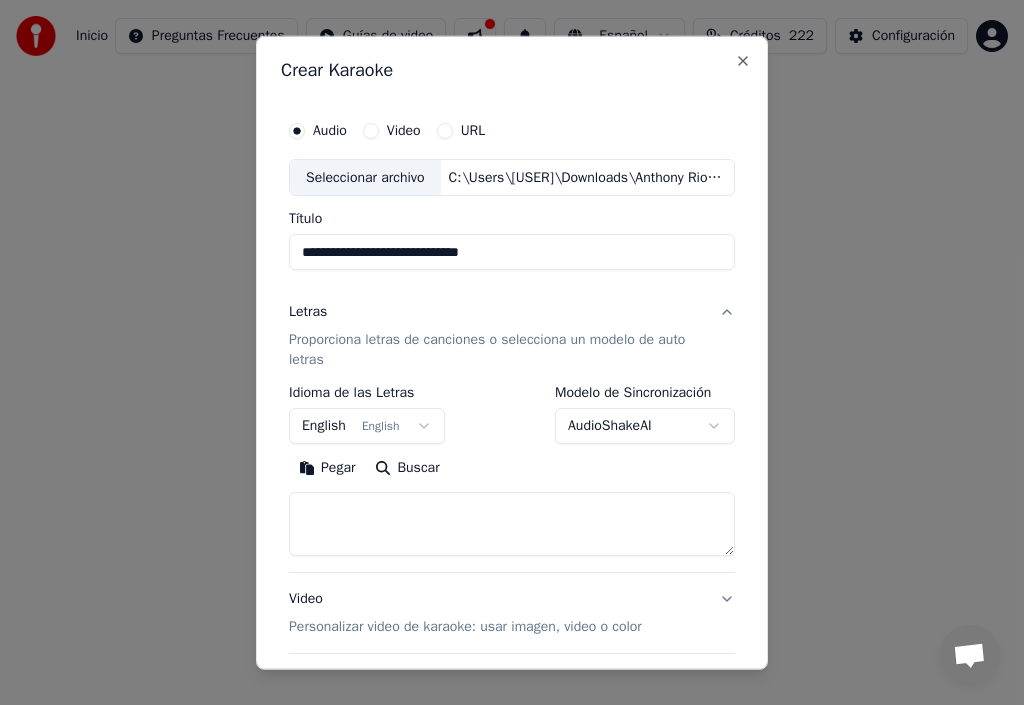 click on "Letras" at bounding box center (308, 312) 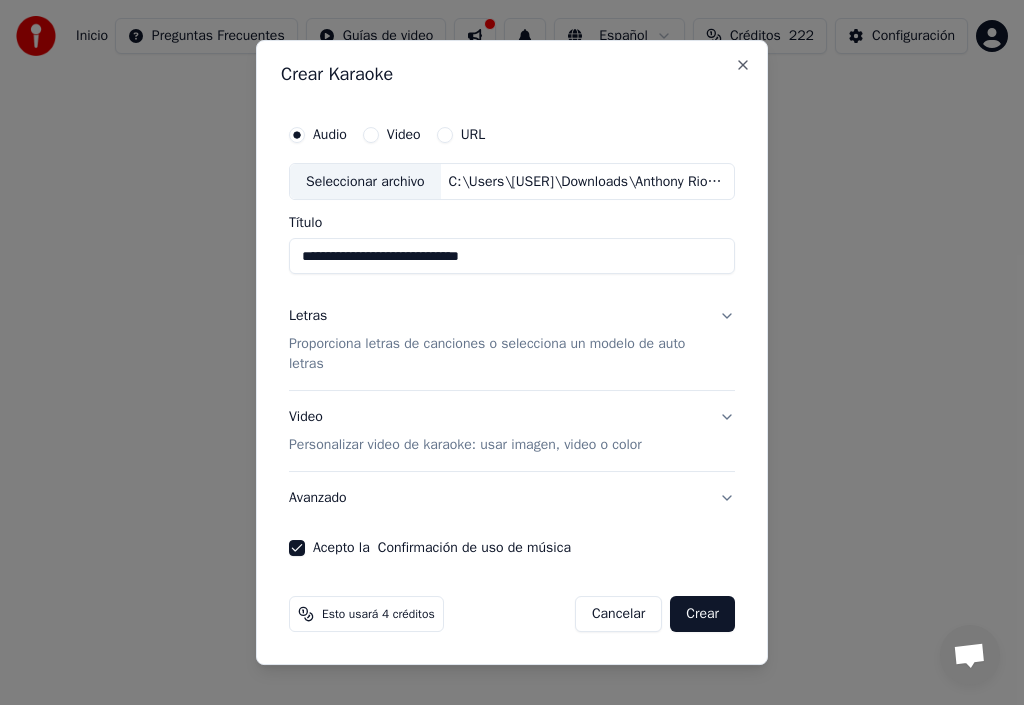 click on "Letras" at bounding box center (308, 317) 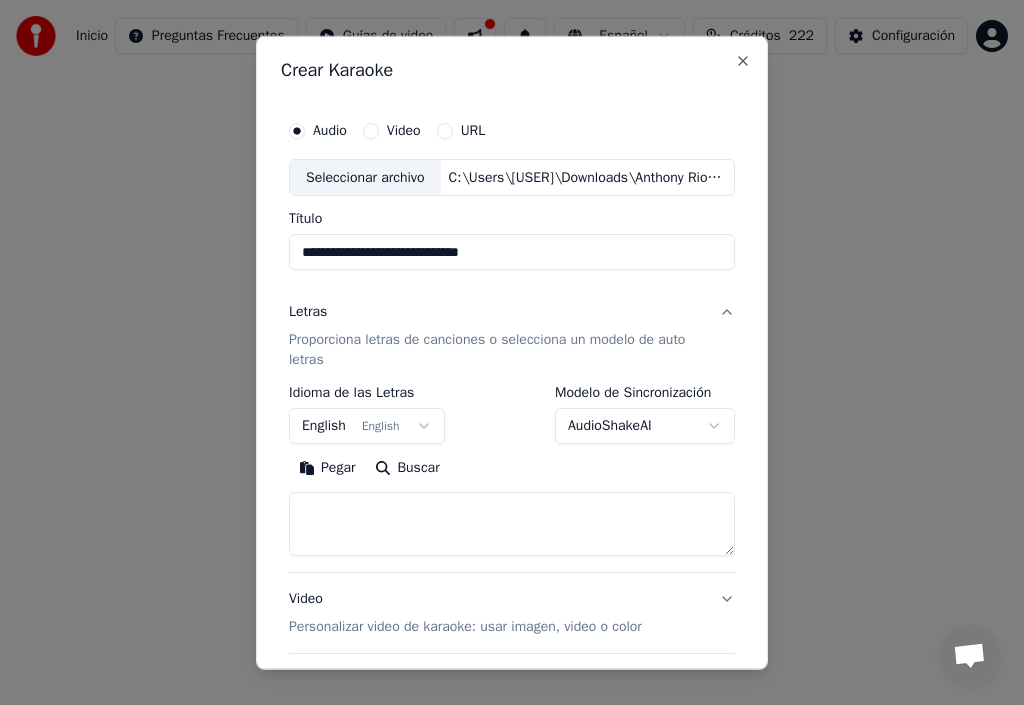 click at bounding box center [512, 524] 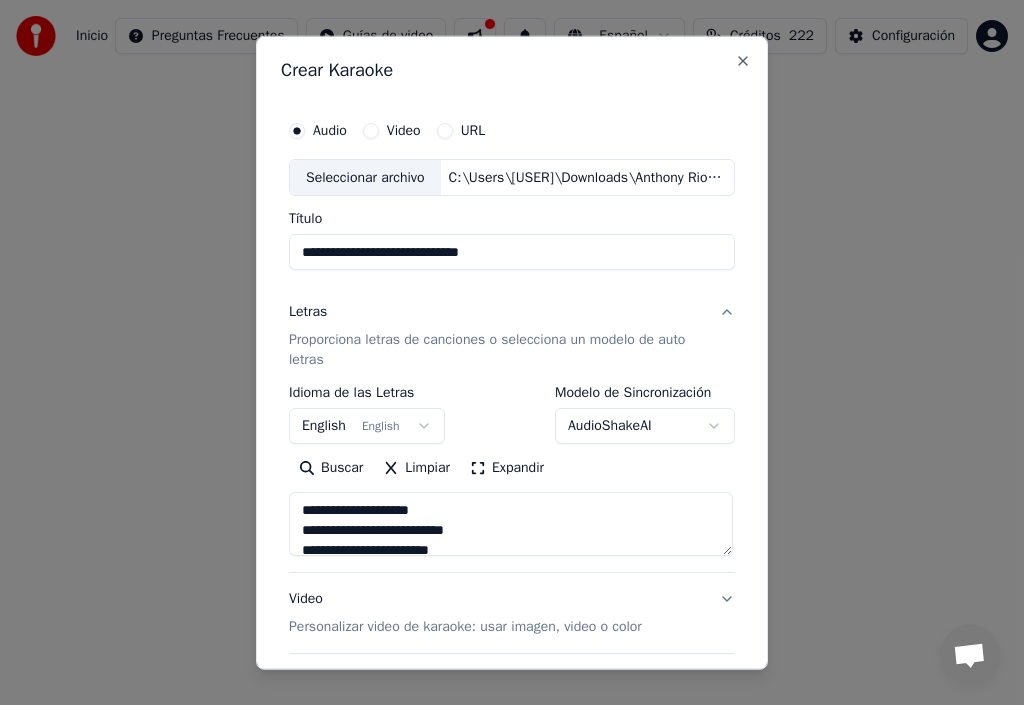 type on "**********" 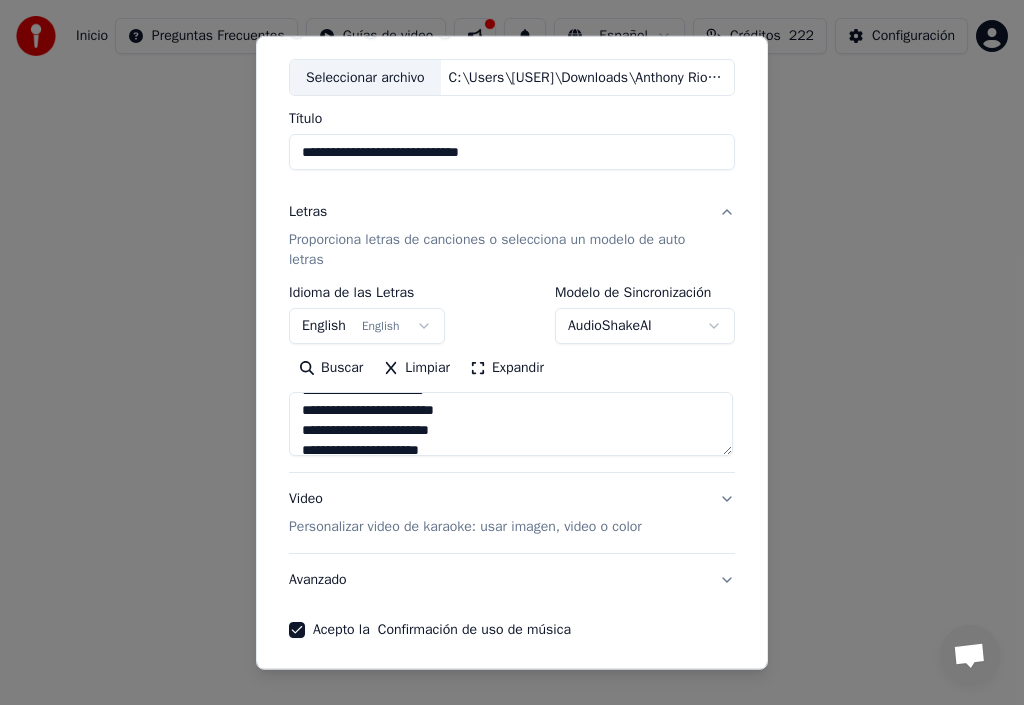 scroll, scrollTop: 314, scrollLeft: 0, axis: vertical 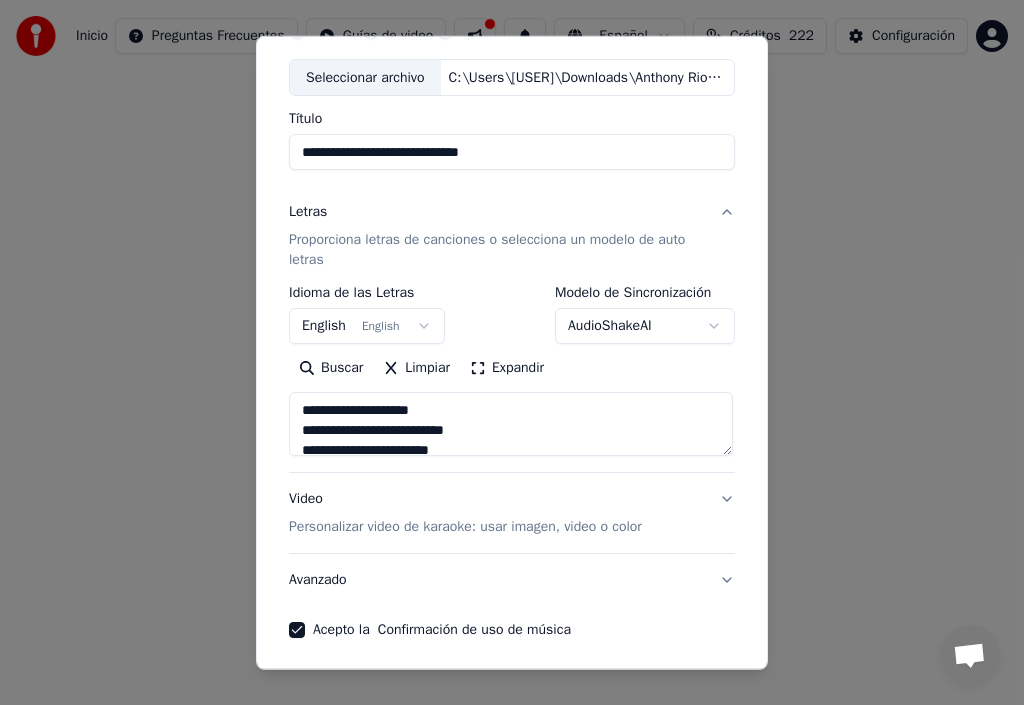 click on "Seleccionar archivo" at bounding box center [365, 77] 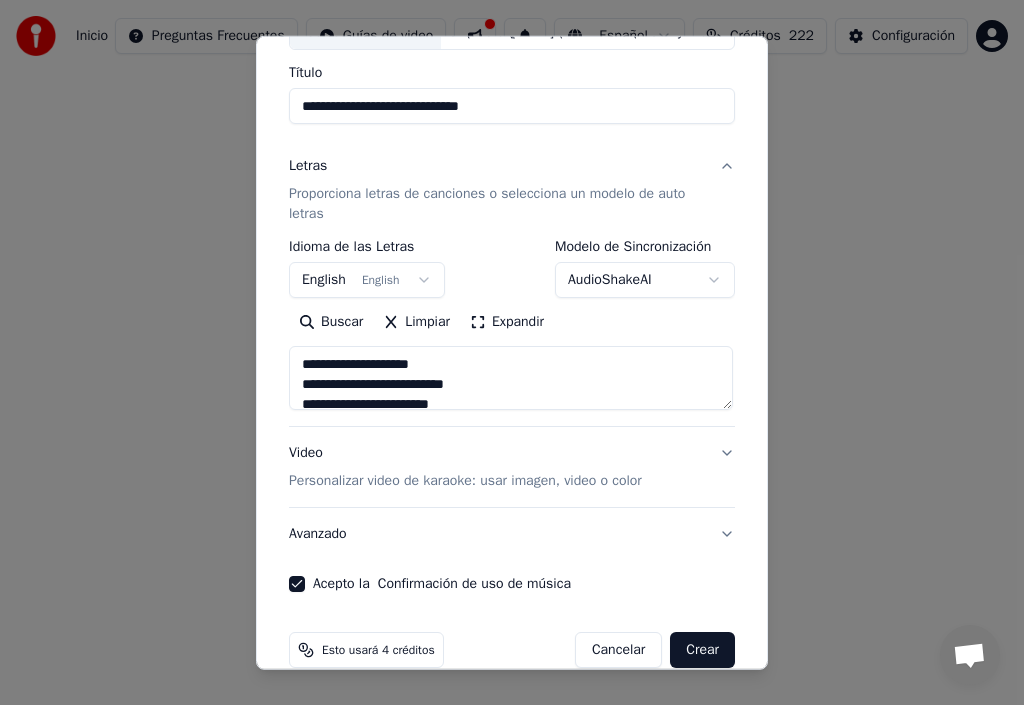 scroll, scrollTop: 177, scrollLeft: 0, axis: vertical 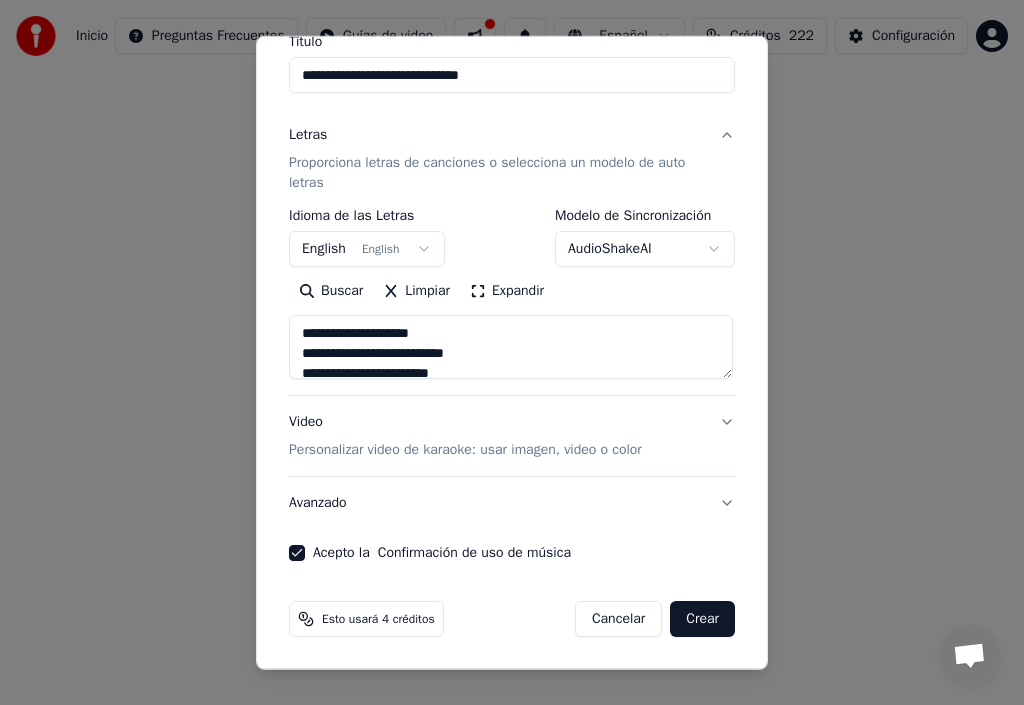 click on "Crear" at bounding box center [702, 619] 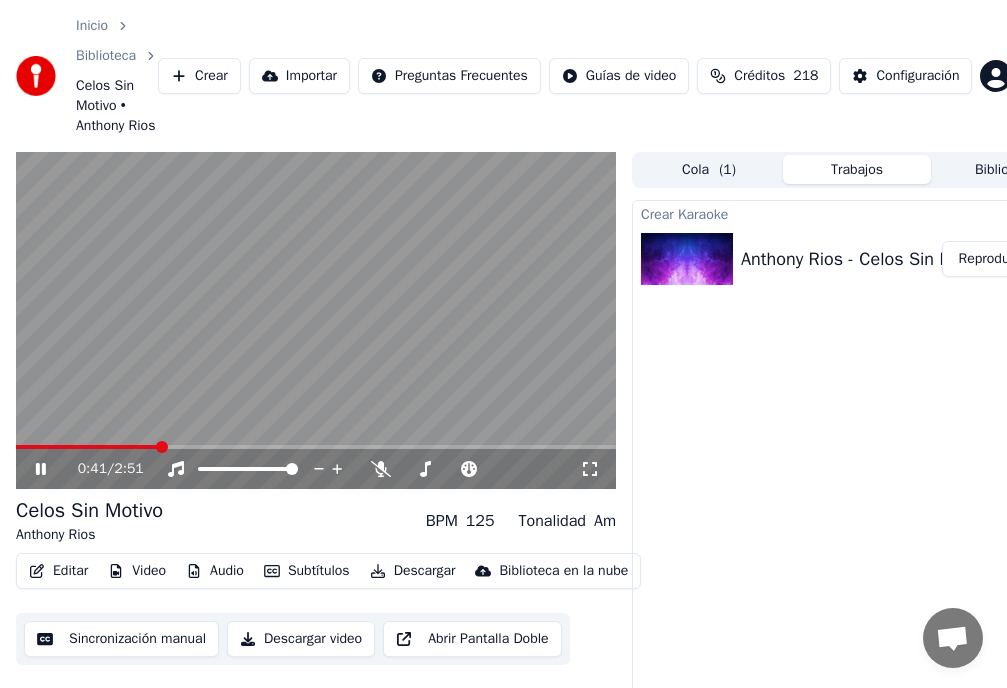 click at bounding box center [162, 447] 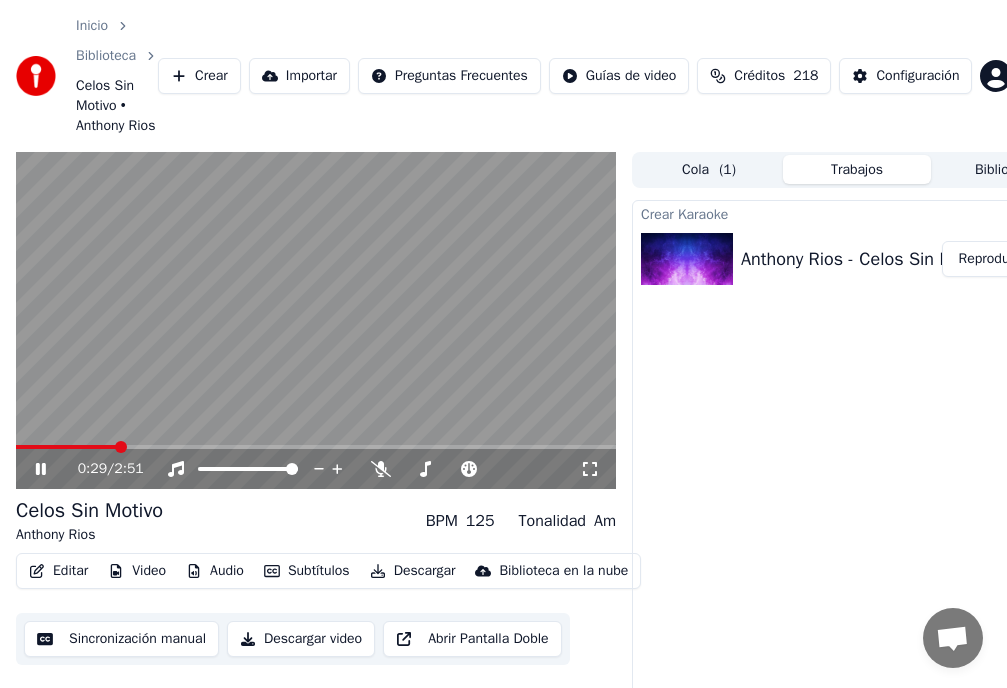 click at bounding box center [121, 447] 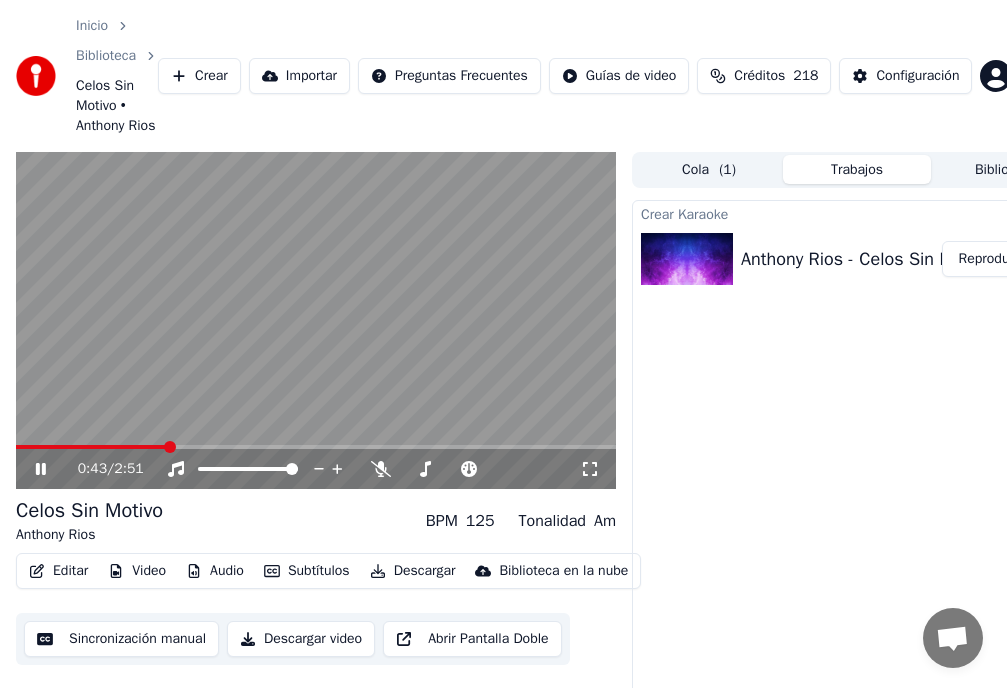 click 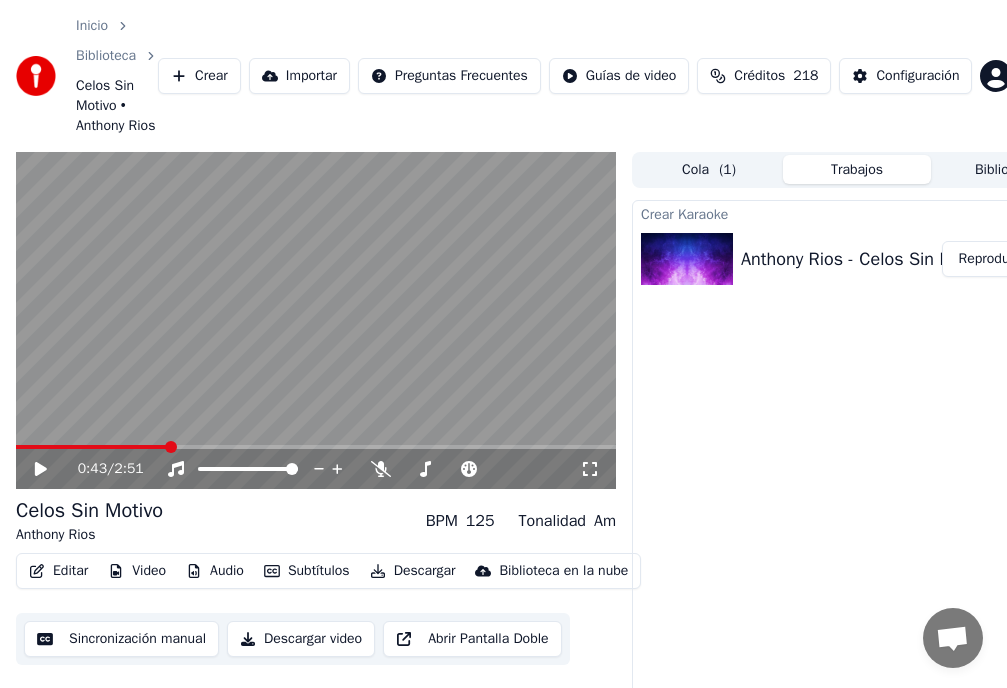 click on "Editar" at bounding box center [58, 571] 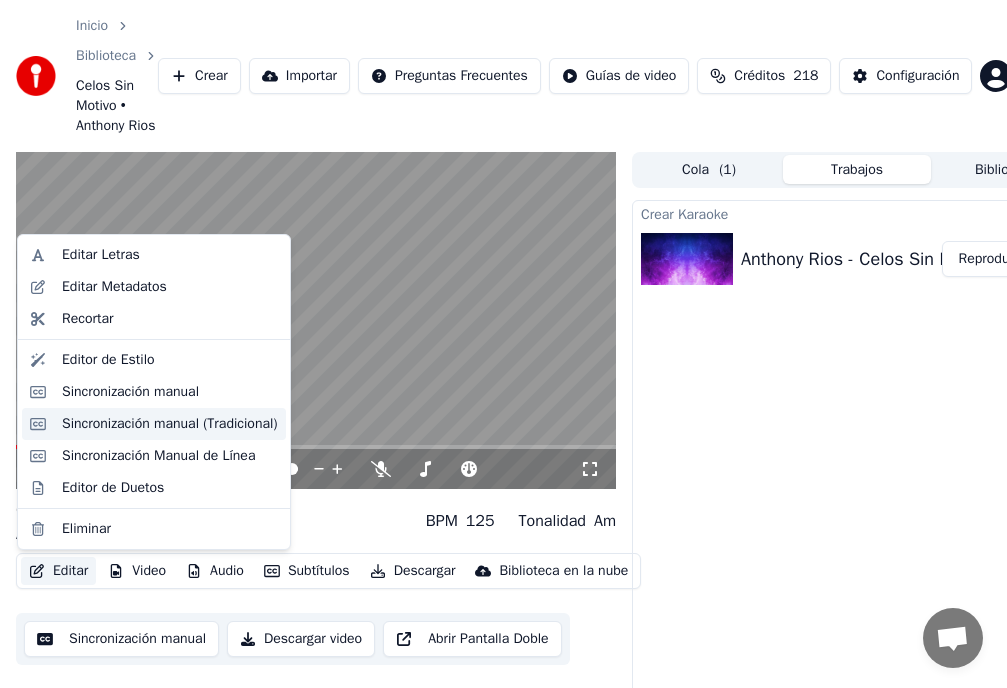 click on "Sincronización manual (Tradicional)" at bounding box center [170, 424] 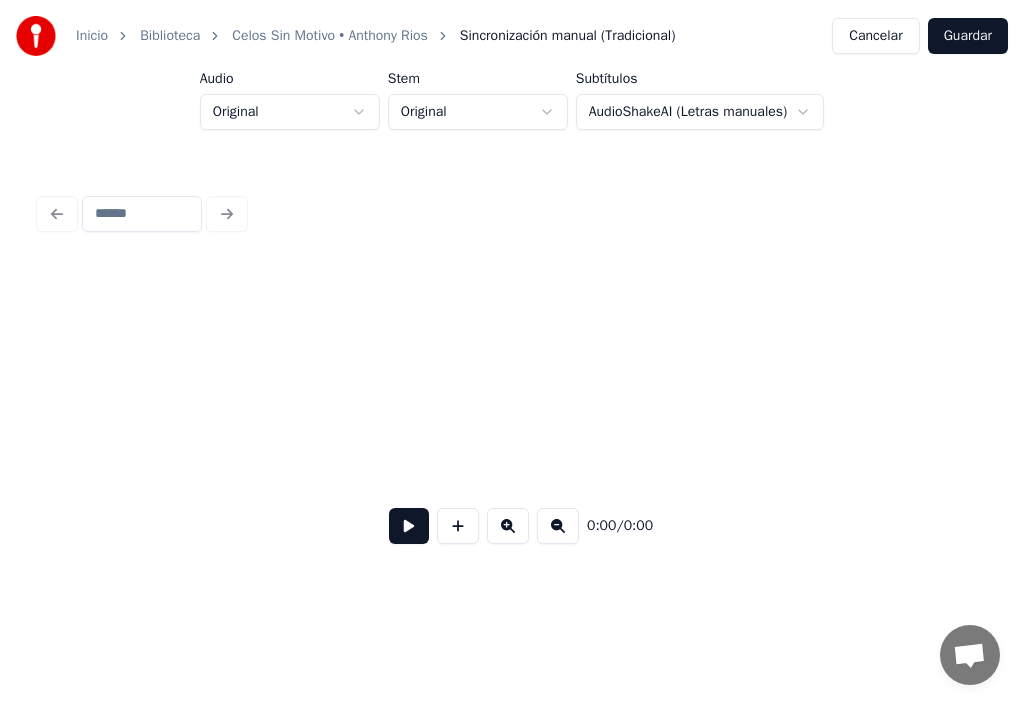 scroll, scrollTop: 0, scrollLeft: 23352, axis: horizontal 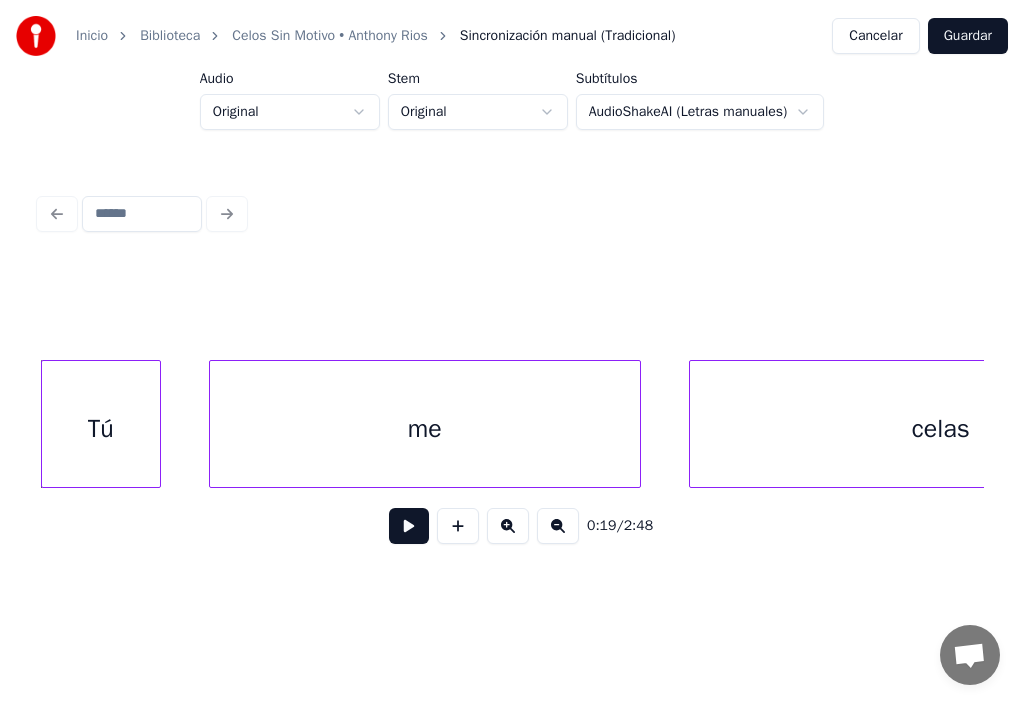 click at bounding box center [409, 526] 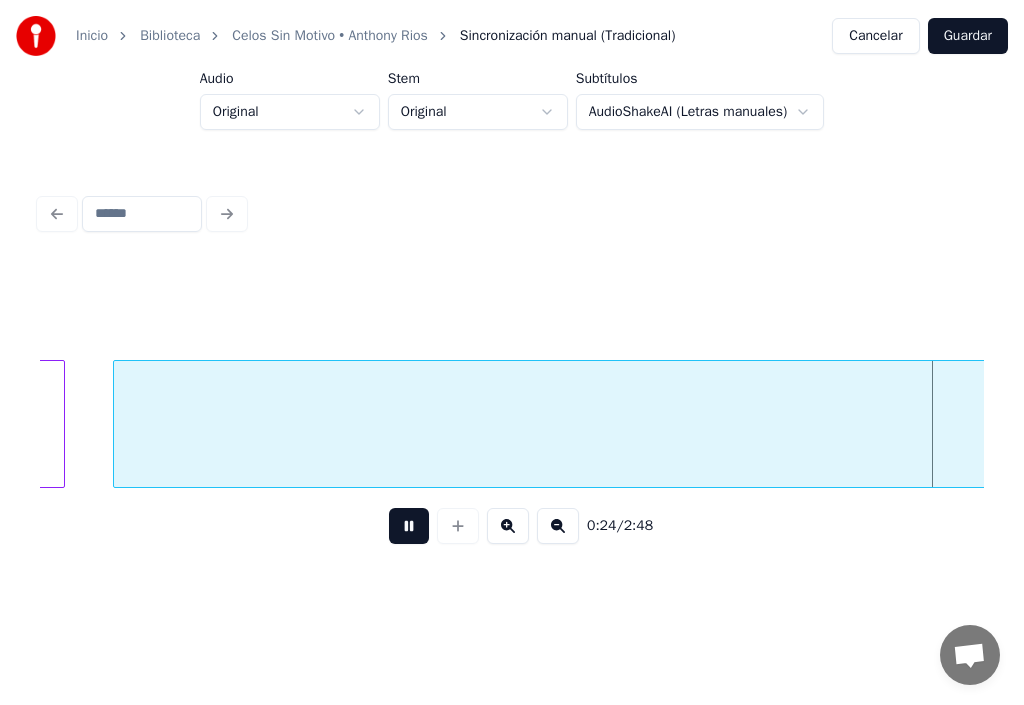 scroll, scrollTop: 0, scrollLeft: 30041, axis: horizontal 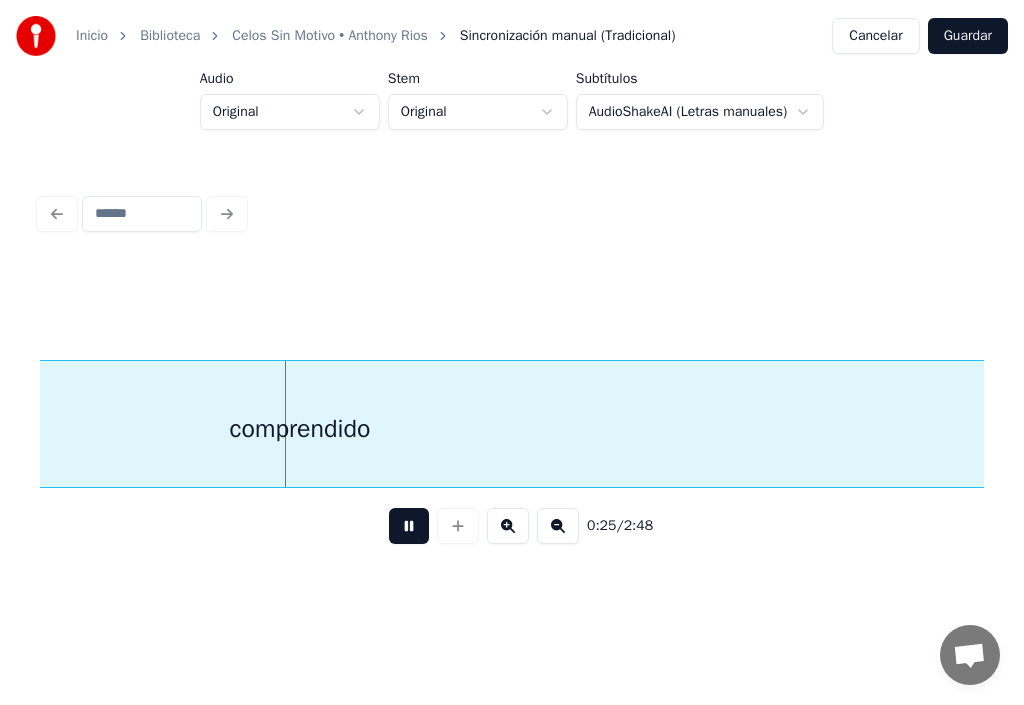 click at bounding box center [409, 526] 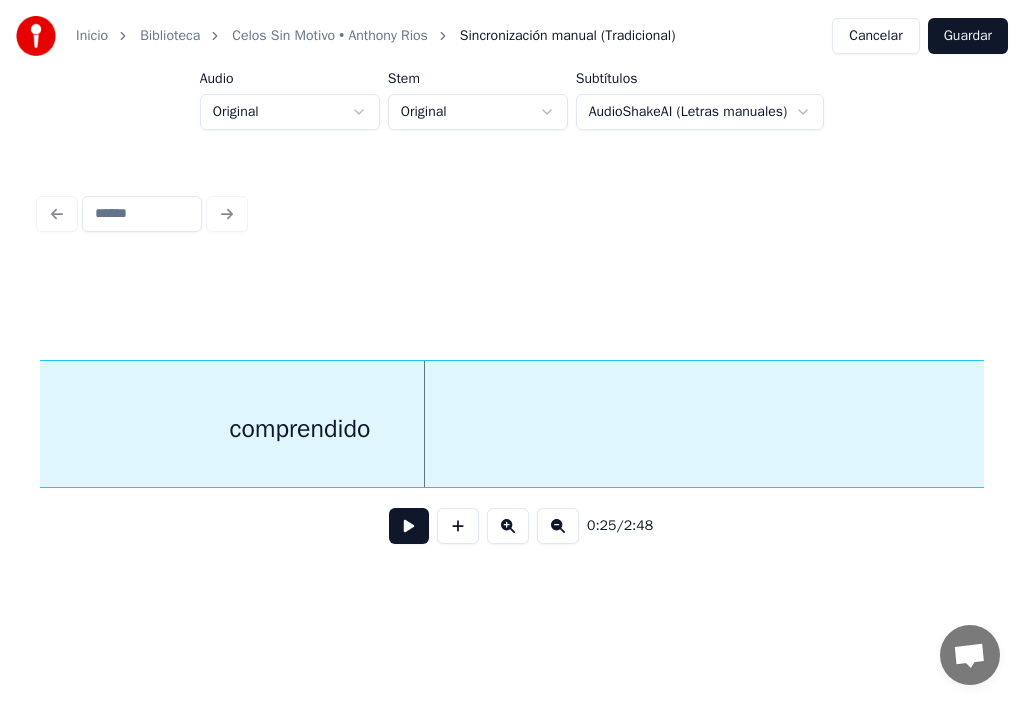 click at bounding box center (409, 526) 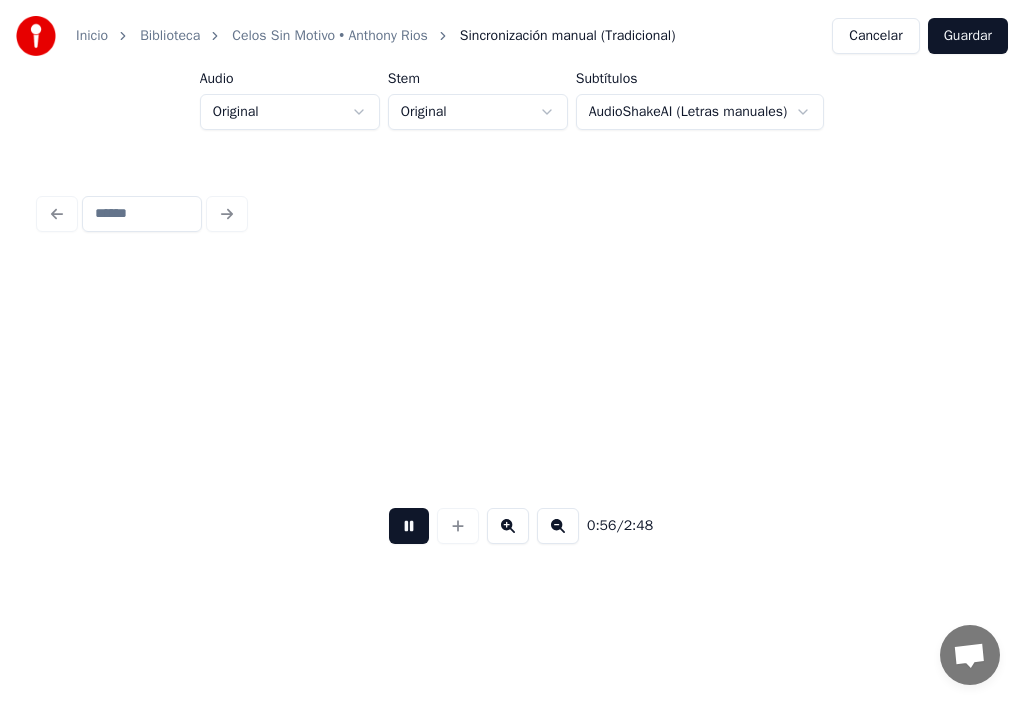 click at bounding box center (409, 526) 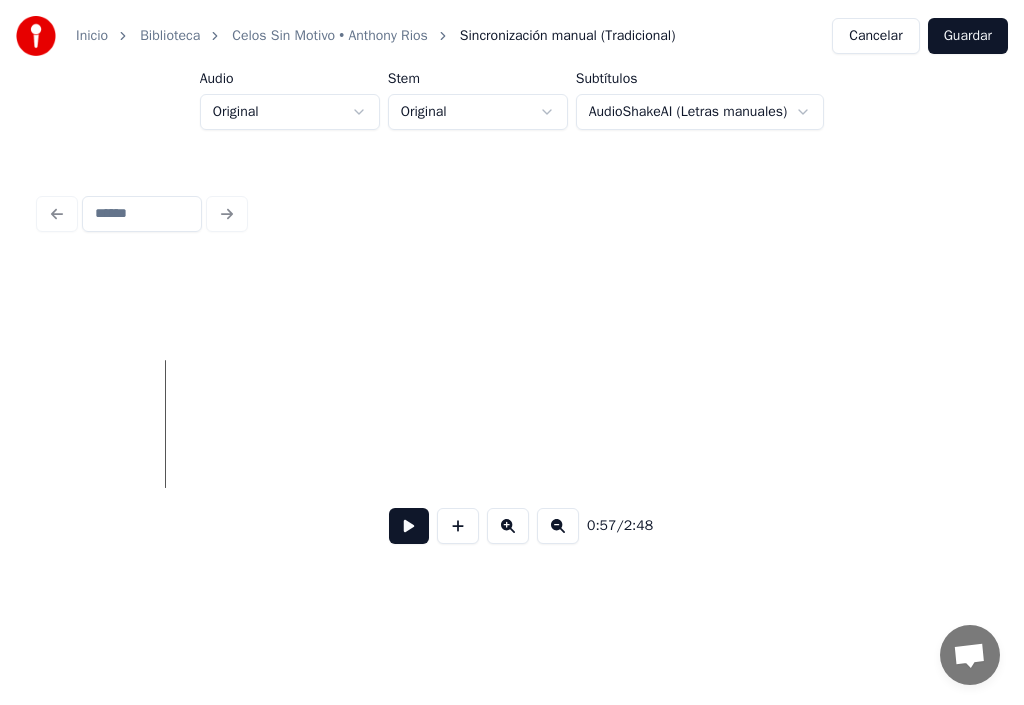 click on "Inicio" at bounding box center [92, 36] 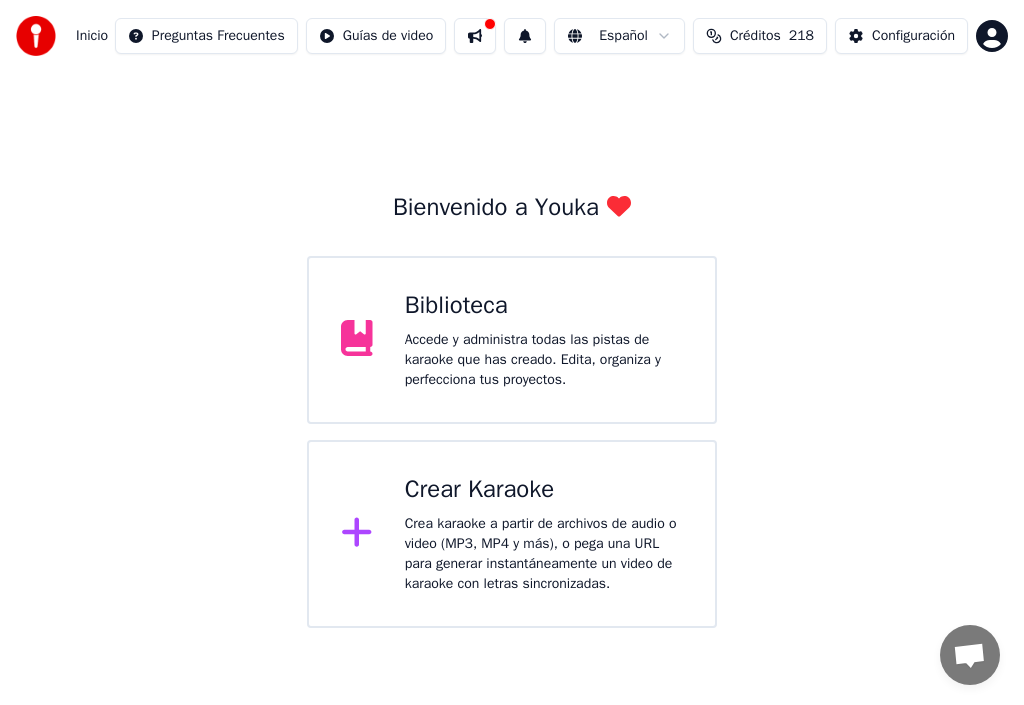 click on "Accede y administra todas las pistas de karaoke que has creado. Edita, organiza y perfecciona tus proyectos." at bounding box center [544, 360] 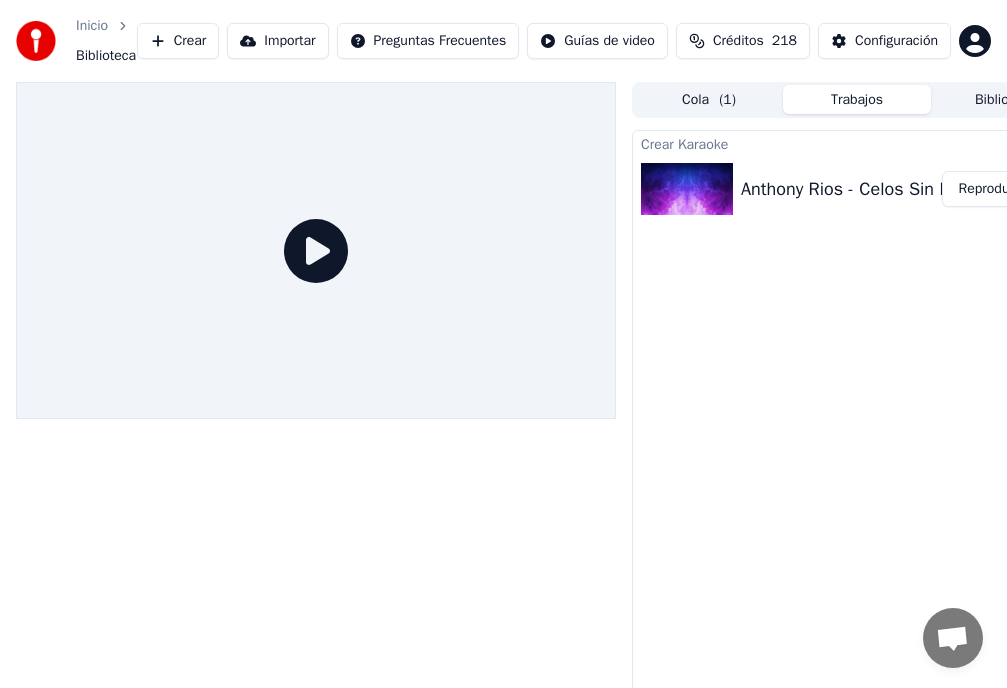 click on "Reproducir" at bounding box center [991, 189] 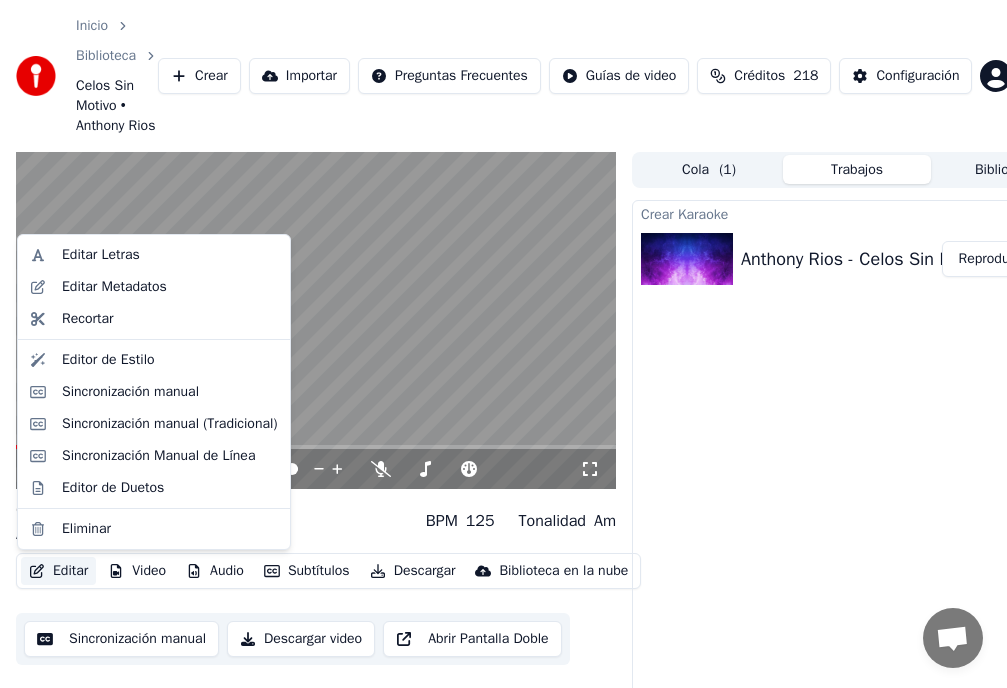 click on "Editar" at bounding box center [58, 571] 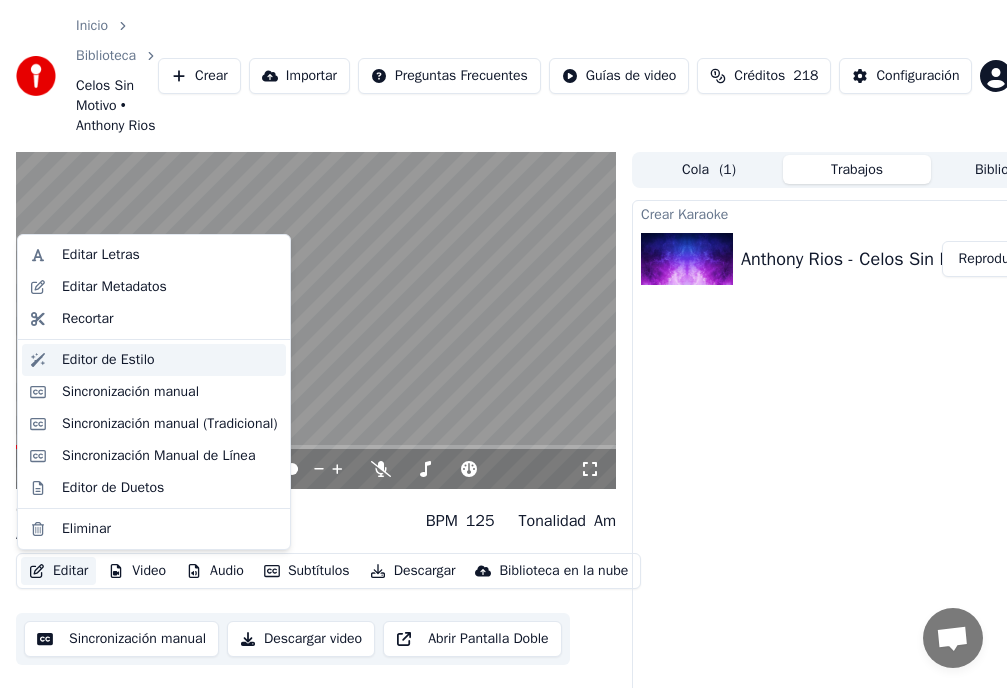 click on "Editor de Estilo" at bounding box center (108, 360) 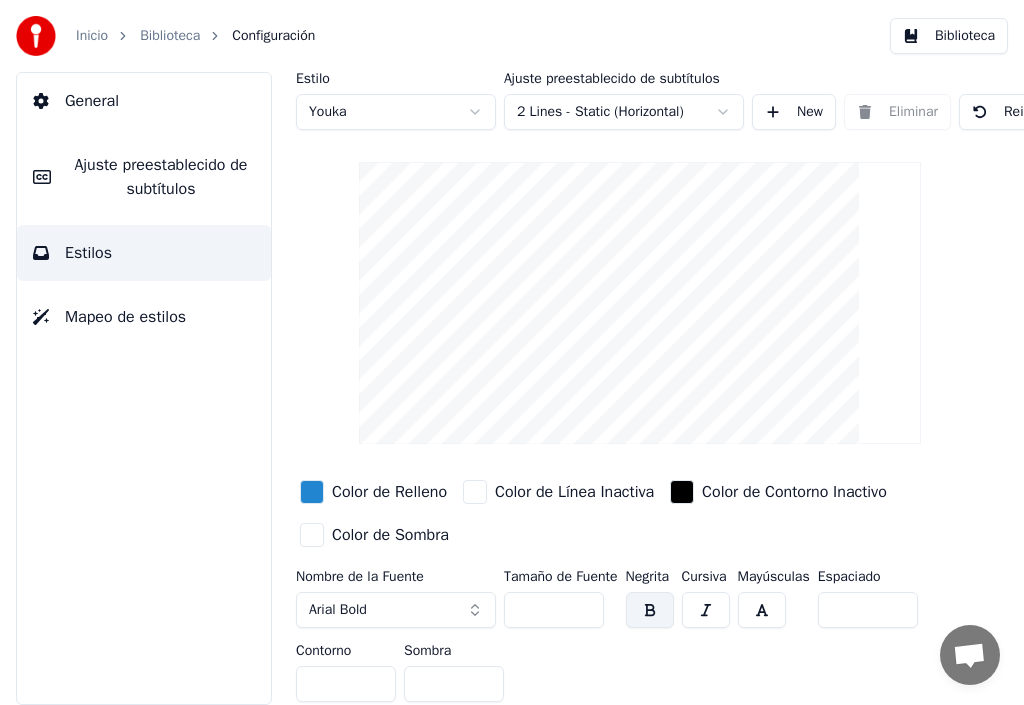 click on "Inicio" at bounding box center (92, 36) 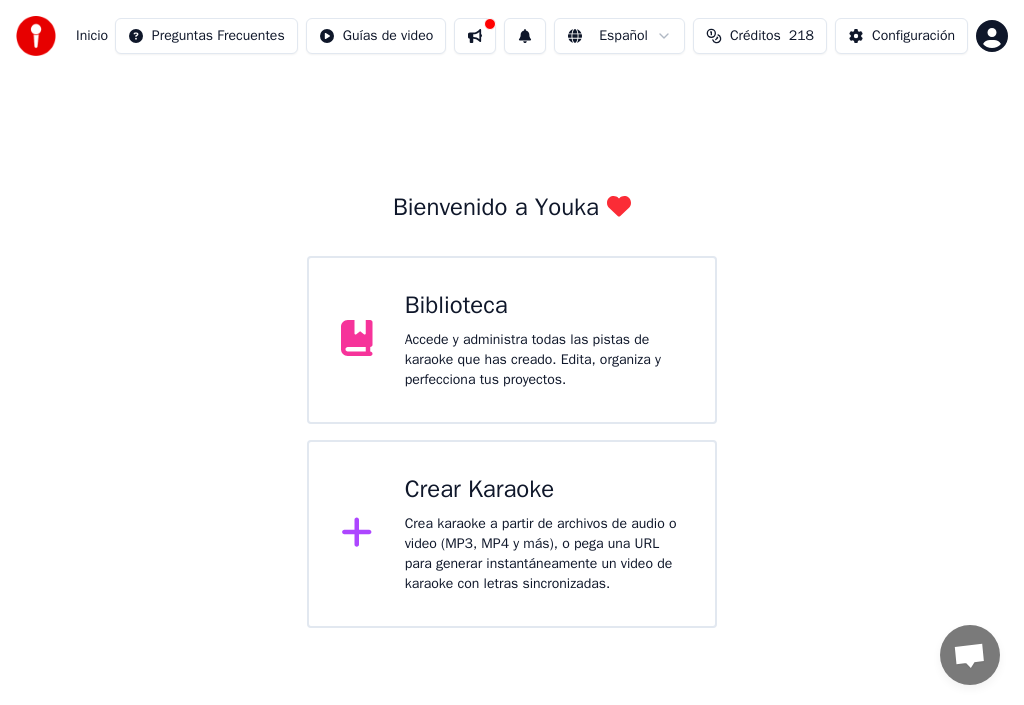 click on "Accede y administra todas las pistas de karaoke que has creado. Edita, organiza y perfecciona tus proyectos." at bounding box center [544, 360] 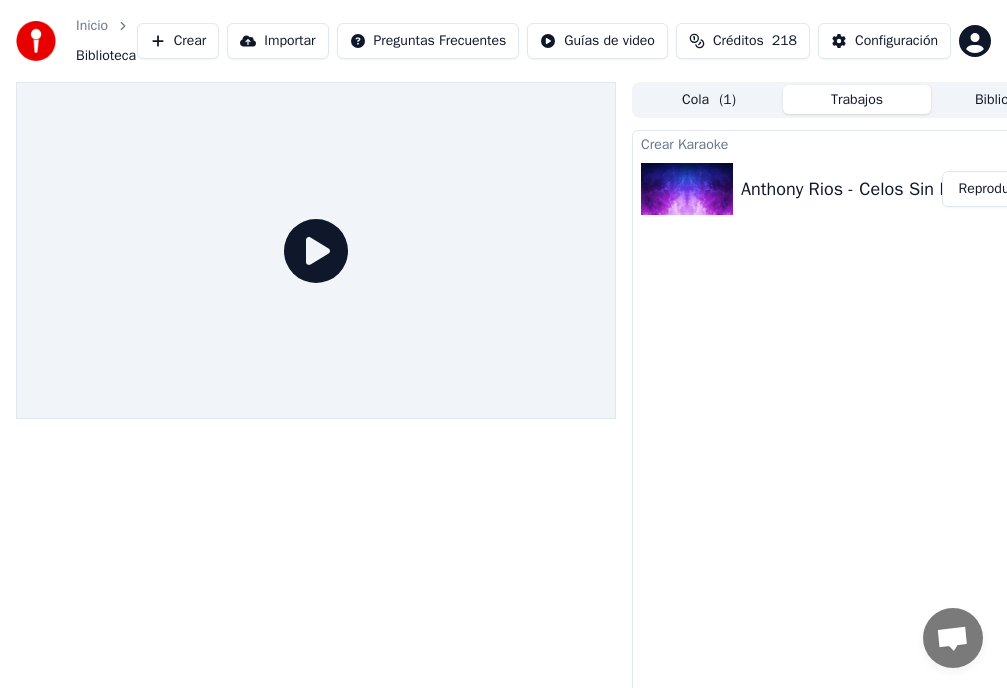 click on "Reproducir" at bounding box center (991, 189) 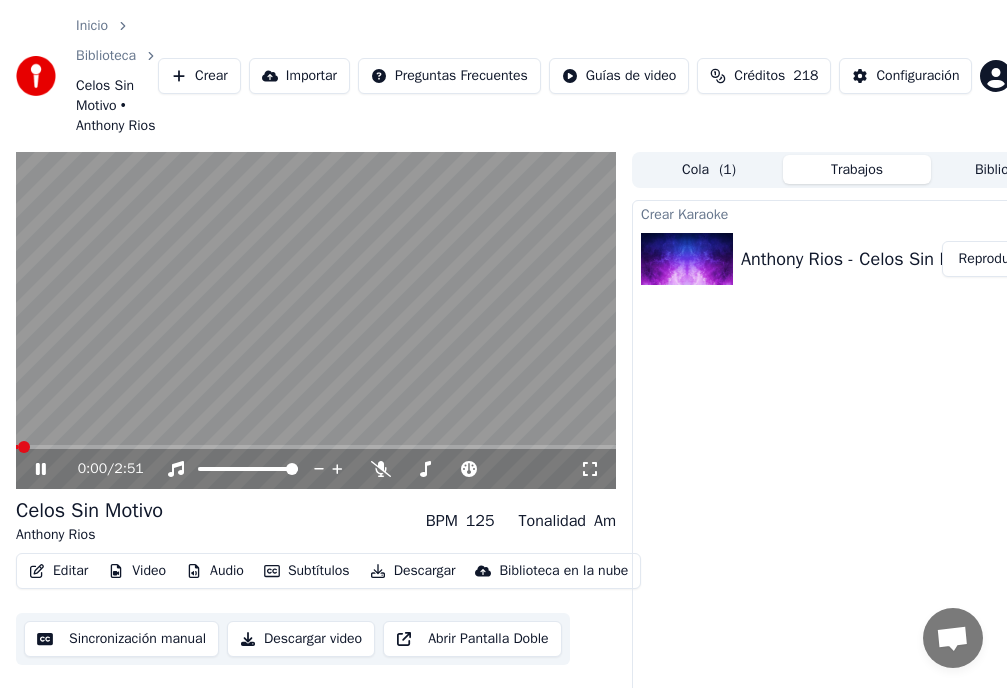 click on "Editar" at bounding box center (58, 571) 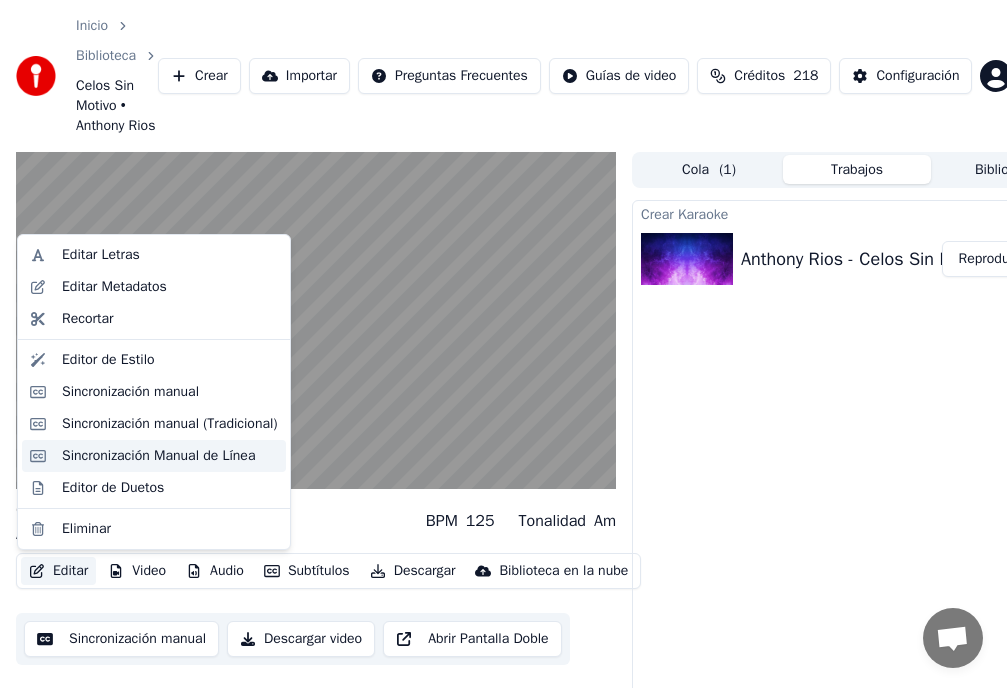 click on "Sincronización Manual de Línea" at bounding box center (158, 456) 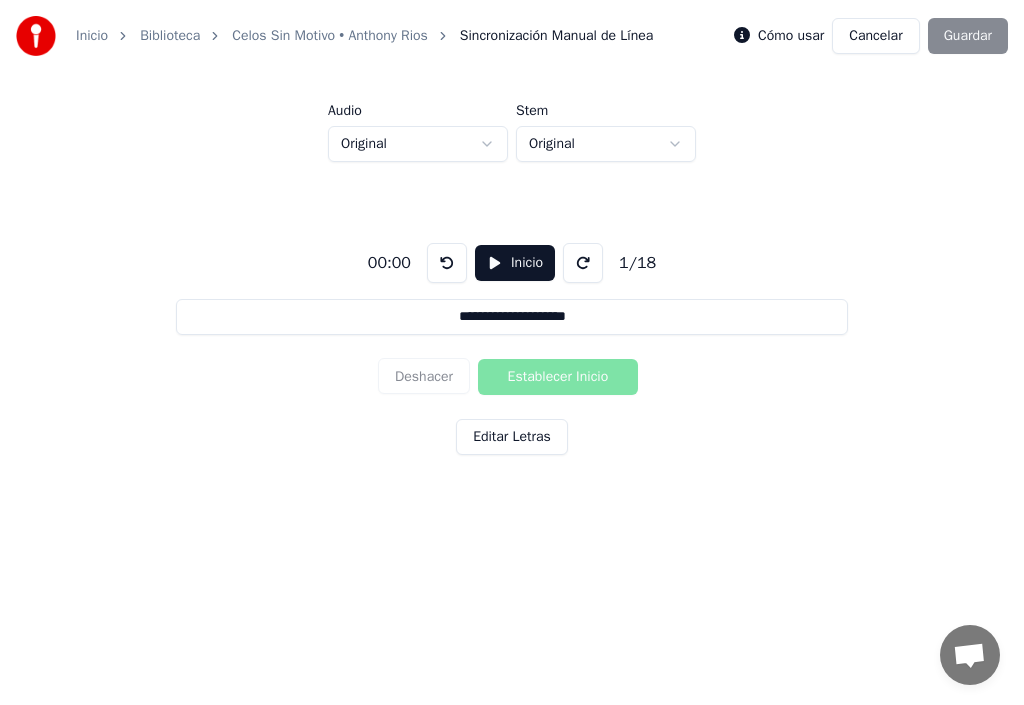 click on "Cancelar" at bounding box center [875, 36] 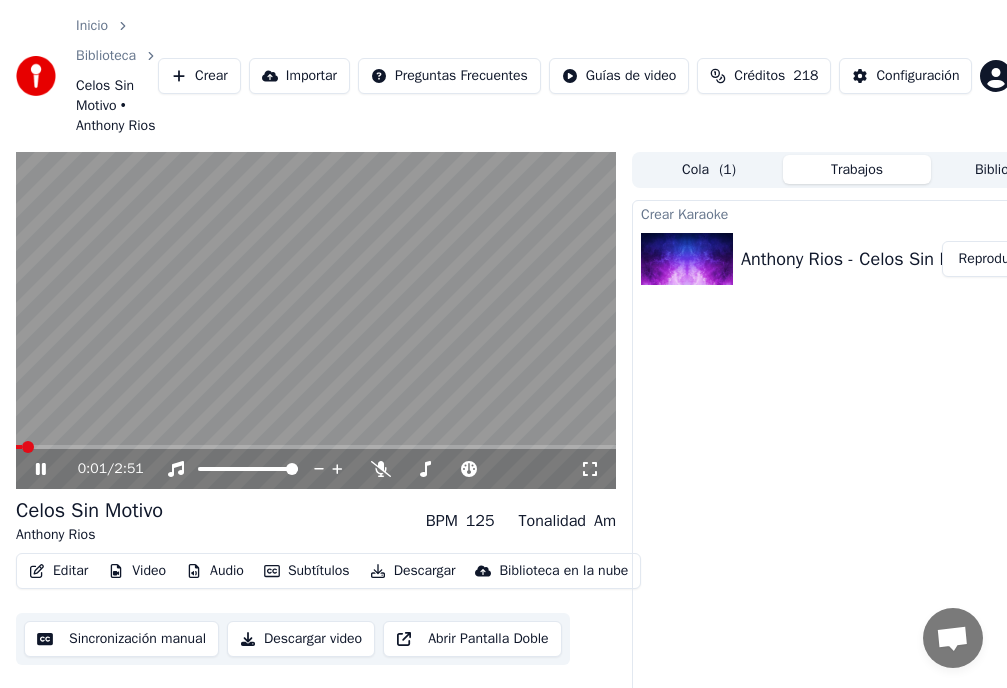 click on "Editar" at bounding box center (58, 571) 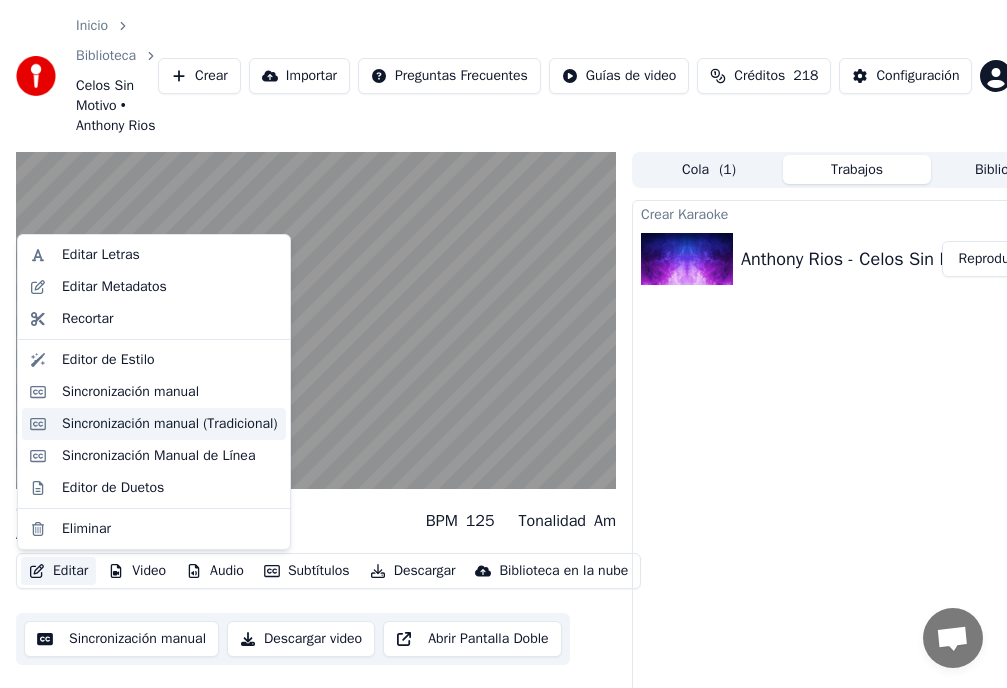 click on "Sincronización manual (Tradicional)" at bounding box center [170, 424] 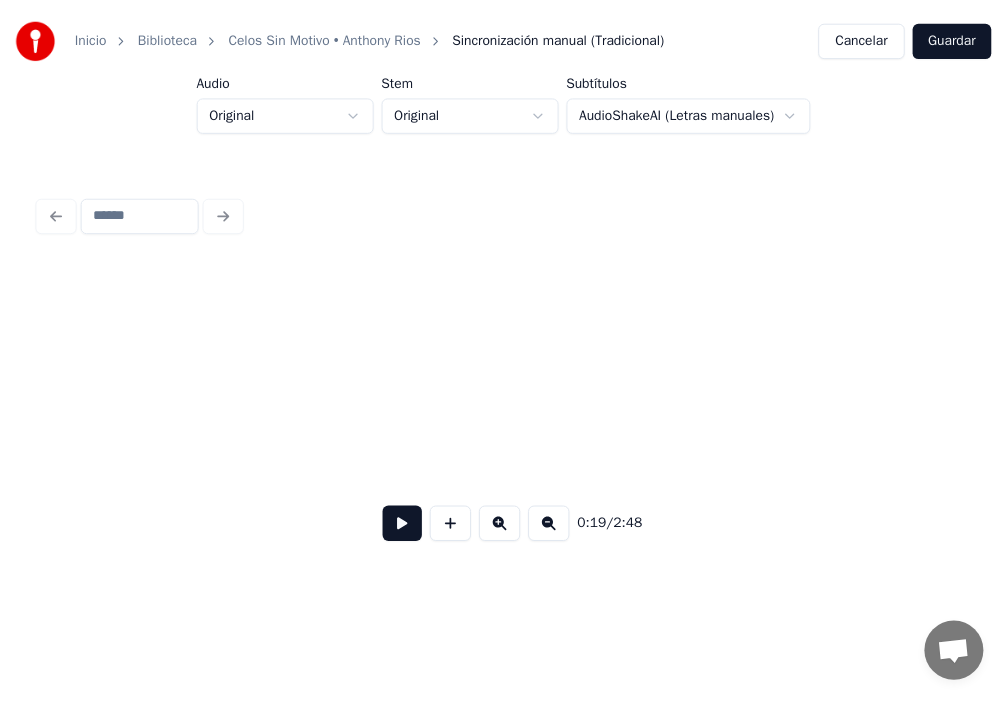 scroll, scrollTop: 0, scrollLeft: 23352, axis: horizontal 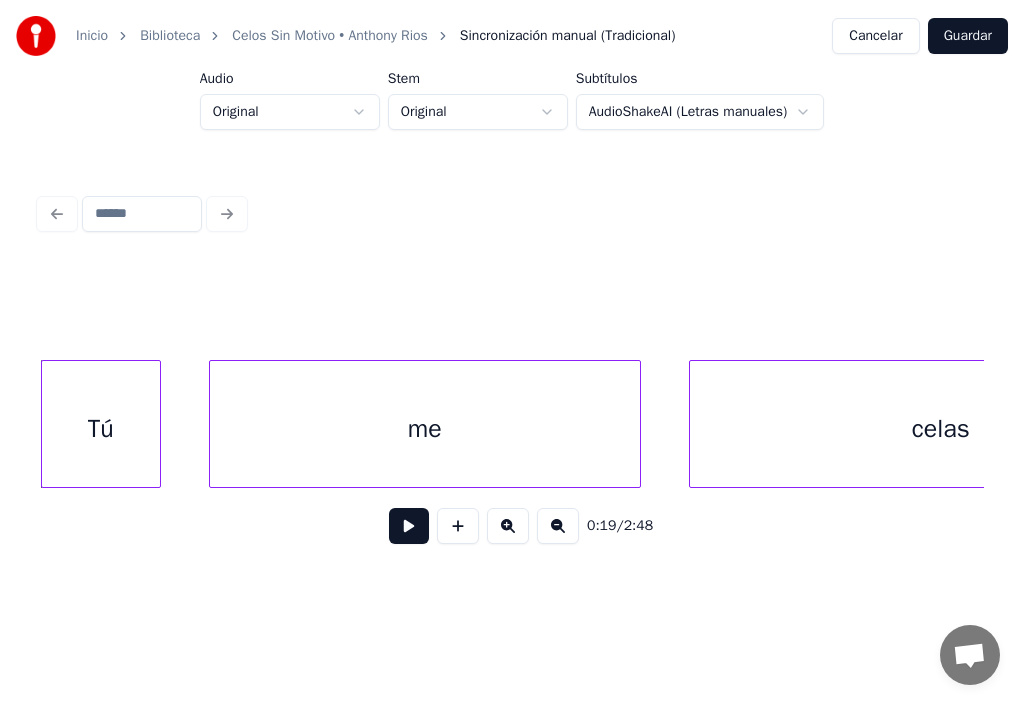 click on "Cancelar" at bounding box center [875, 36] 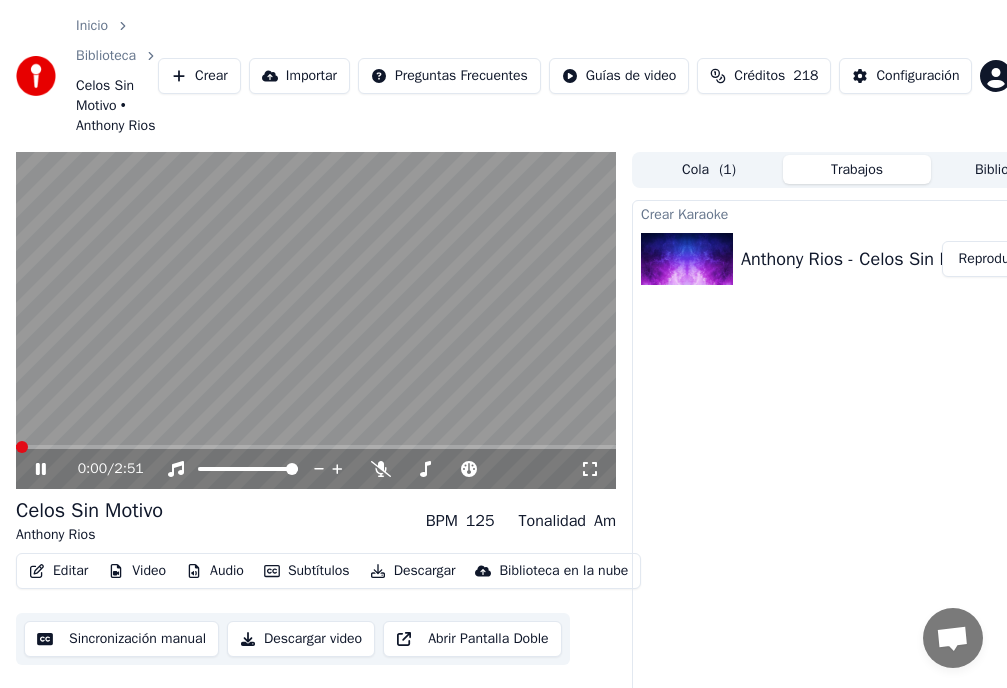 click on "Editar" at bounding box center [58, 571] 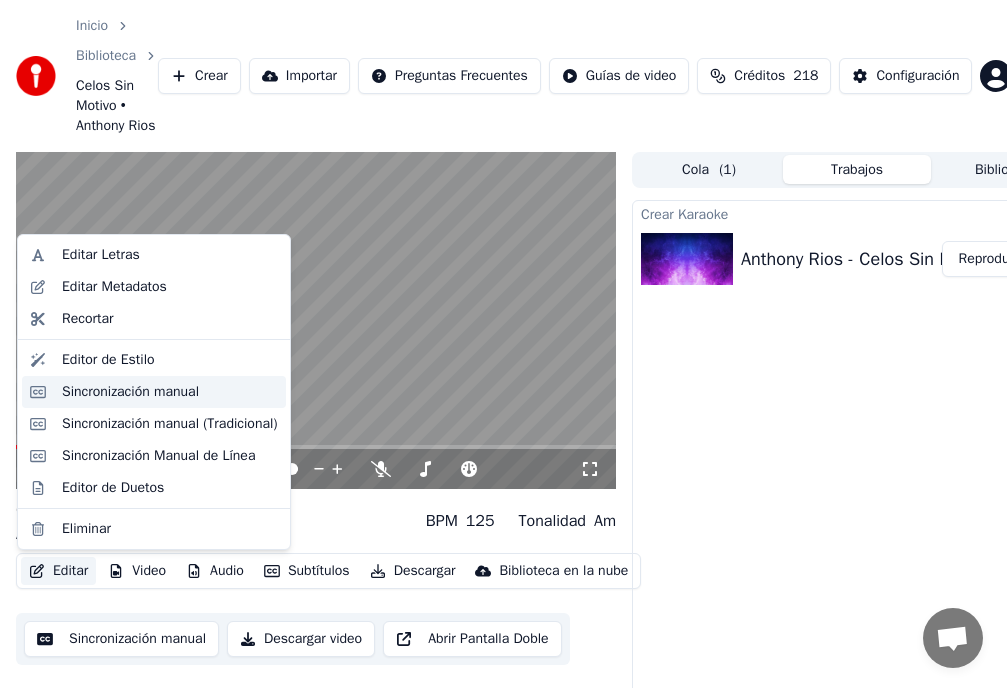click on "Sincronización manual" at bounding box center [130, 392] 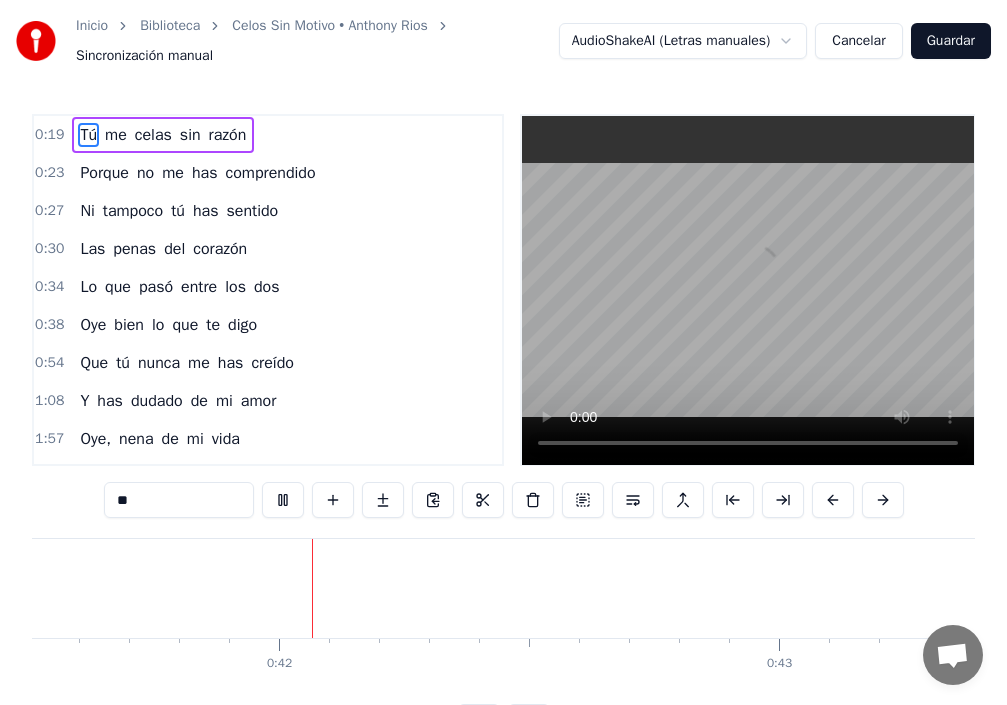 scroll, scrollTop: 0, scrollLeft: 20771, axis: horizontal 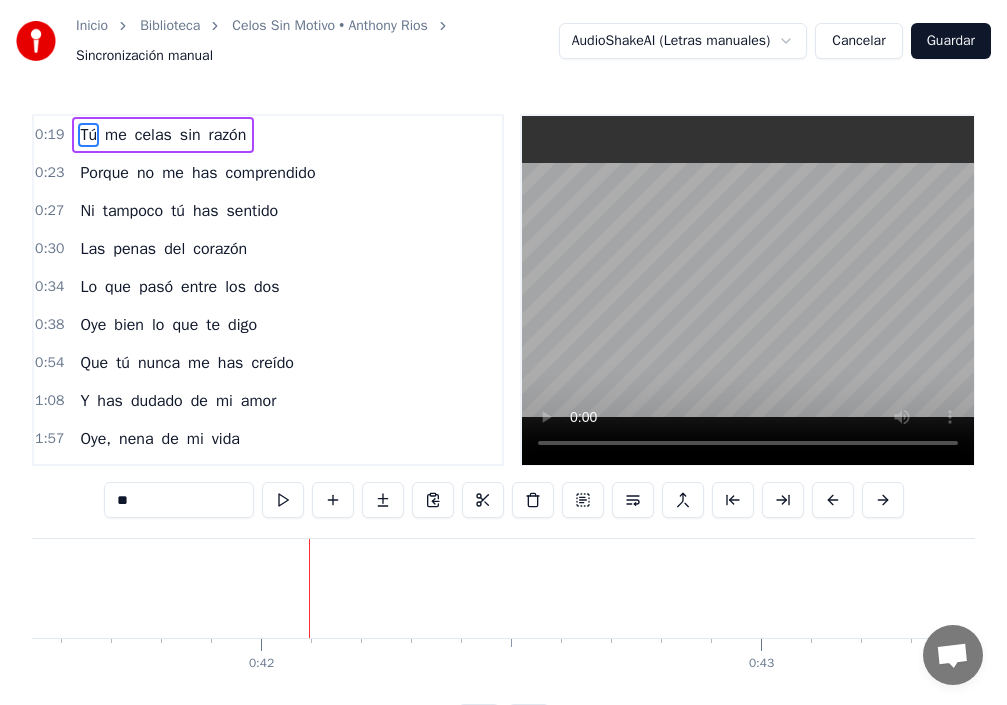 type 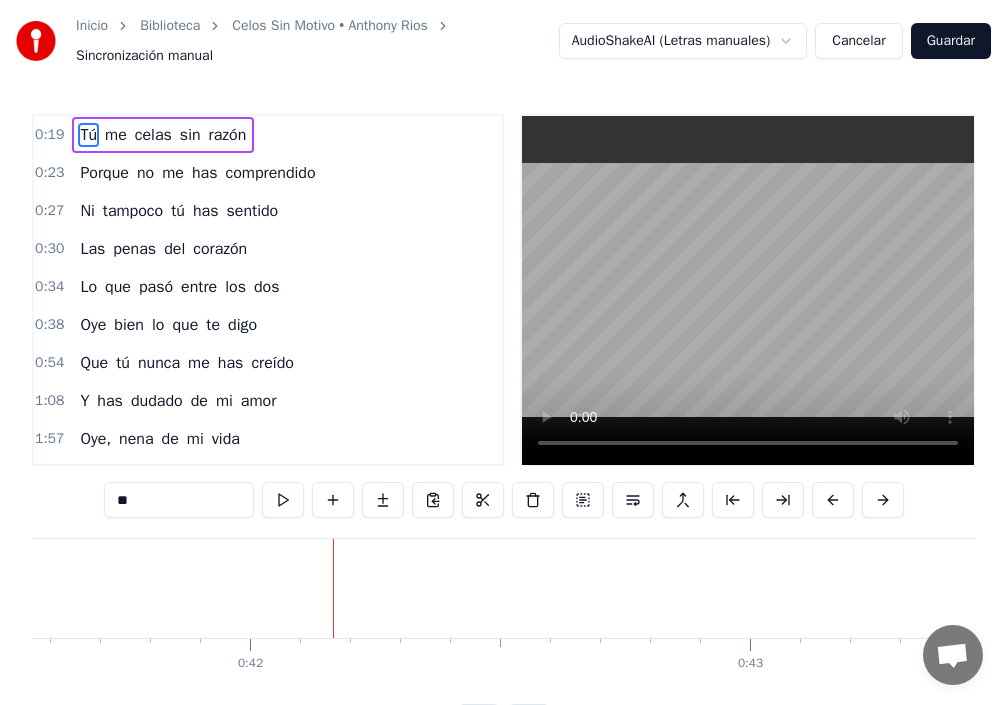 scroll, scrollTop: 0, scrollLeft: 20871, axis: horizontal 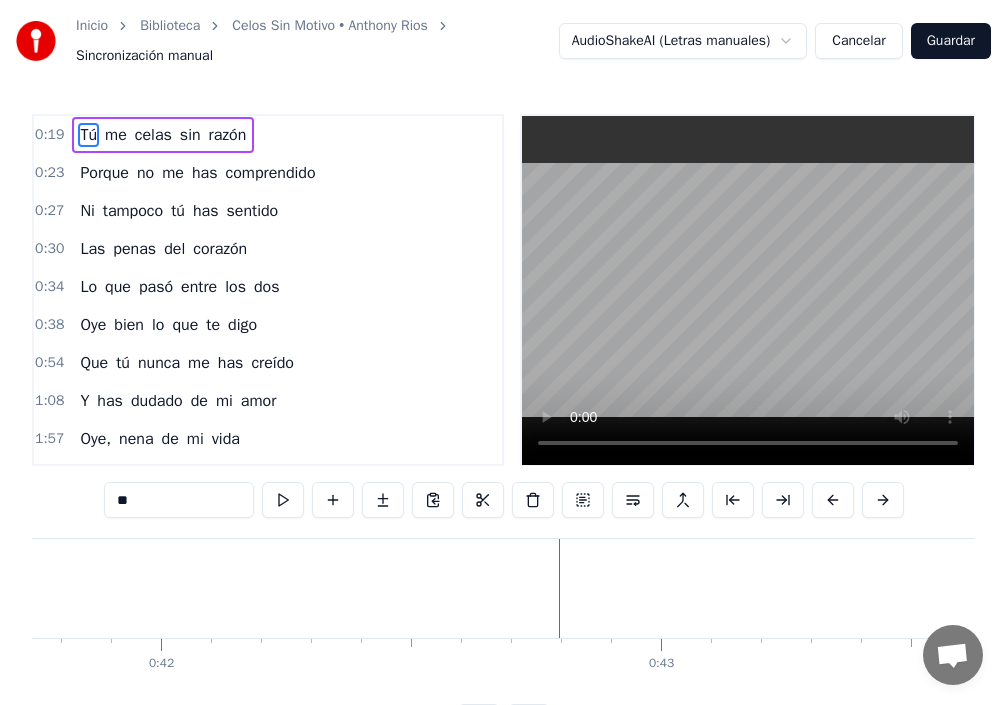 click on "Que" at bounding box center [94, 363] 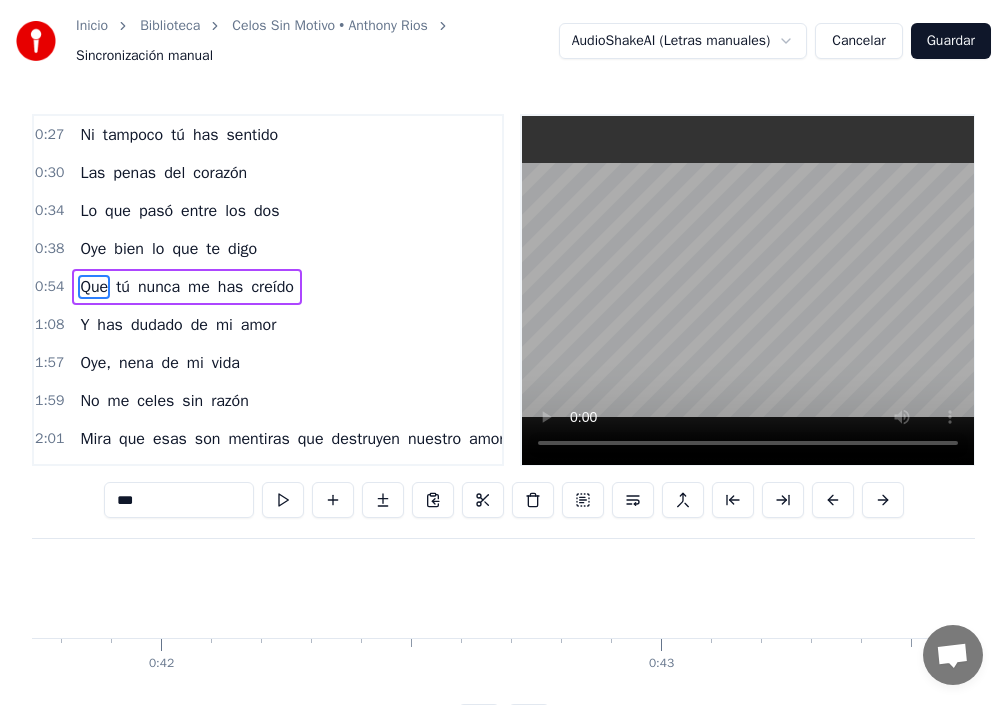 scroll, scrollTop: 80, scrollLeft: 0, axis: vertical 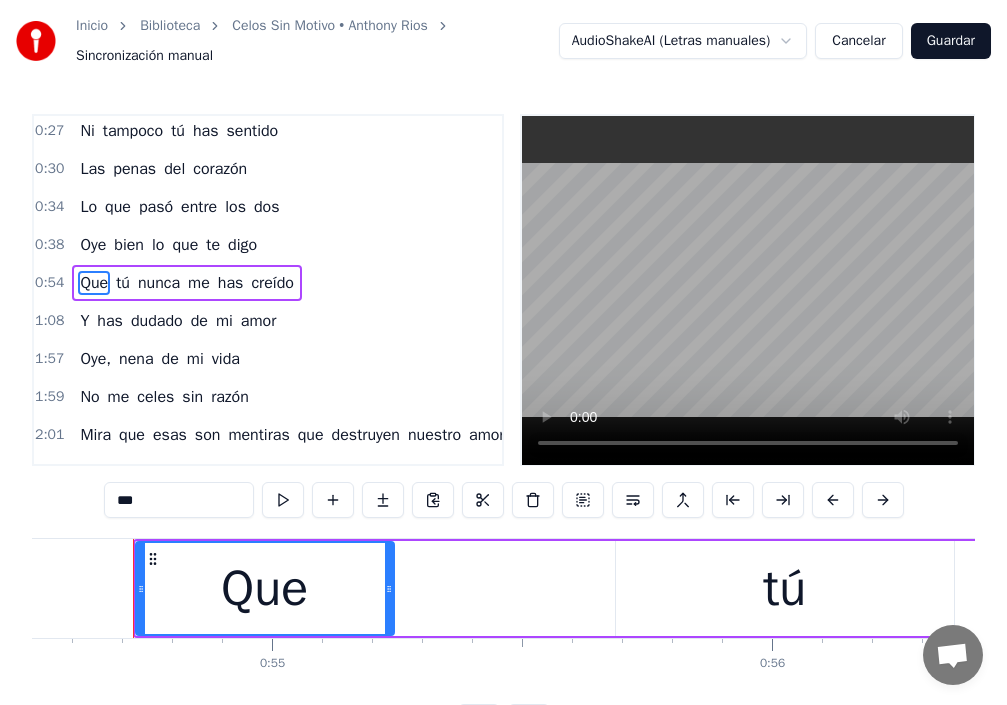 click on "tú" at bounding box center [123, 283] 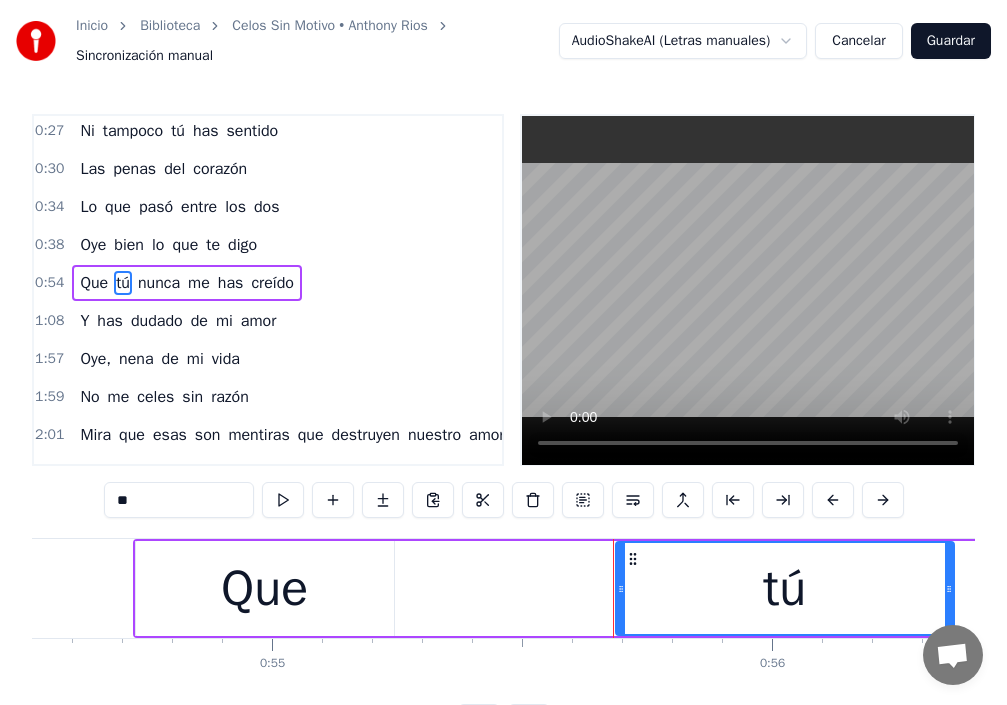 scroll, scrollTop: 81, scrollLeft: 0, axis: vertical 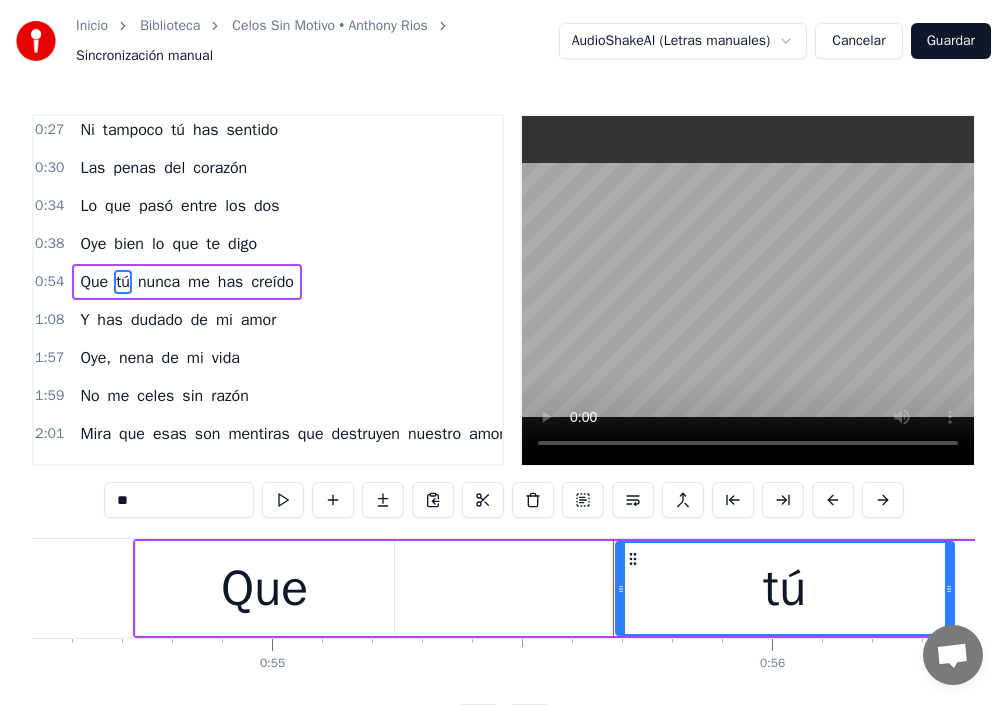 click on "nunca" at bounding box center [159, 282] 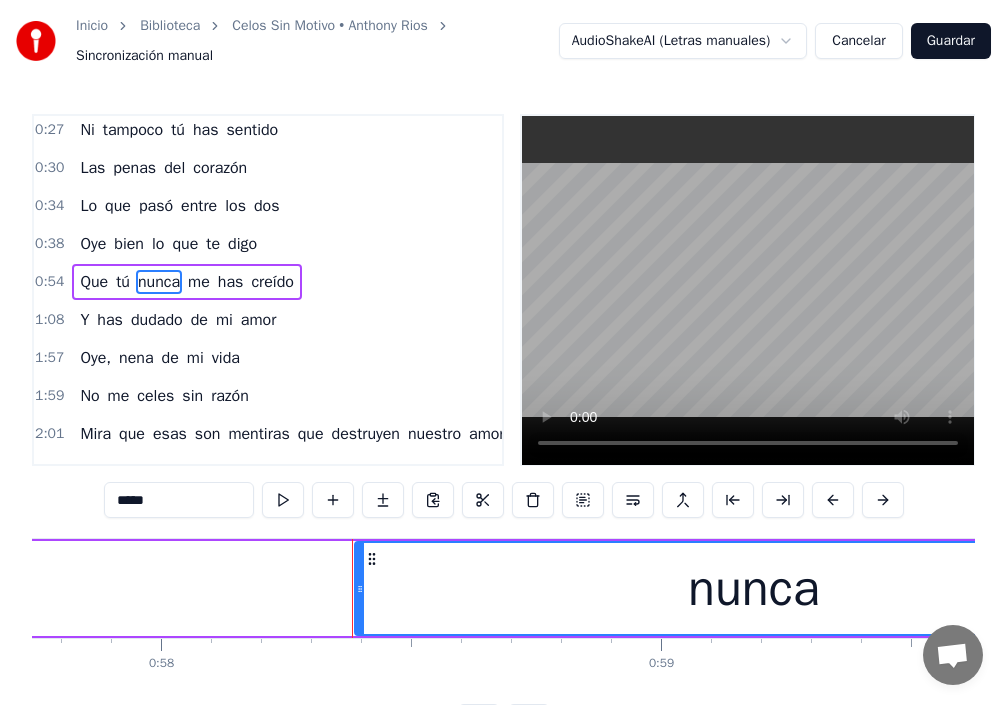 scroll, scrollTop: 0, scrollLeft: 29090, axis: horizontal 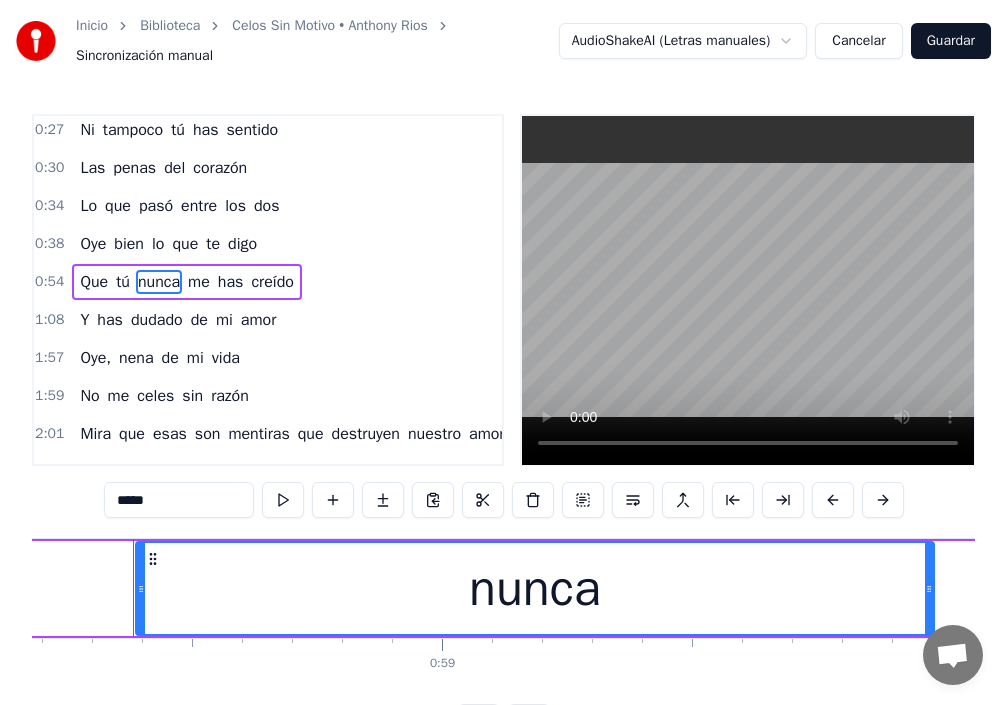 click on "creído" at bounding box center (272, 282) 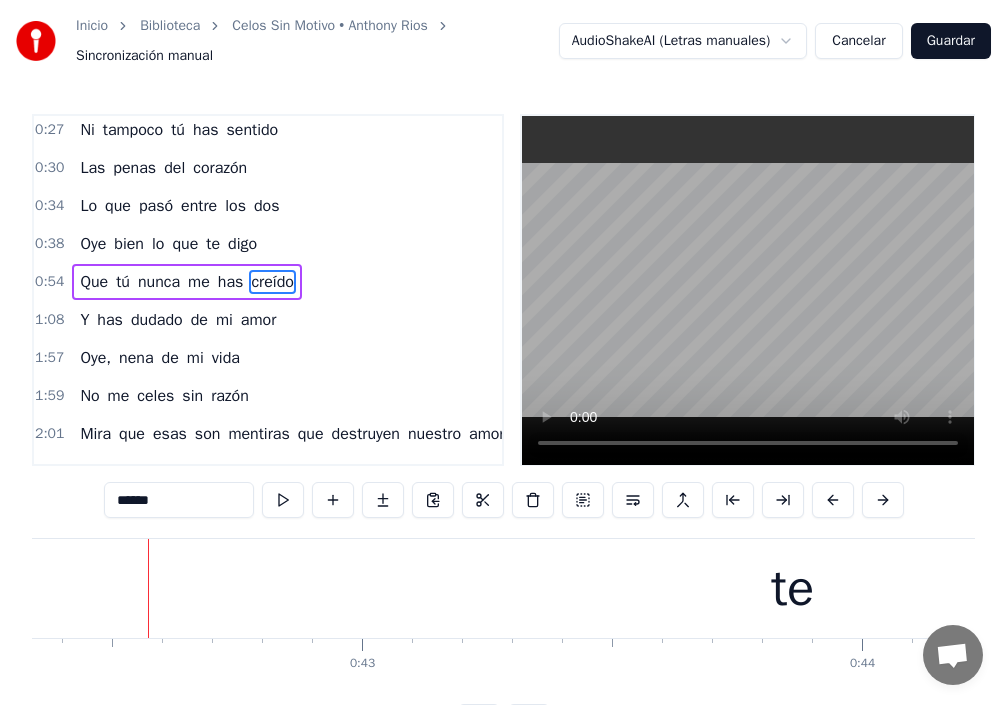 scroll, scrollTop: 0, scrollLeft: 21185, axis: horizontal 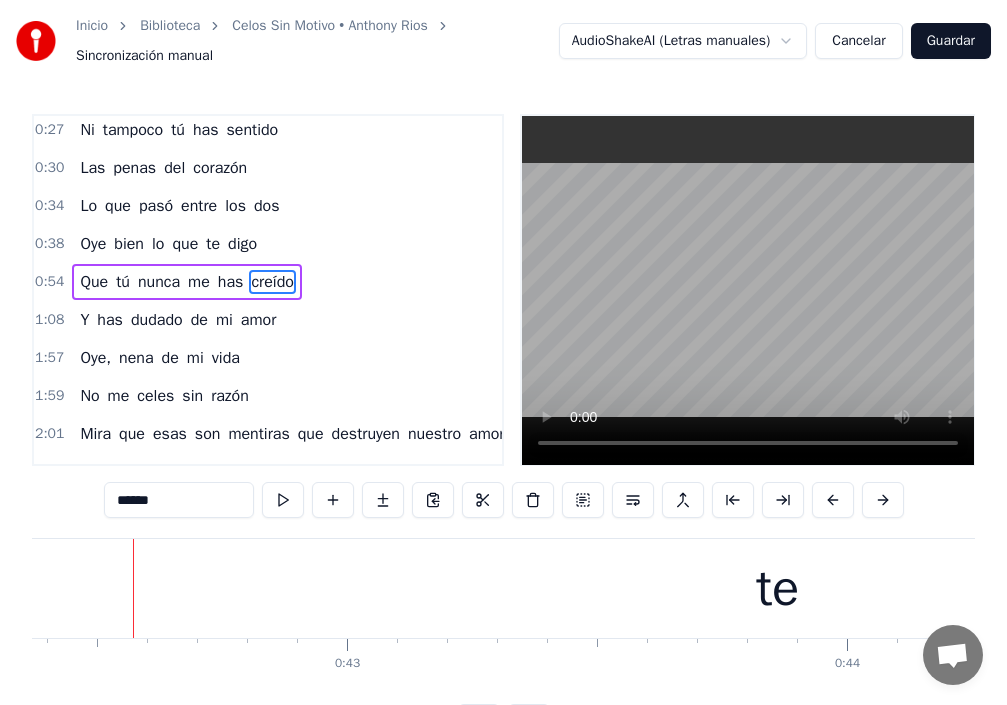 click on "Que" at bounding box center [94, 282] 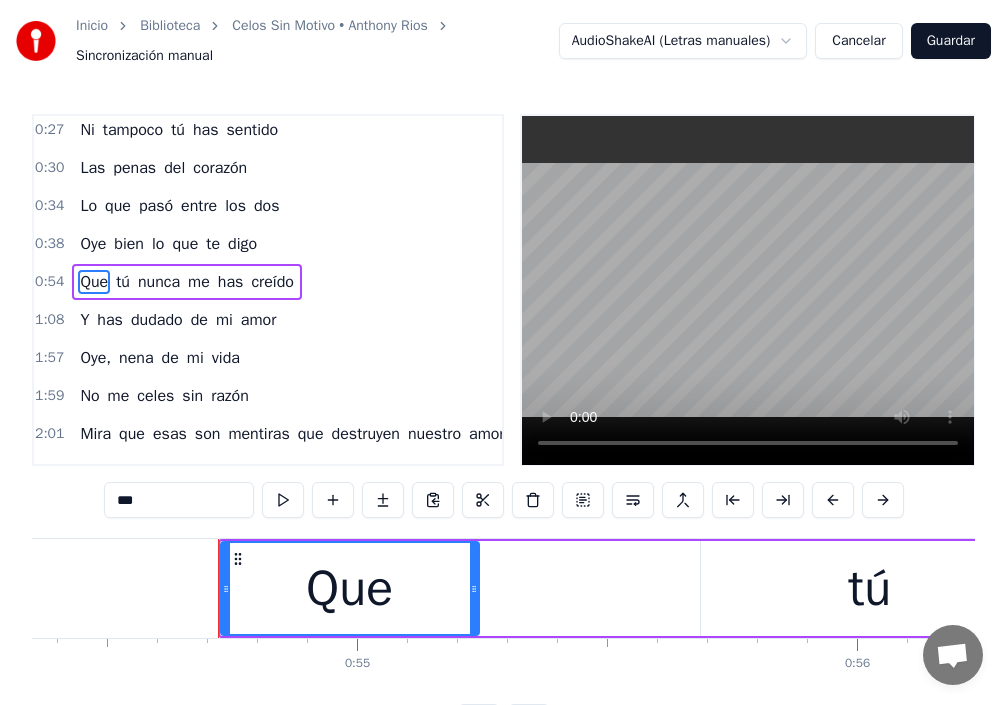 scroll, scrollTop: 0, scrollLeft: 27260, axis: horizontal 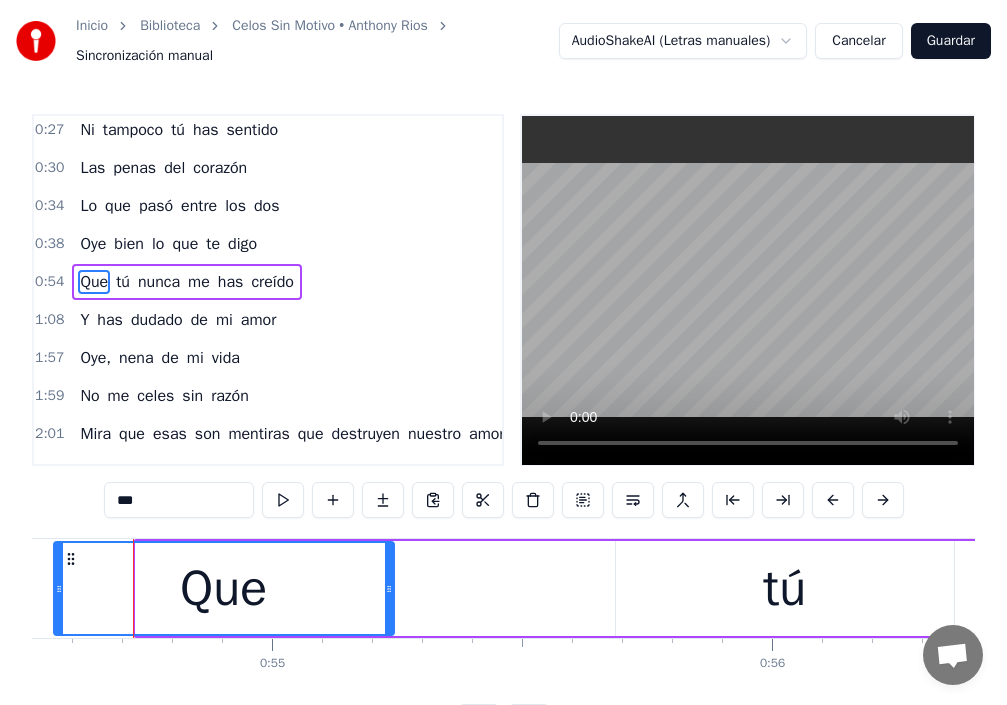 drag, startPoint x: 143, startPoint y: 590, endPoint x: 0, endPoint y: 509, distance: 164.3472 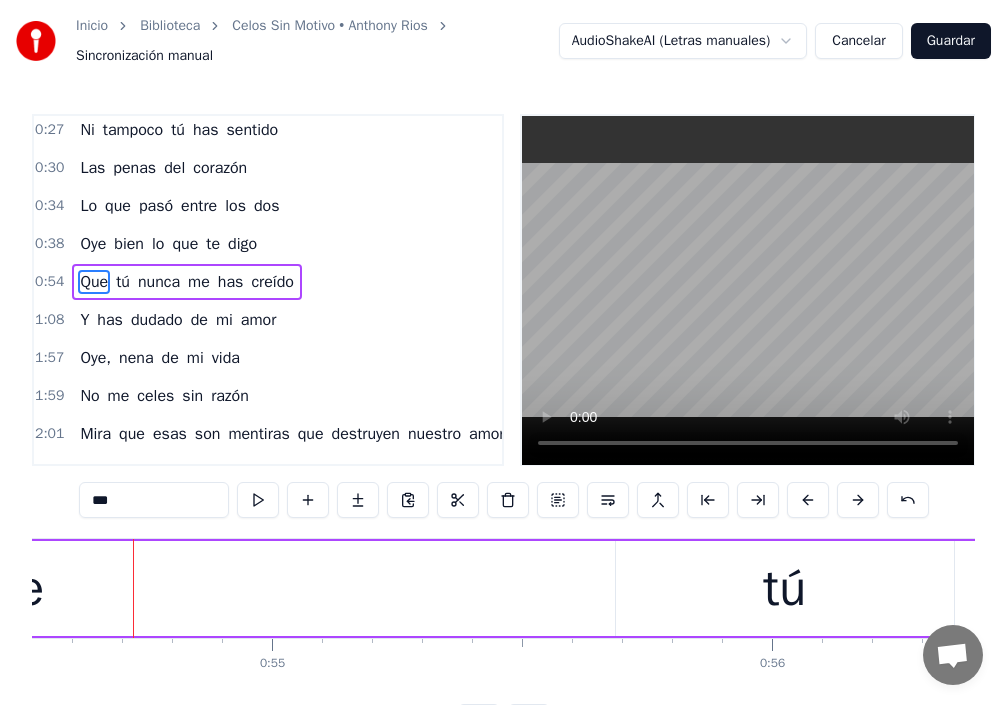 drag, startPoint x: 392, startPoint y: 584, endPoint x: 0, endPoint y: 578, distance: 392.04593 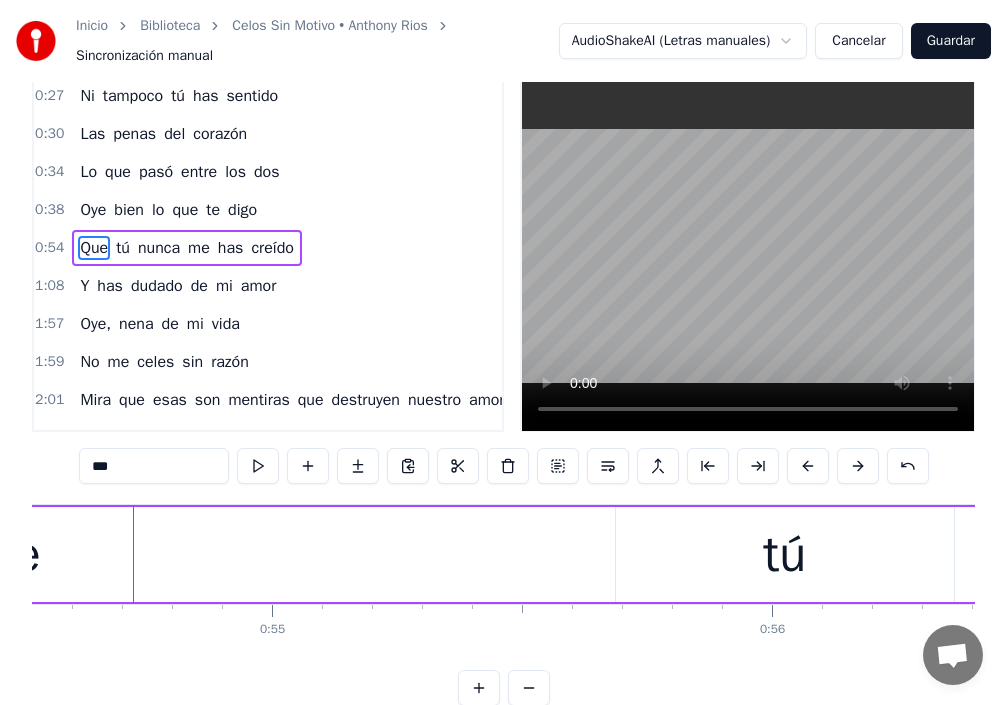 scroll, scrollTop: 0, scrollLeft: 0, axis: both 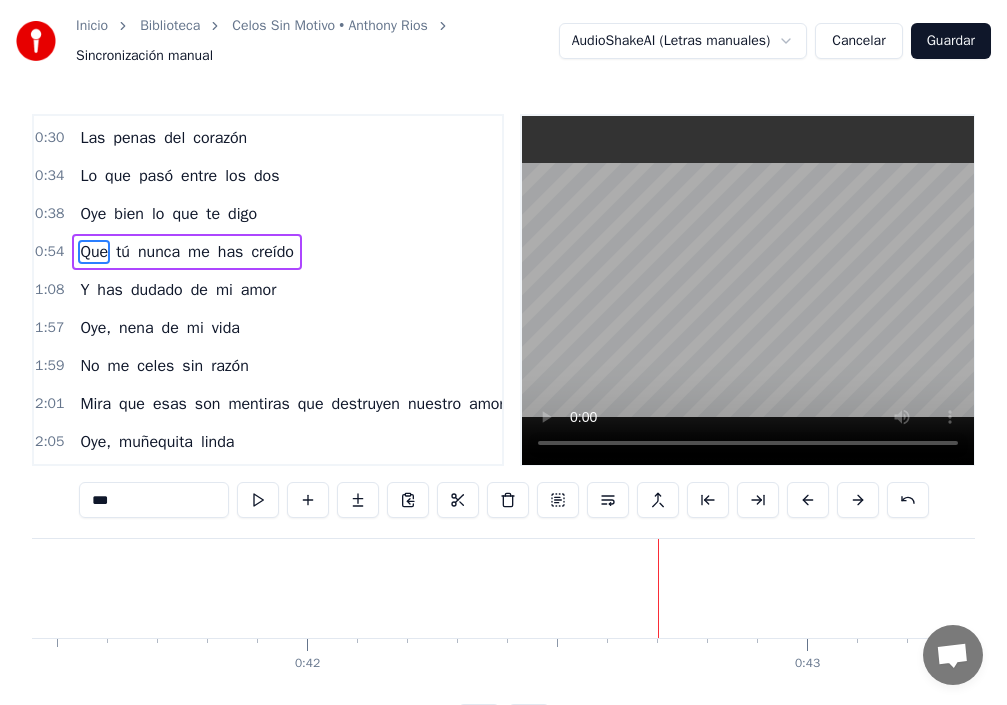 click on "Que" at bounding box center (94, 252) 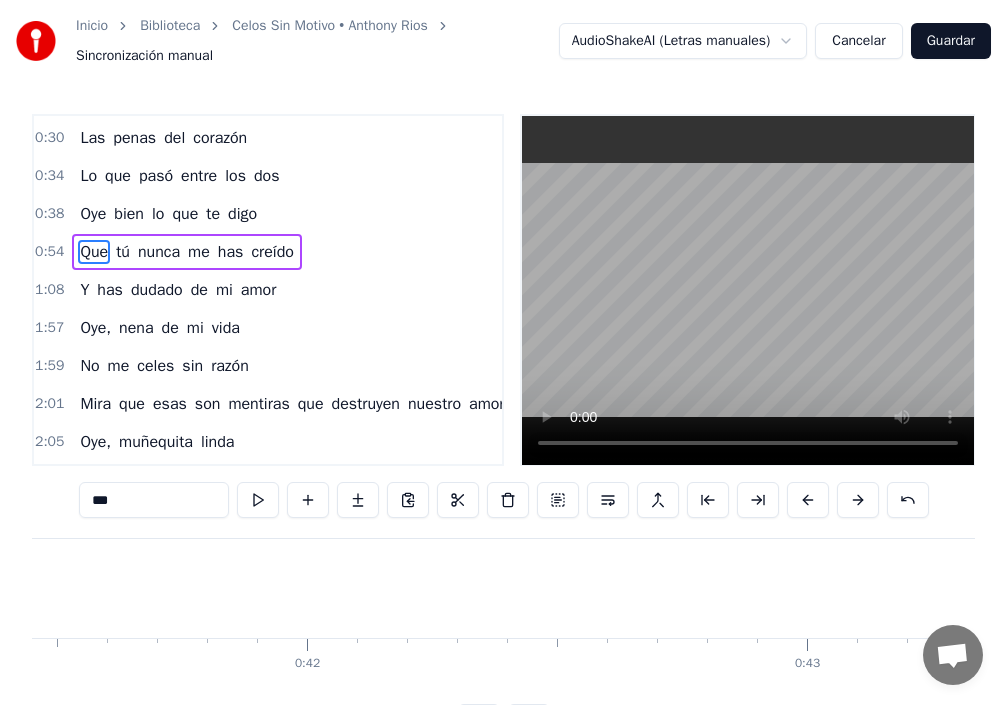 scroll, scrollTop: 81, scrollLeft: 0, axis: vertical 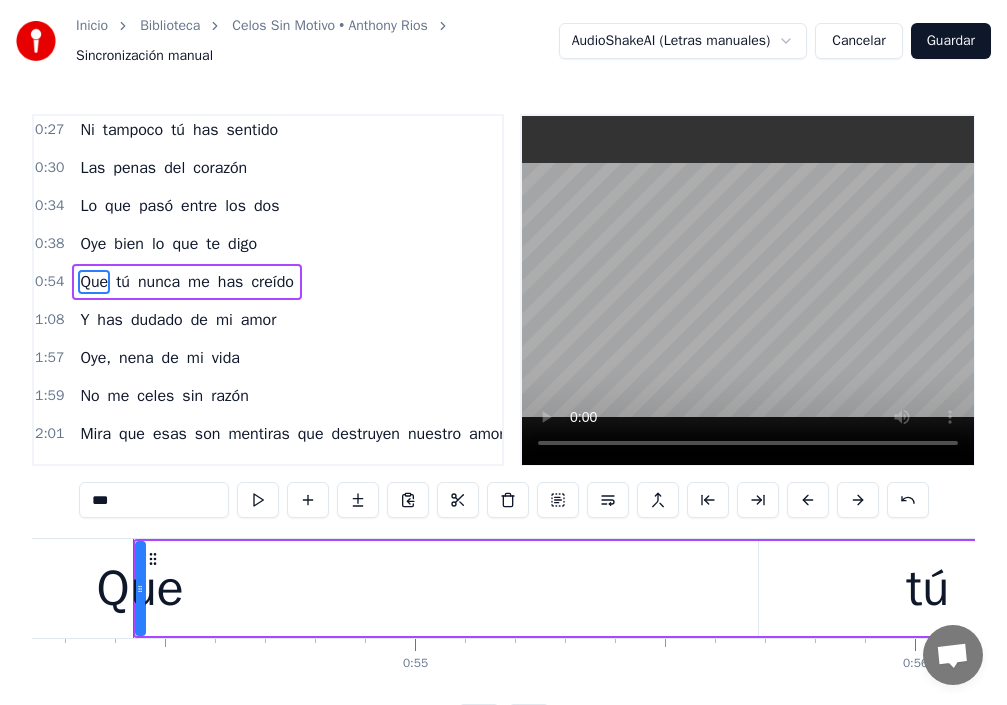 drag, startPoint x: 557, startPoint y: 598, endPoint x: 480, endPoint y: 597, distance: 77.00649 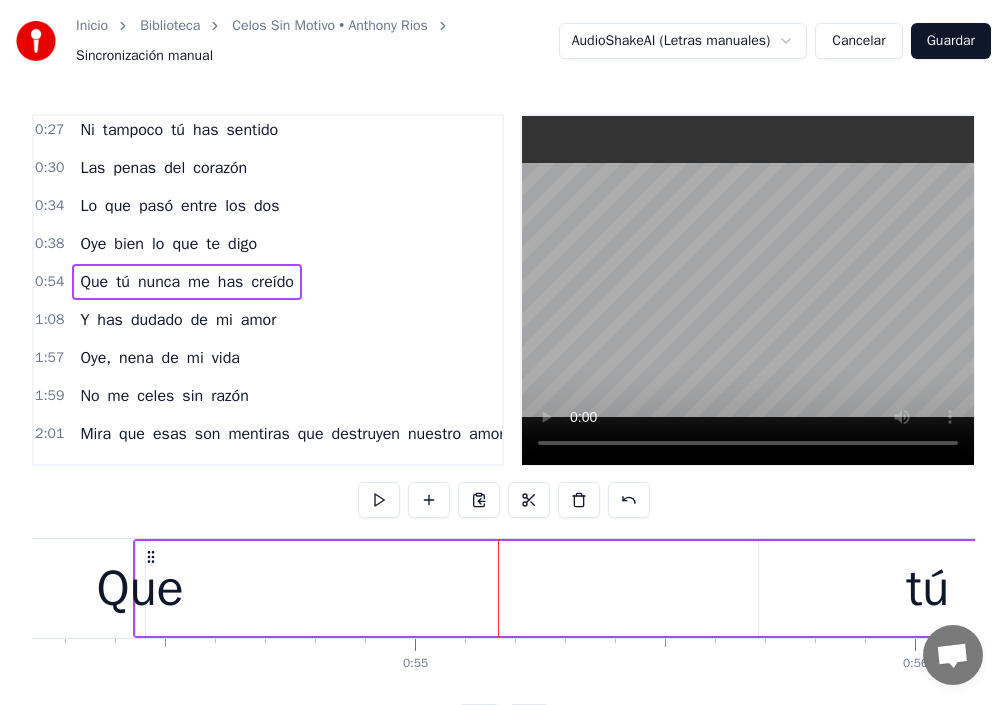 drag, startPoint x: 142, startPoint y: 593, endPoint x: 186, endPoint y: 593, distance: 44 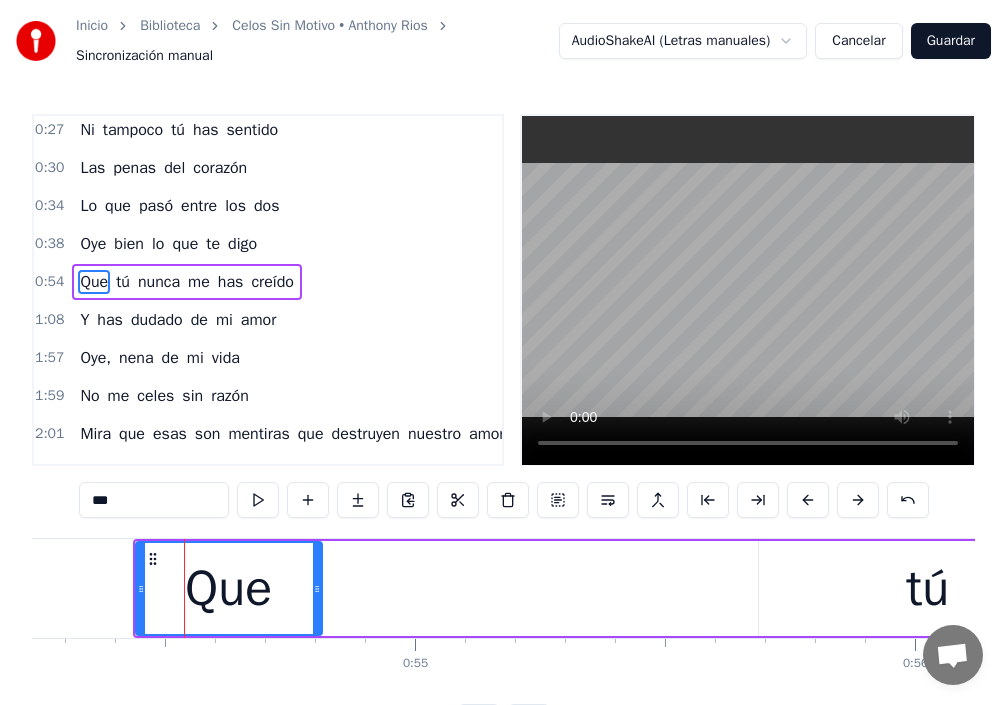 drag, startPoint x: 142, startPoint y: 589, endPoint x: 319, endPoint y: 597, distance: 177.1807 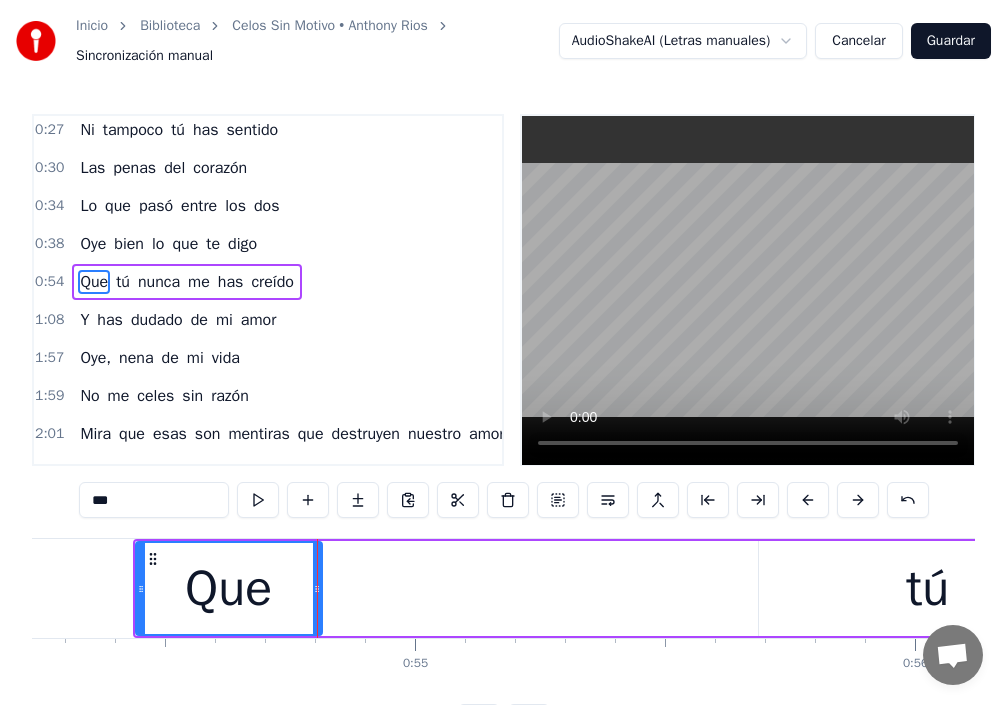 click 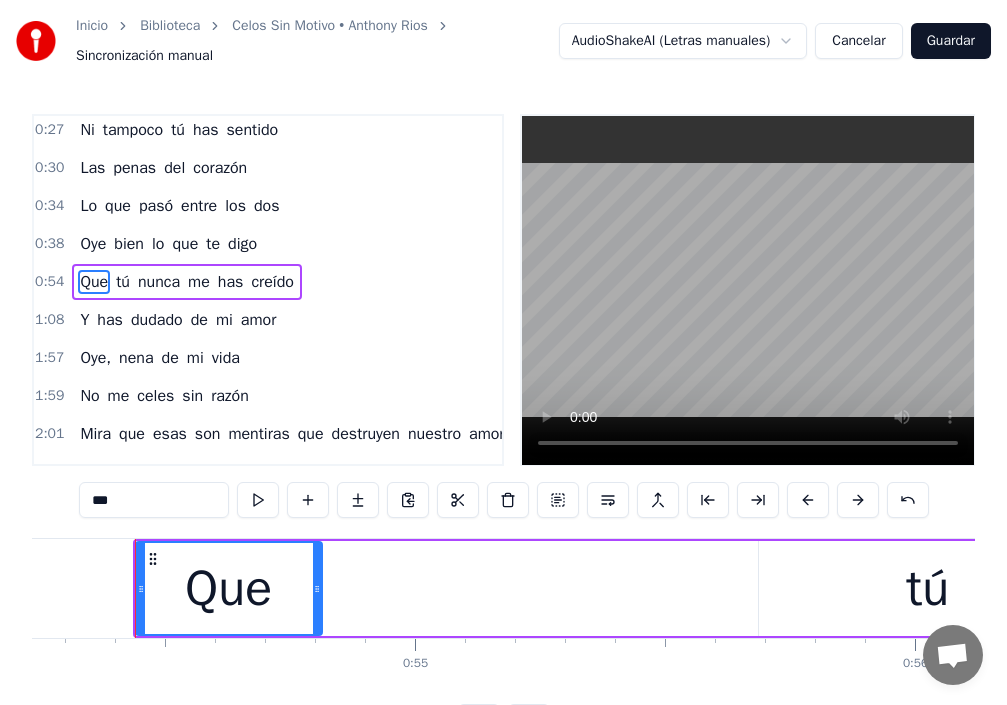 drag, startPoint x: 946, startPoint y: 602, endPoint x: 845, endPoint y: 605, distance: 101.04455 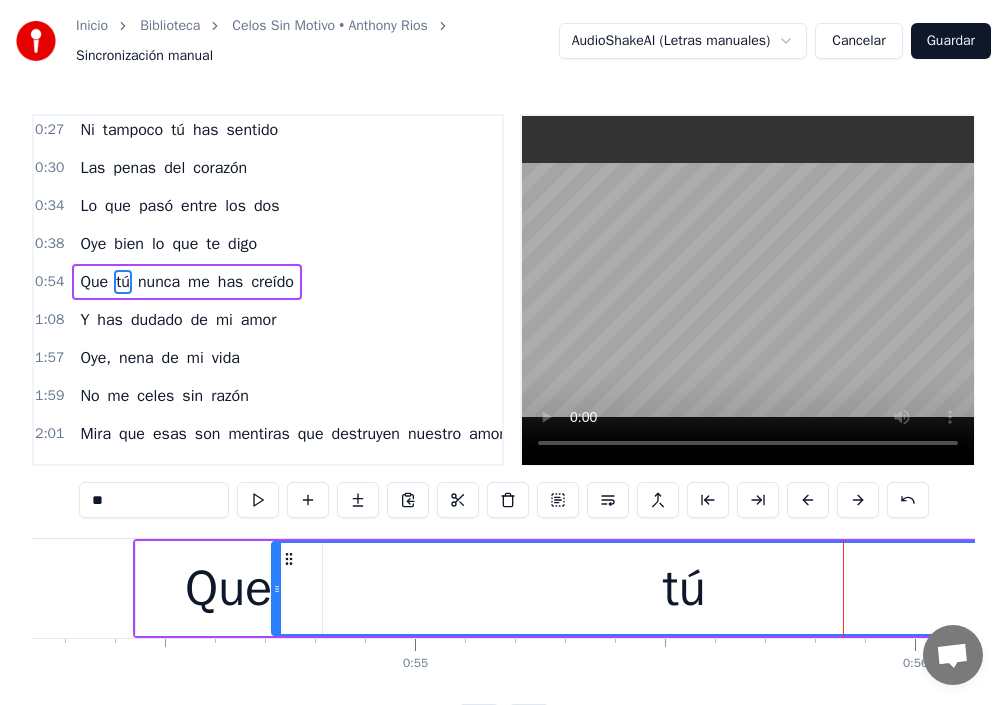 drag, startPoint x: 766, startPoint y: 592, endPoint x: 276, endPoint y: 616, distance: 490.5874 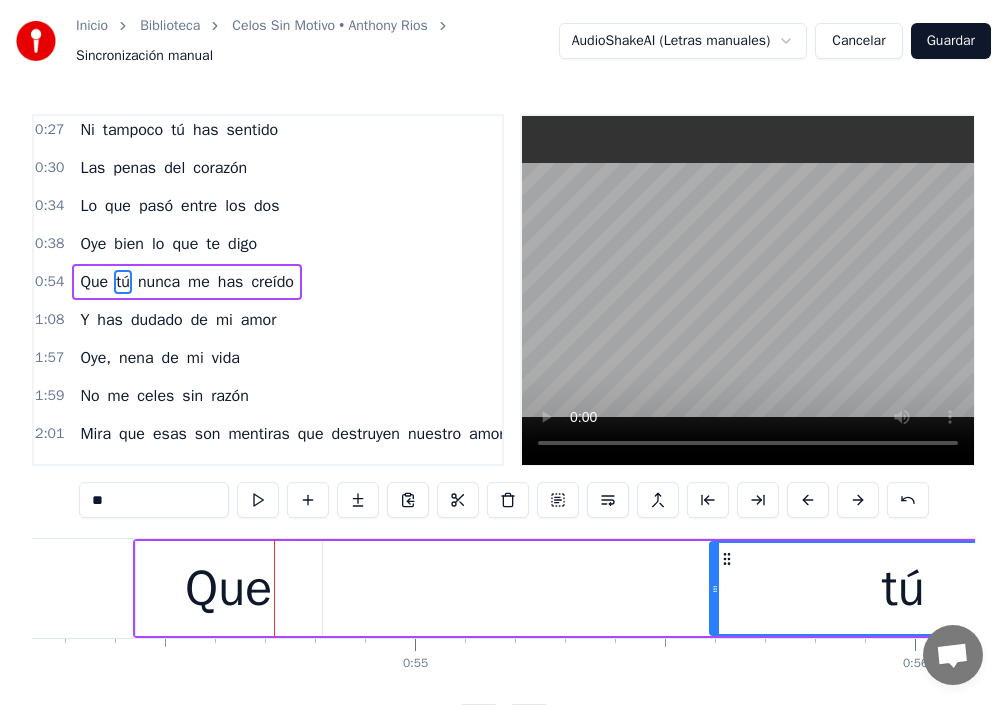drag, startPoint x: 277, startPoint y: 594, endPoint x: 723, endPoint y: 598, distance: 446.01794 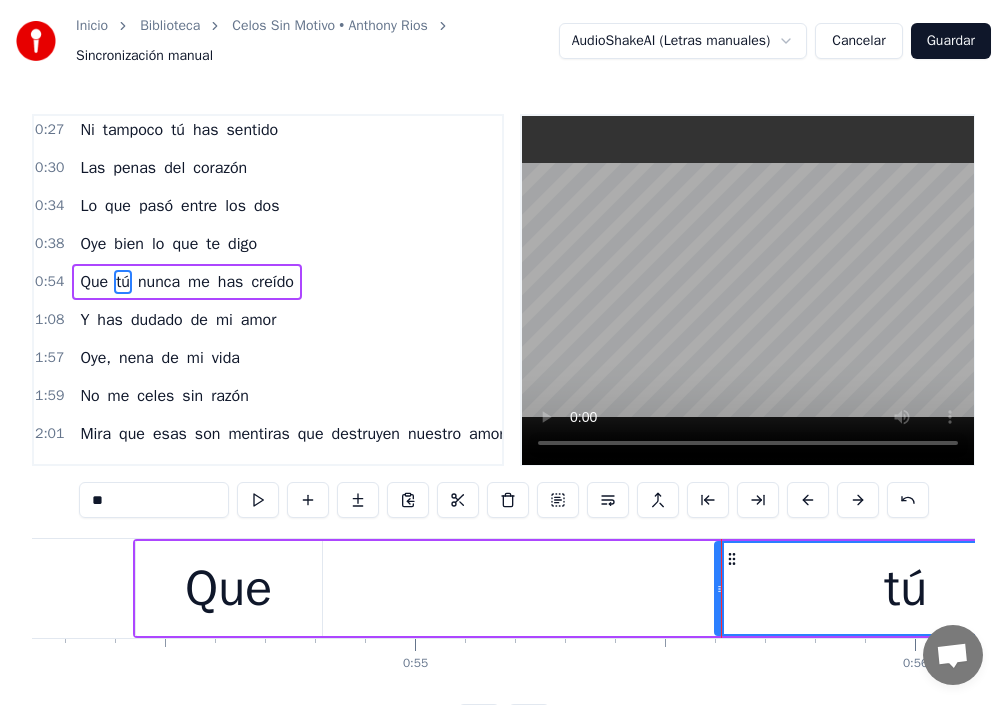 drag, startPoint x: 894, startPoint y: 602, endPoint x: 728, endPoint y: 612, distance: 166.30093 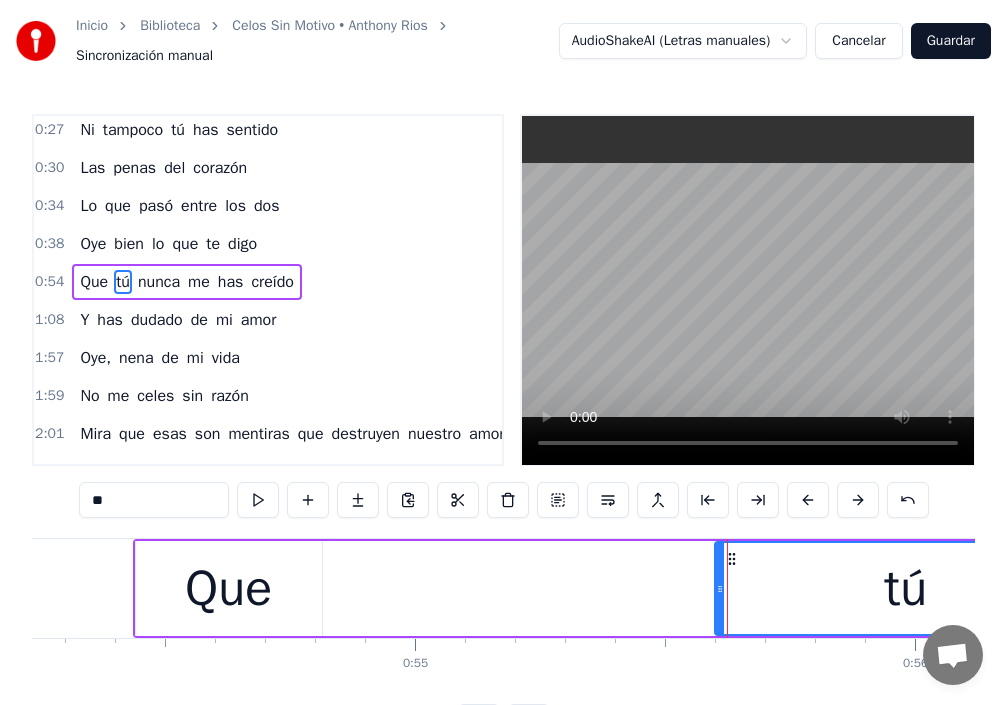 drag, startPoint x: 842, startPoint y: 580, endPoint x: 709, endPoint y: 594, distance: 133.73482 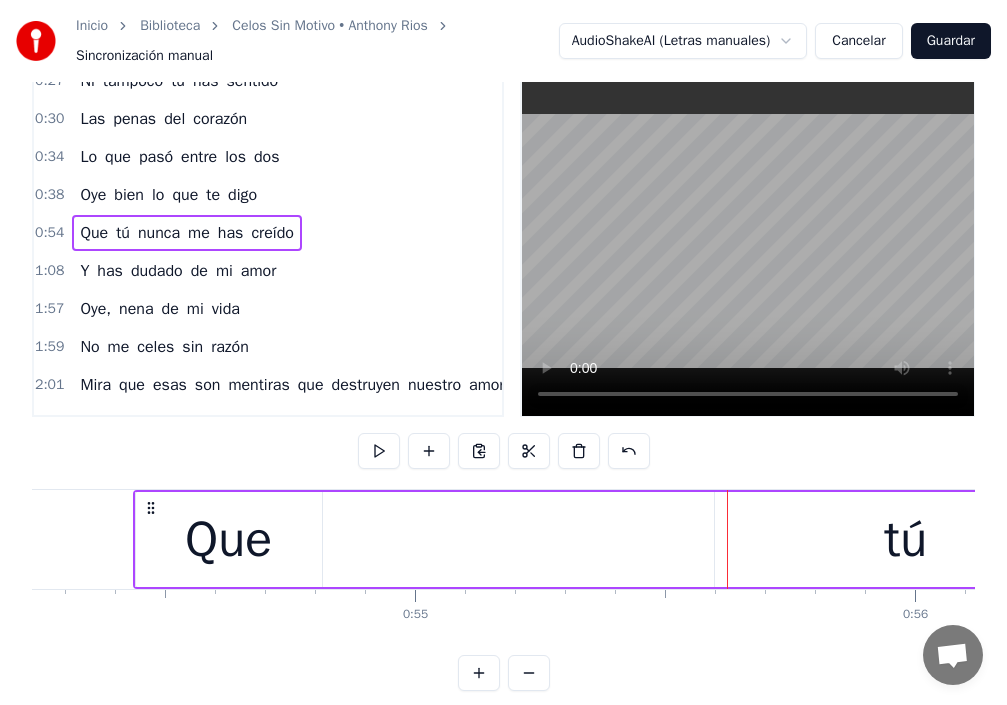 scroll, scrollTop: 84, scrollLeft: 0, axis: vertical 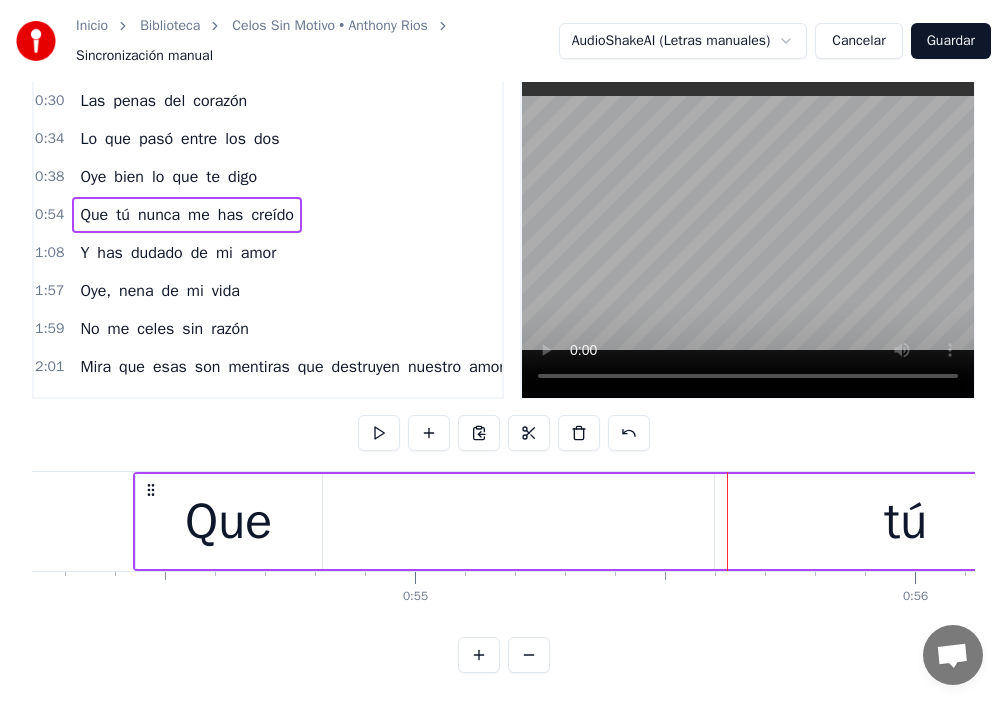 click at bounding box center [479, 655] 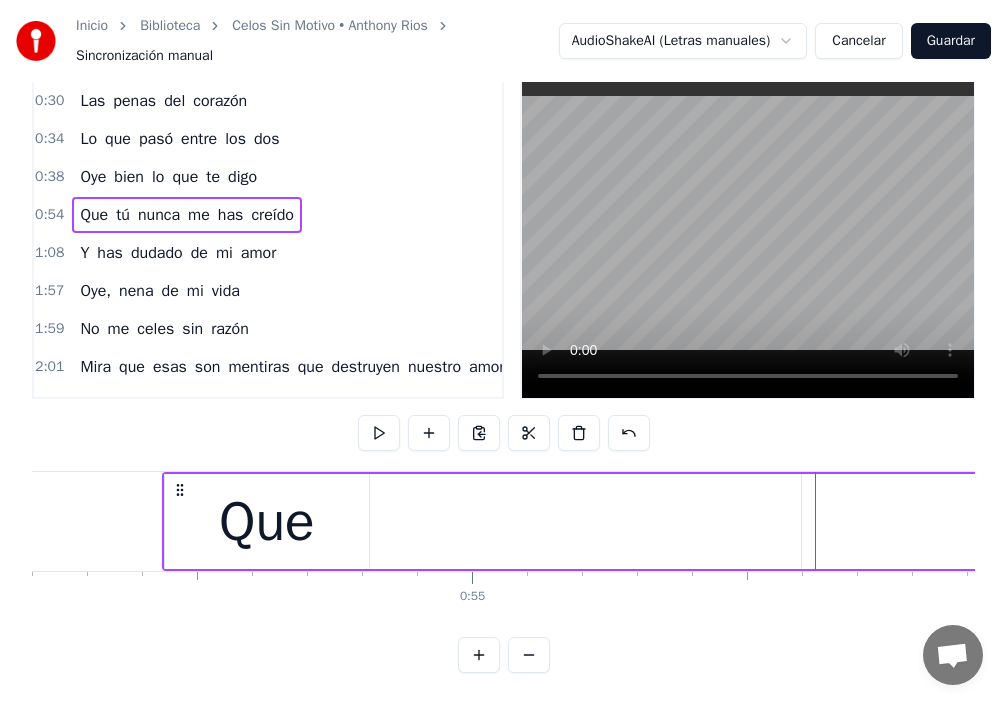 scroll, scrollTop: 0, scrollLeft: 30474, axis: horizontal 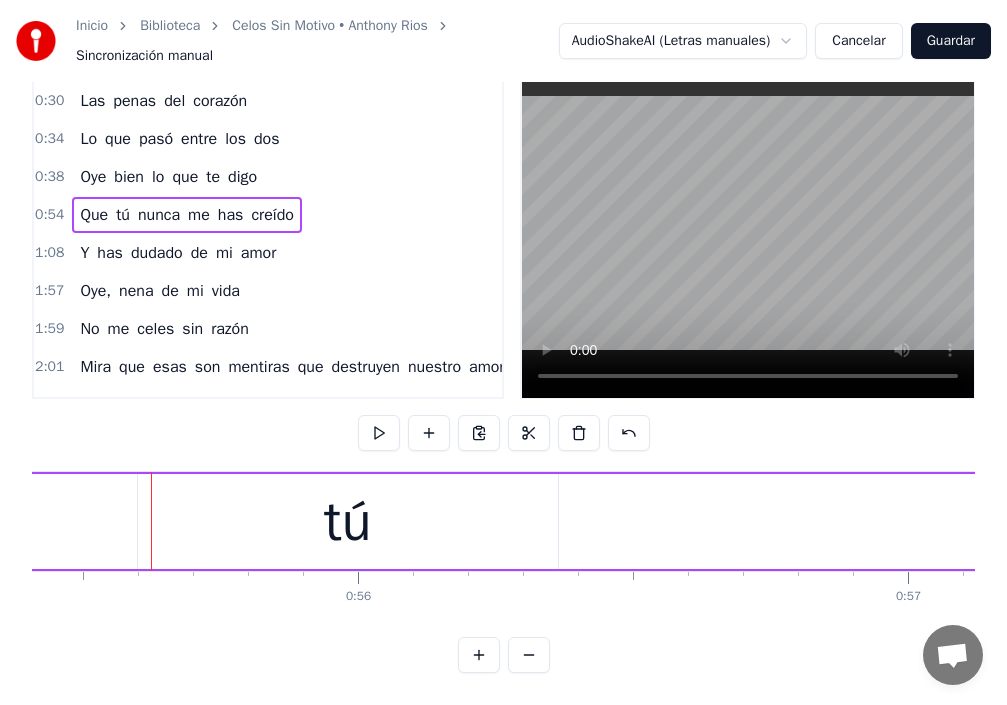 click at bounding box center (479, 655) 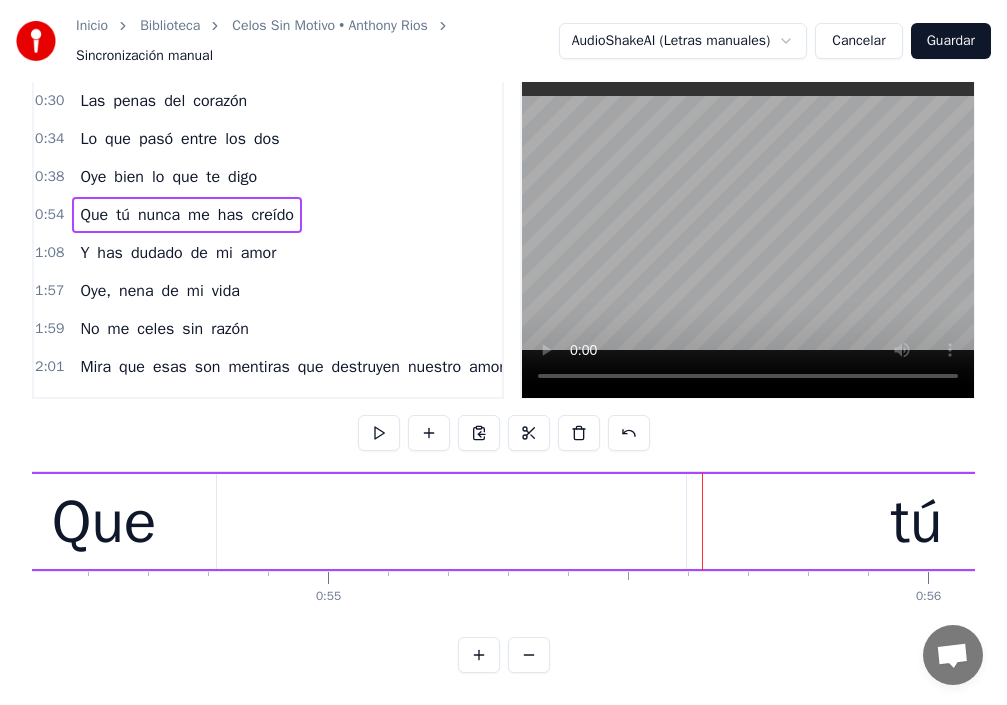 scroll, scrollTop: 0, scrollLeft: 33254, axis: horizontal 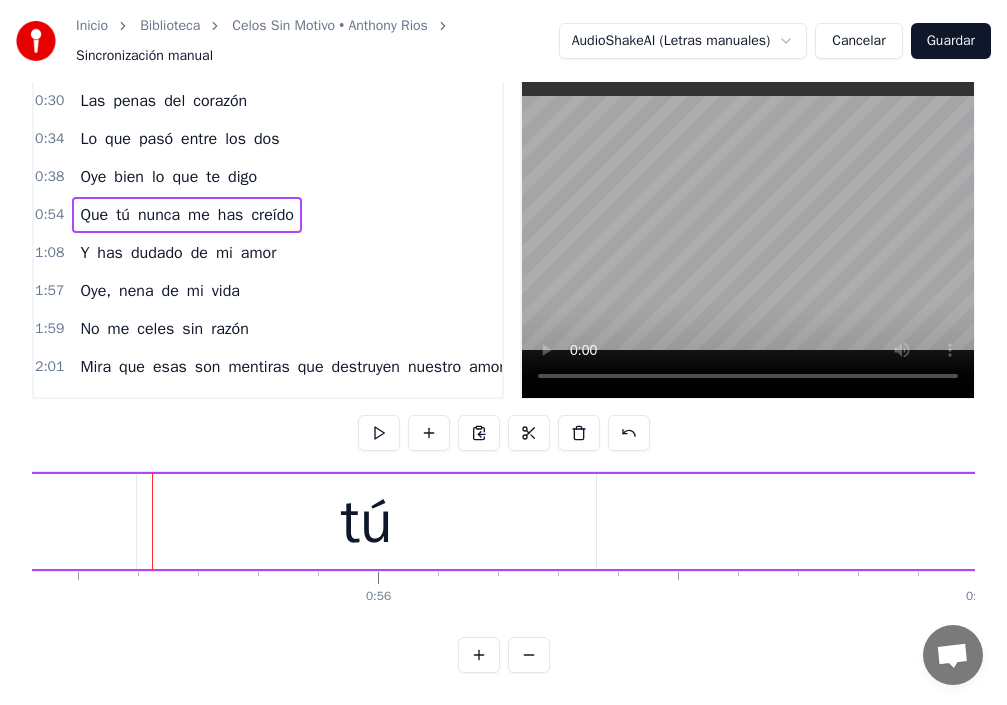 click at bounding box center [529, 655] 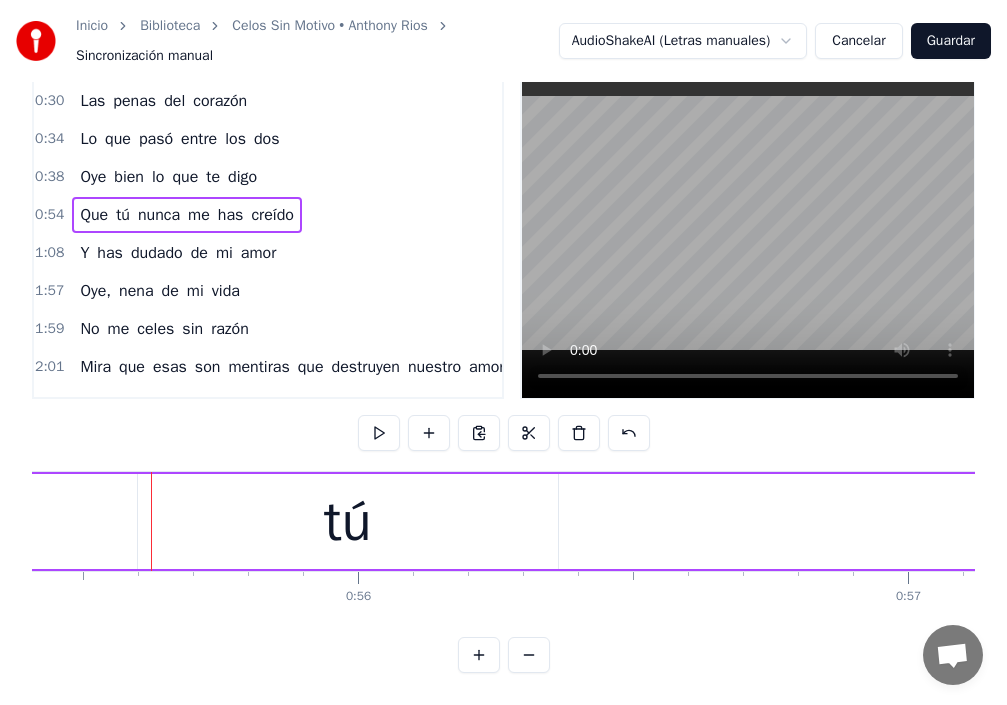 click at bounding box center (529, 655) 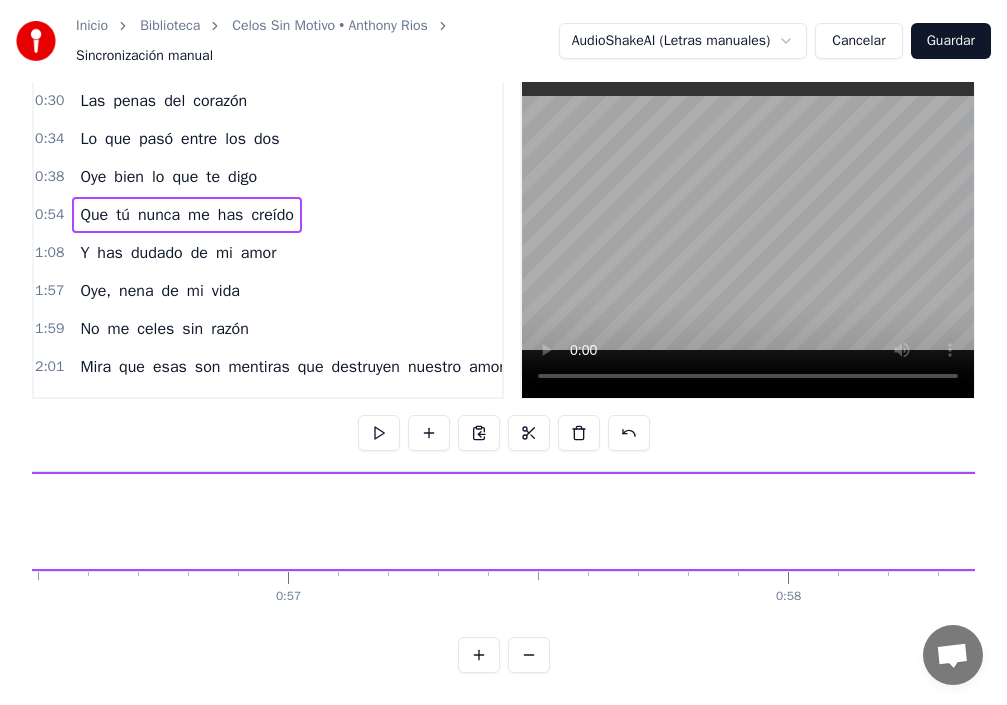 scroll, scrollTop: 0, scrollLeft: 27695, axis: horizontal 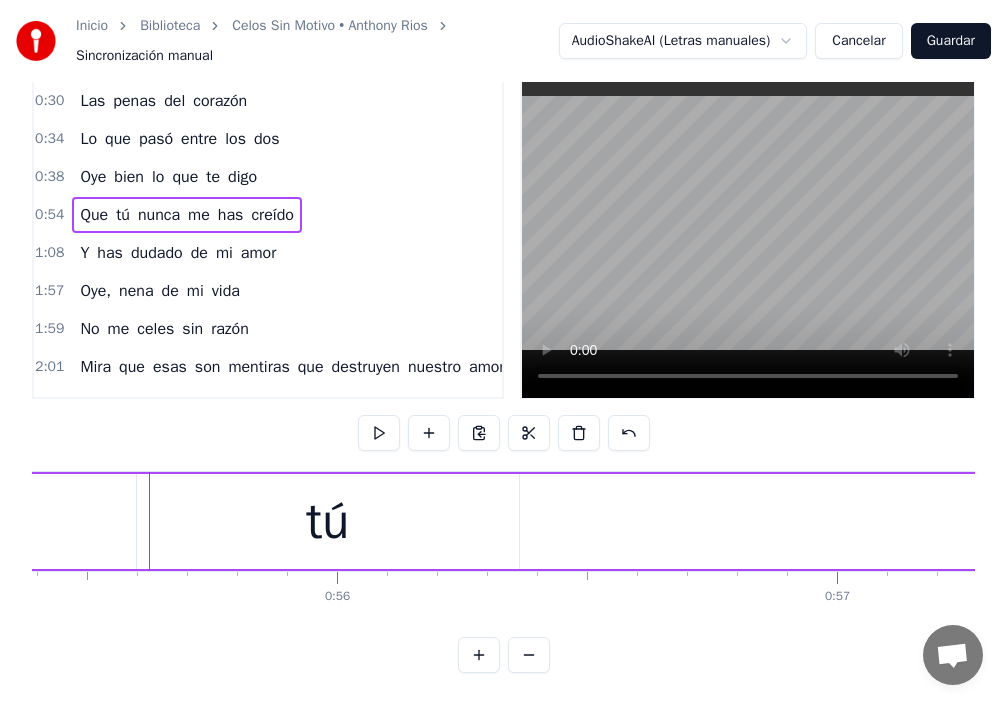click at bounding box center [529, 655] 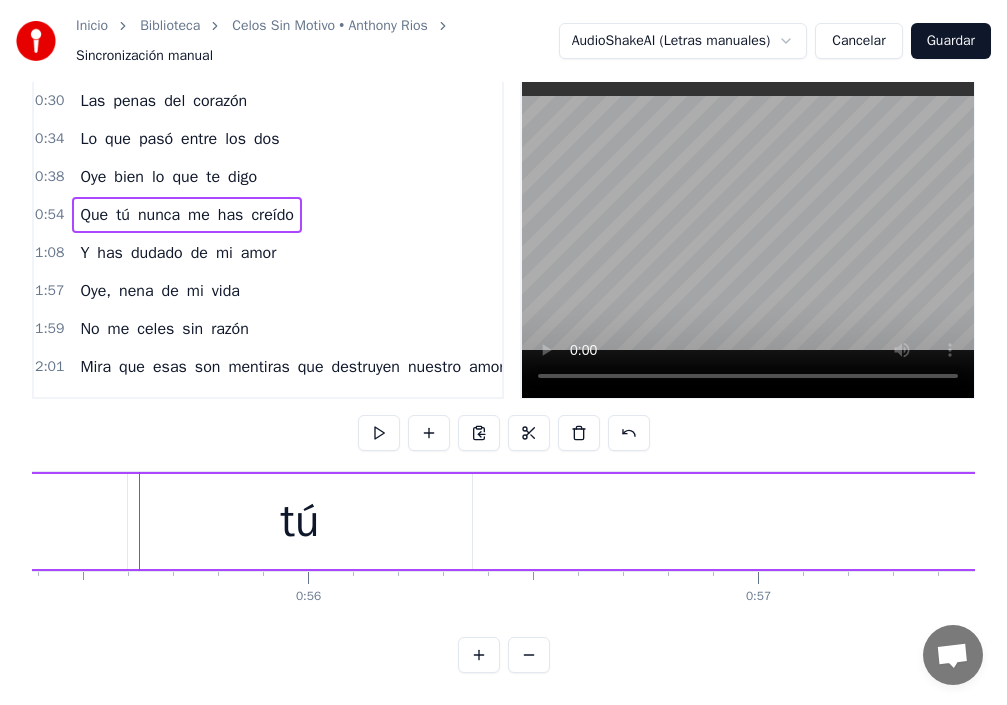 scroll, scrollTop: 0, scrollLeft: 24915, axis: horizontal 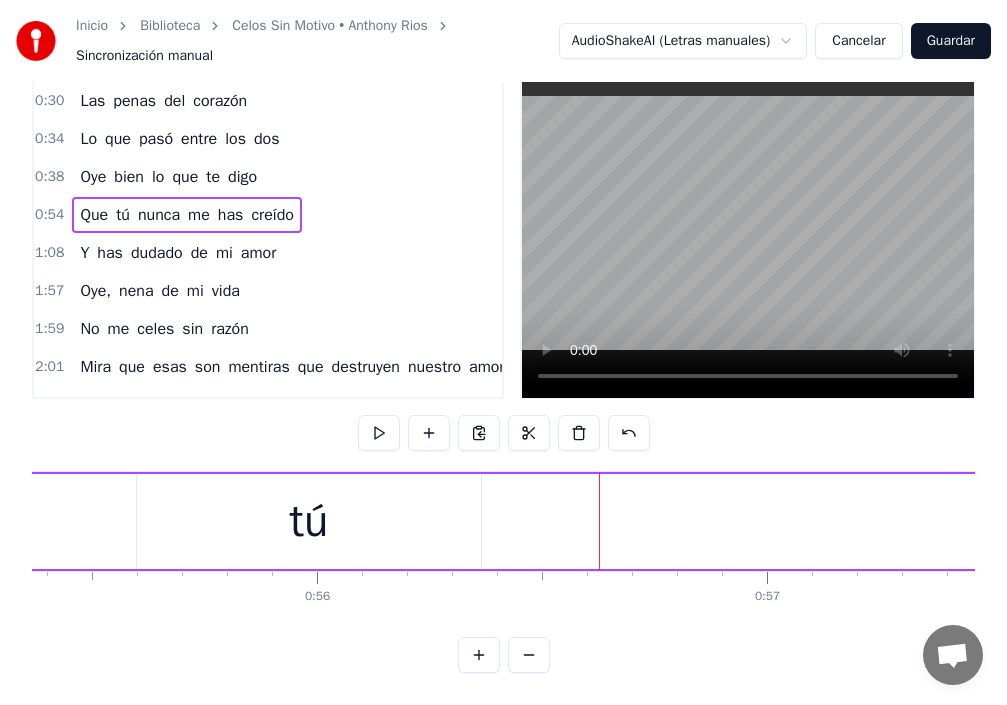 click at bounding box center (529, 655) 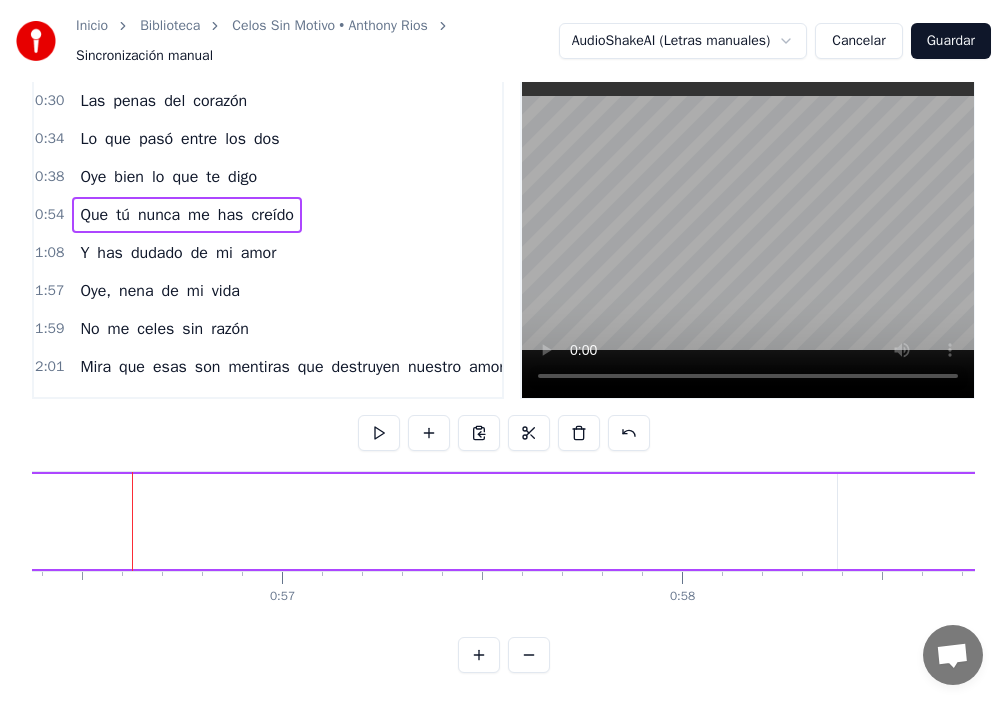 click at bounding box center [529, 655] 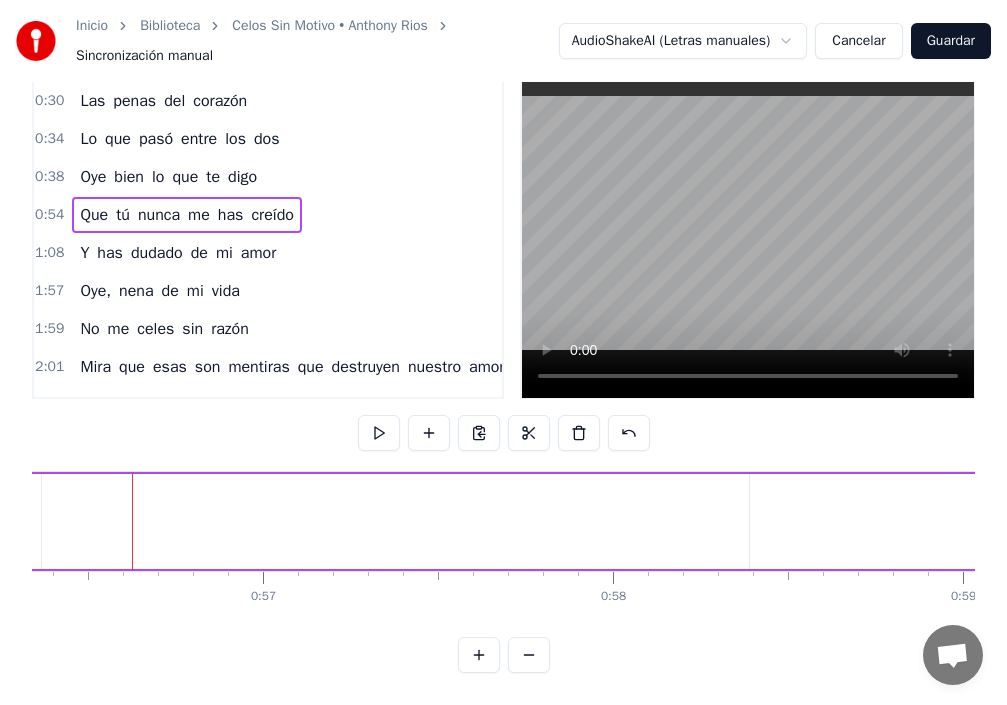 click at bounding box center (529, 655) 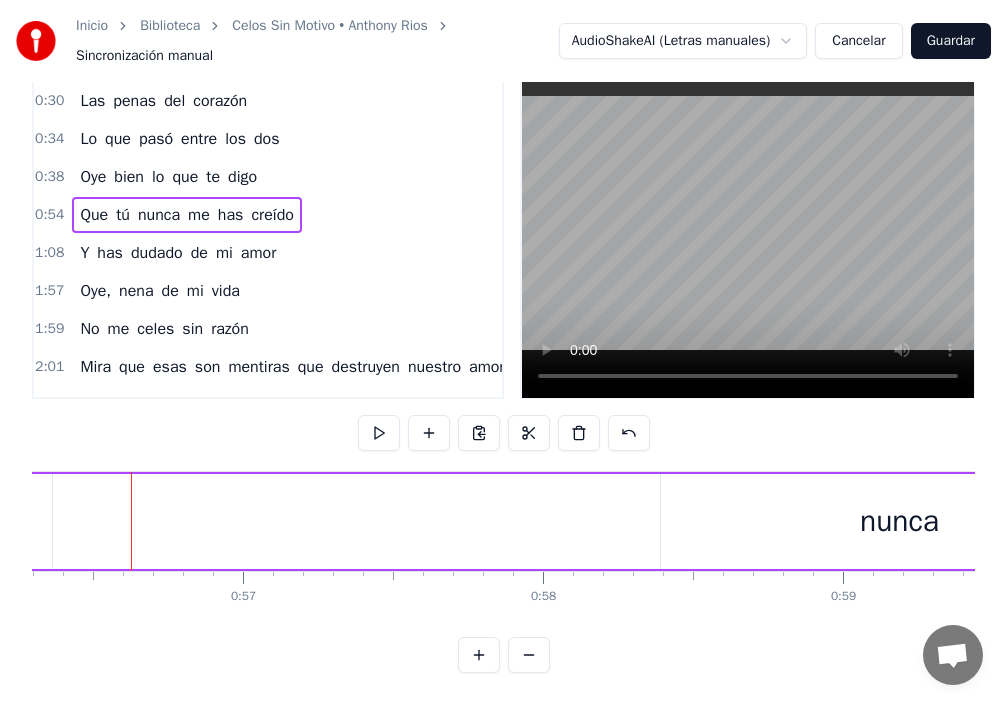 scroll, scrollTop: 0, scrollLeft: 16887, axis: horizontal 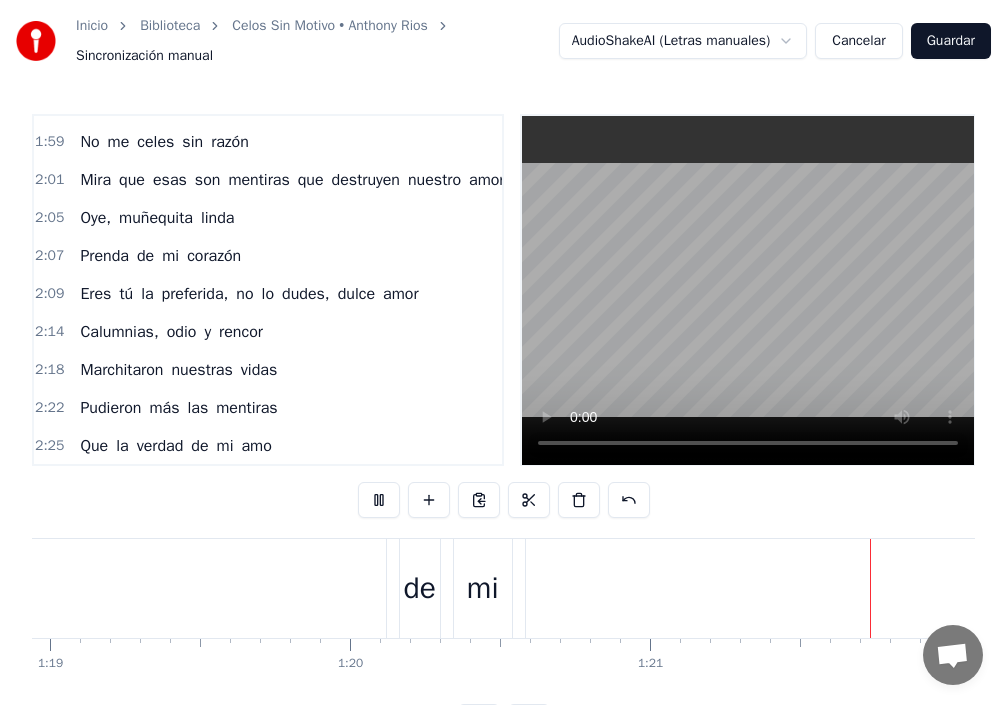 click on "2:22 Pudieron más las mentiras" at bounding box center (268, 408) 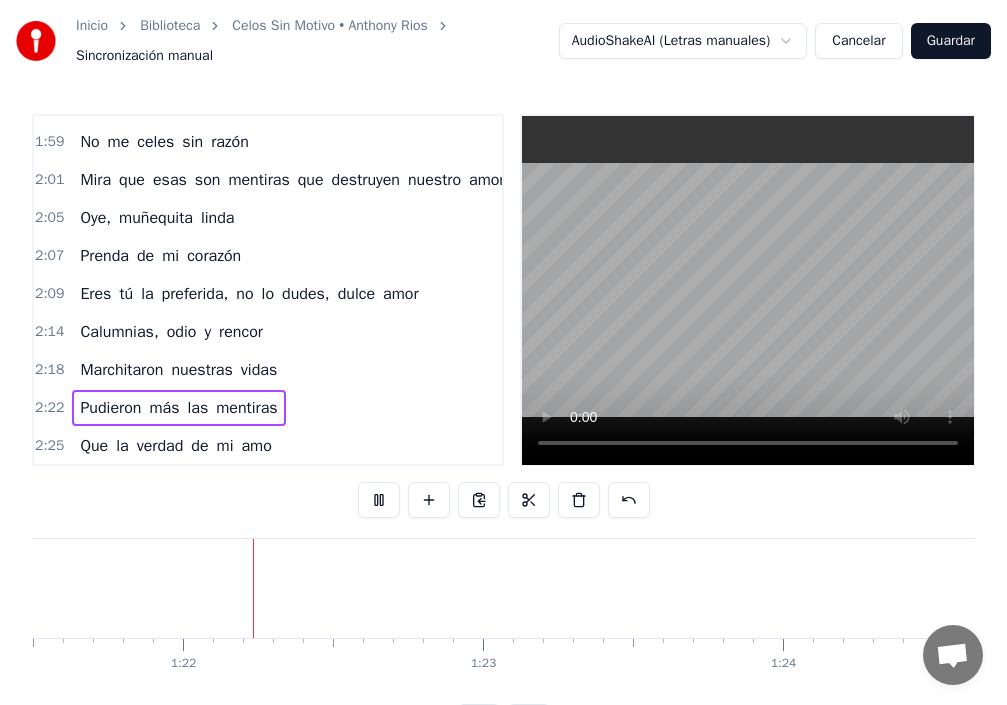scroll, scrollTop: 0, scrollLeft: 24479, axis: horizontal 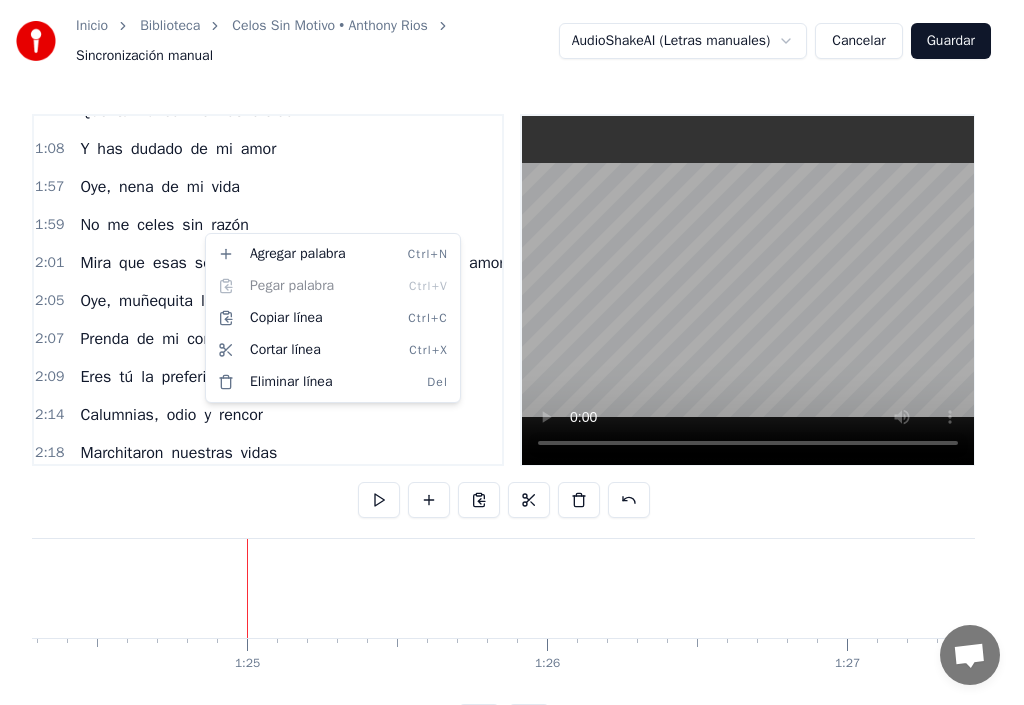 click on "Inicio Biblioteca Celos Sin Motivo • Anthony Rios Sincronización manual AudioShakeAI (Letras manuales) Cancelar Guardar 0:19 Tú me celas sin razón 0:23 Porque no me has comprendido 0:27 Ni tampoco tú has sentido 0:30 Las penas del corazón 0:34 Lo que pasó entre los dos 0:38 Oye bien lo que te digo 0:54 Que tú nunca me has creído 1:08 Y has dudado de mi amor 1:57 Oye, nena de mi vida 1:59 No me celes sin razón 2:01 Mira que esas son mentiras que destruyen nuestro amor 2:05 Oye, muñequita linda 2:07 Prenda de mi corazón 2:09 Eres tú la preferida, no lo dudes, dulce amor 2:14 Calumnias, odio y rencor 2:18 Marchitaron nuestras vidas 2:22 Pudieron más las mentiras 2:25 Que la verdad de mi amo Tú me celas sin razón Porque no me has comprendido Ni tampoco tú has sentido Las penas del corazón Lo que pasó entre los dos Oye bien lo que te digo Que tú nunca me has creído Y has dudado de mi amor Oye, nena de mi vida No me celes sin razón Mira que esas son mentiras que destruyen nuestro amor Oye, de" at bounding box center (512, 386) 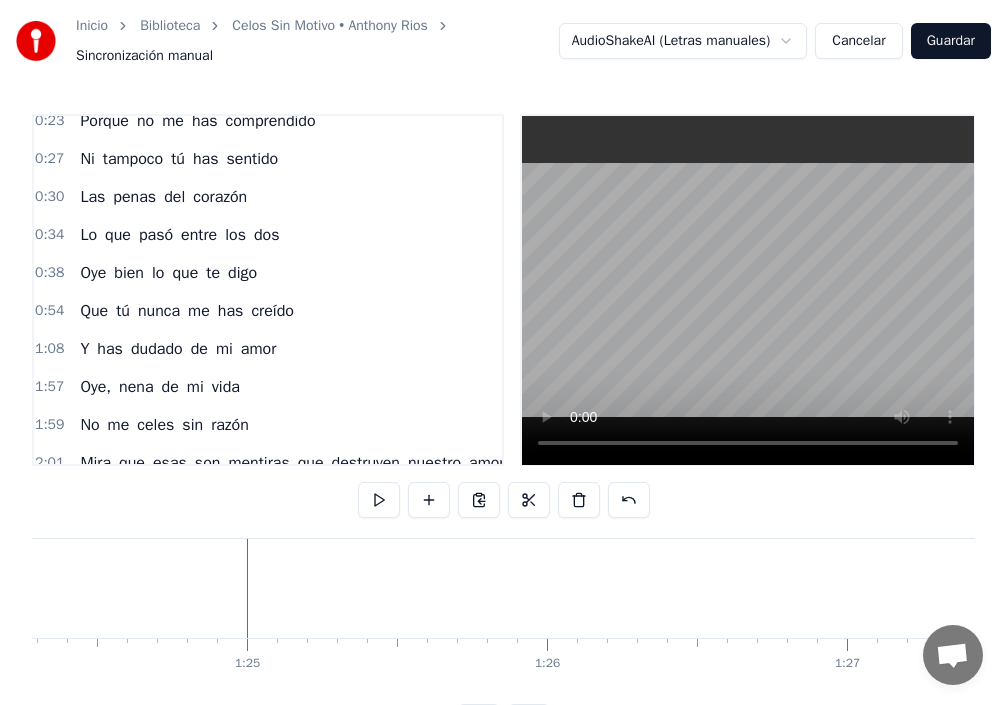 scroll, scrollTop: 0, scrollLeft: 0, axis: both 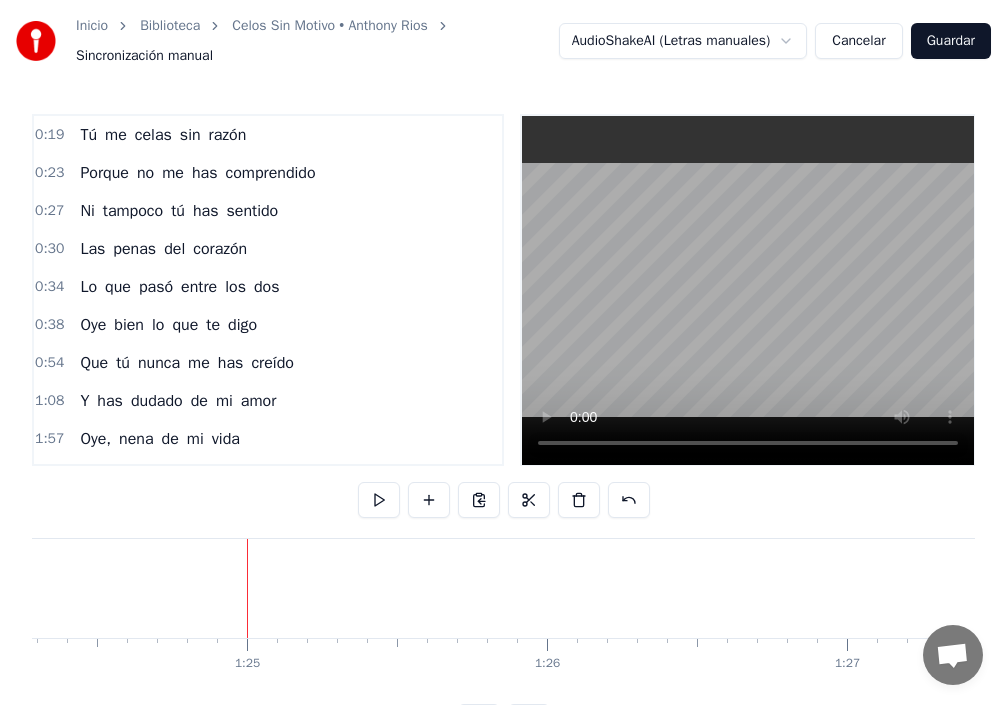click on "0:23 Porque no me has comprendido" at bounding box center [268, 173] 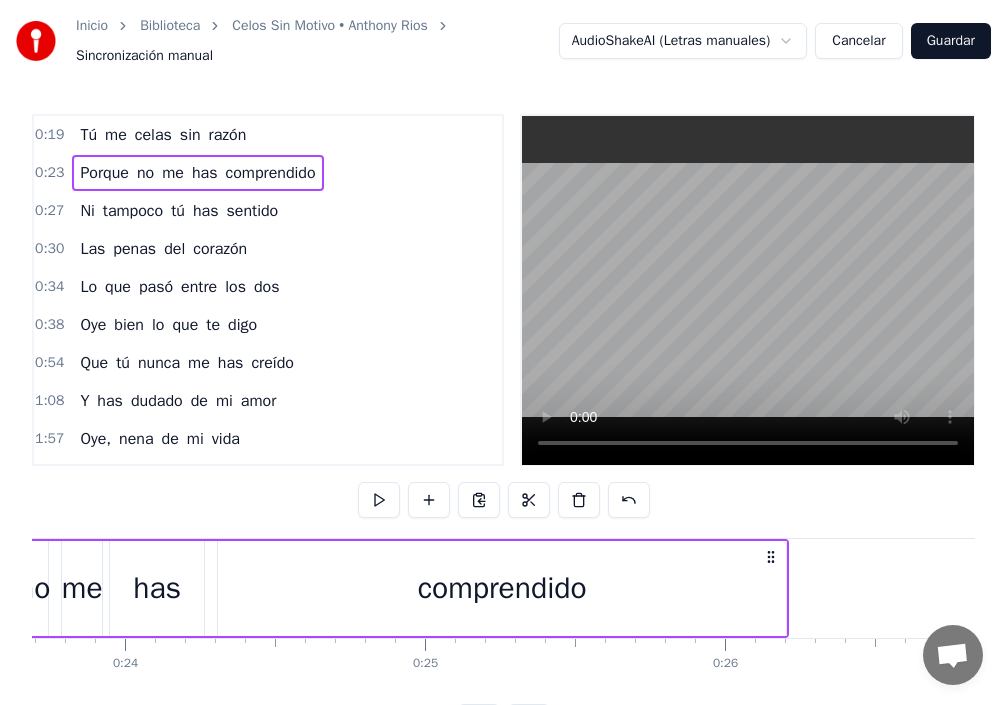 scroll, scrollTop: 0, scrollLeft: 6884, axis: horizontal 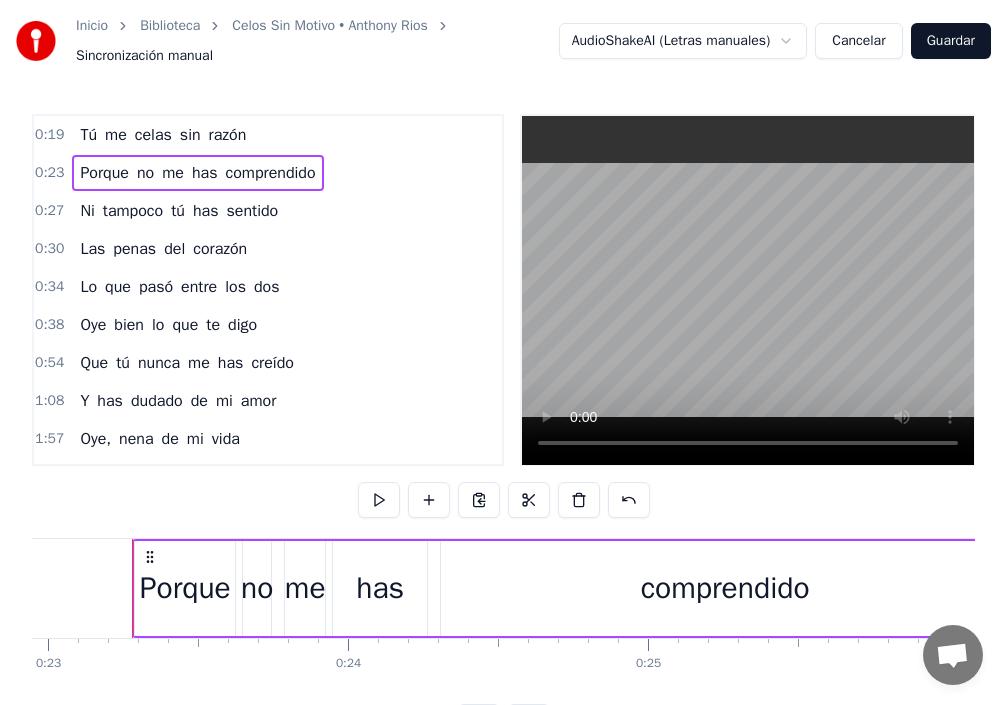 drag, startPoint x: 313, startPoint y: 128, endPoint x: 56, endPoint y: 160, distance: 258.98456 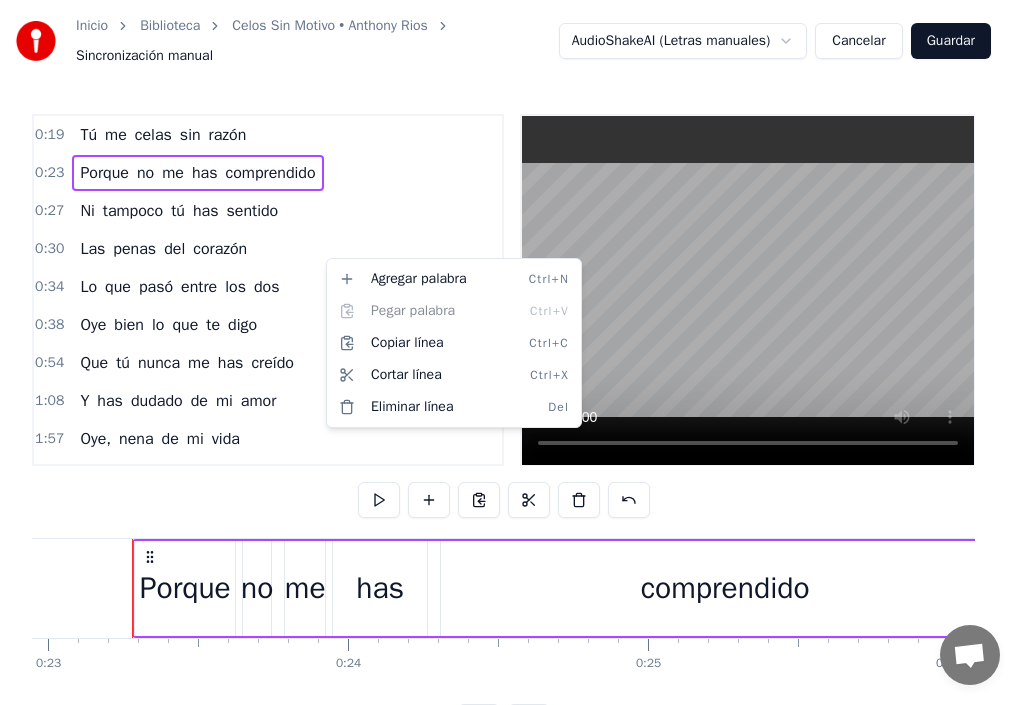 click on "Inicio Biblioteca Celos Sin Motivo • Anthony Rios Sincronización manual AudioShakeAI (Letras manuales) Cancelar Guardar 0:19 Tú me celas sin razón 0:23 Porque no me has comprendido 0:27 Ni tampoco tú has sentido 0:30 Las penas del corazón 0:34 Lo que pasó entre los dos 0:38 Oye bien lo que te digo 0:54 Que tú nunca me has creído 1:08 Y has dudado de mi amor 1:57 Oye, nena de mi vida 1:59 No me celes sin razón 2:01 Mira que esas son mentiras que destruyen nuestro amor 2:05 Oye, muñequita linda 2:07 Prenda de mi corazón 2:09 Eres tú la preferida, no lo dudes, dulce amor 2:14 Calumnias, odio y rencor 2:18 Marchitaron nuestras vidas 2:22 Pudieron más las mentiras 2:25 Que la verdad de mi amo Tú me celas sin razón Porque no me has comprendido Ni tampoco tú has sentido Las penas del corazón Lo que pasó entre los dos Oye bien lo que te digo Que tú nunca me has creído Y has dudado de mi amor Oye, nena de mi vida No me celes sin razón Mira que esas son mentiras que destruyen nuestro amor Oye, de" at bounding box center [512, 386] 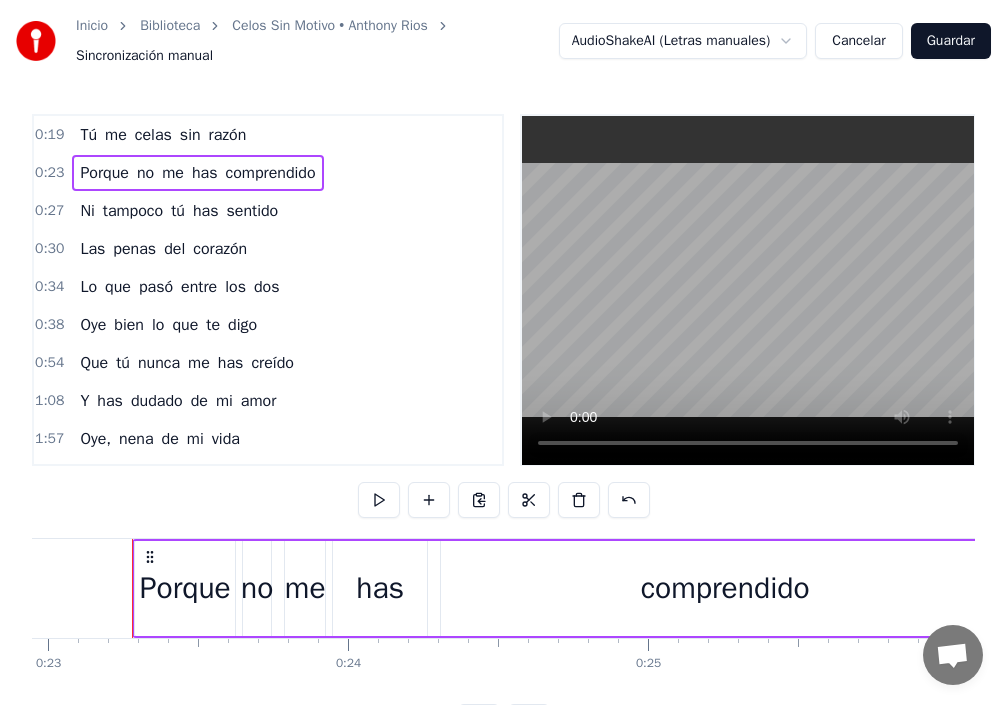 click on "0:19 Tú me celas sin razón" at bounding box center (268, 135) 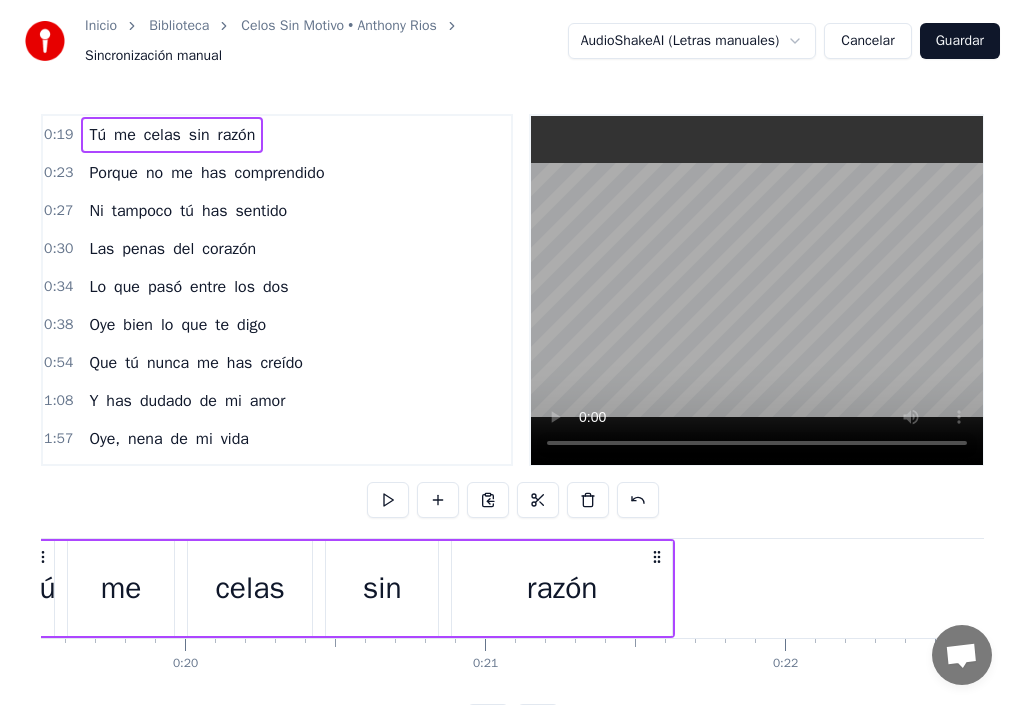 scroll, scrollTop: 0, scrollLeft: 5738, axis: horizontal 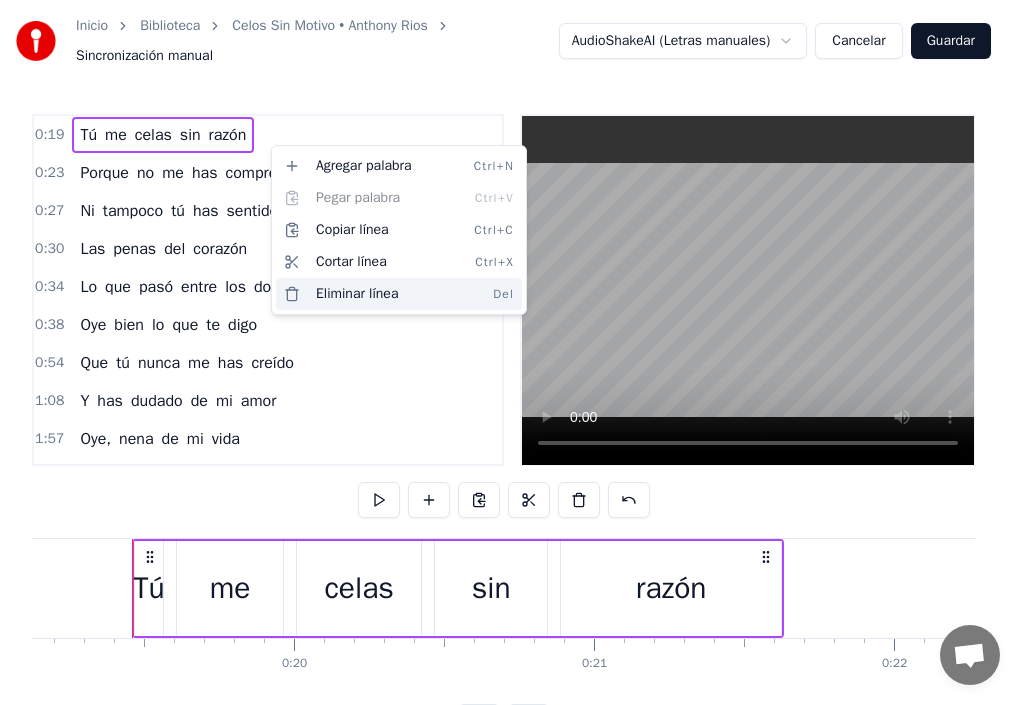 drag, startPoint x: 368, startPoint y: 295, endPoint x: 336, endPoint y: 284, distance: 33.83785 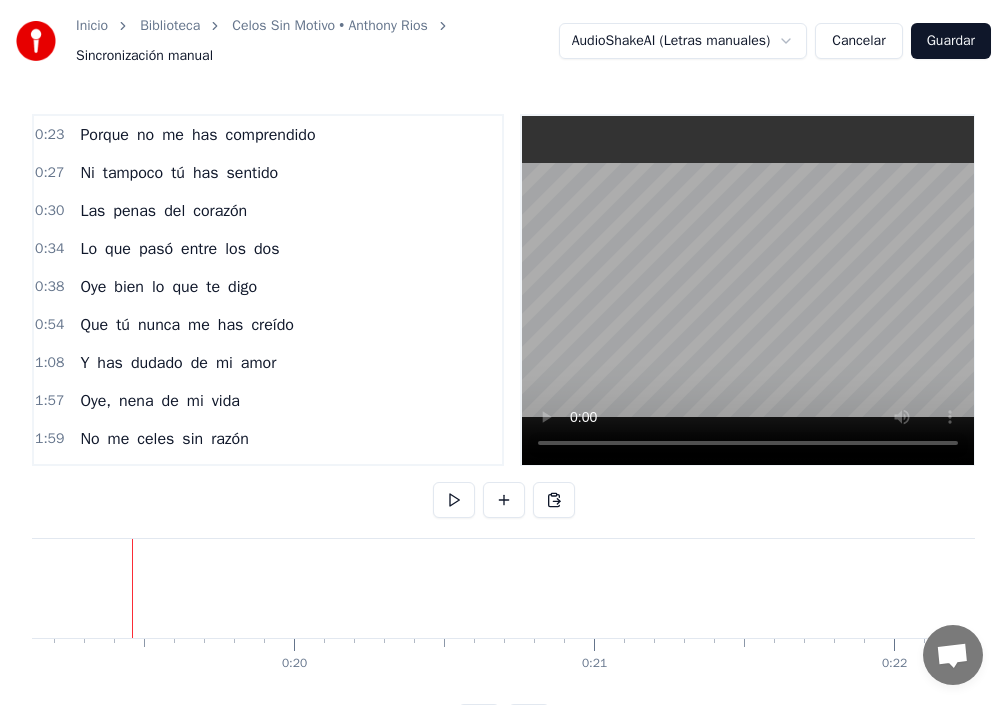 drag, startPoint x: 491, startPoint y: 274, endPoint x: 473, endPoint y: 293, distance: 26.172504 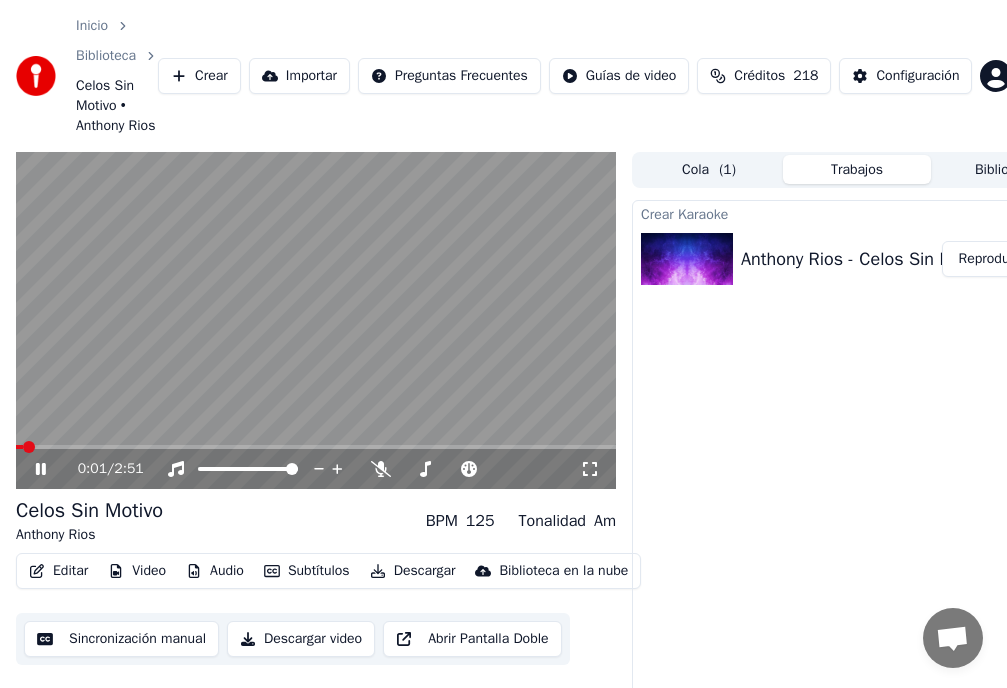 click 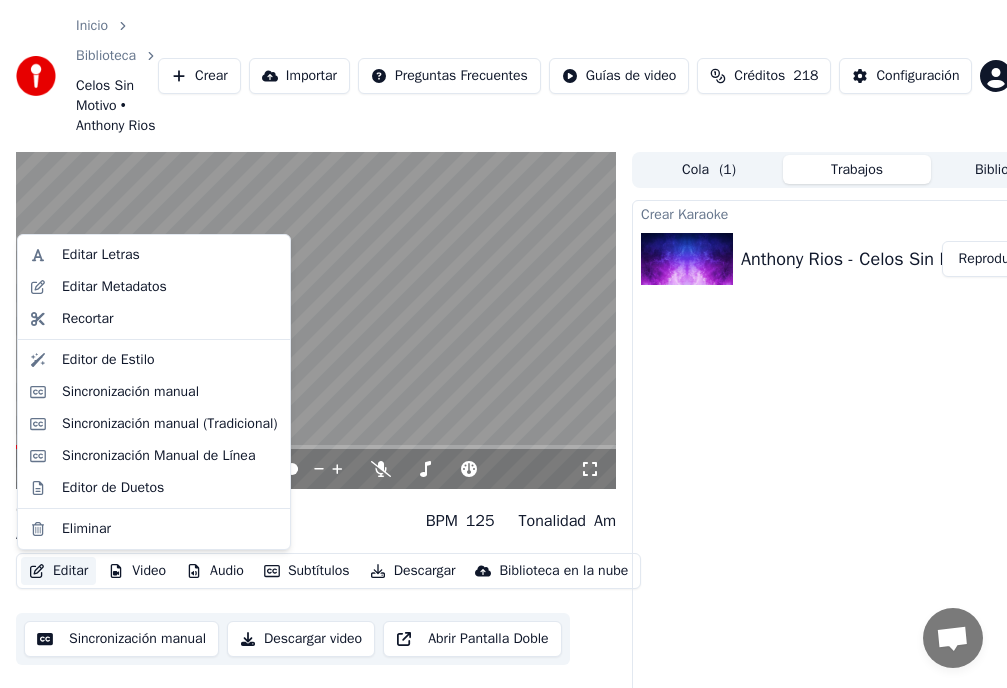click on "Editar" at bounding box center (58, 571) 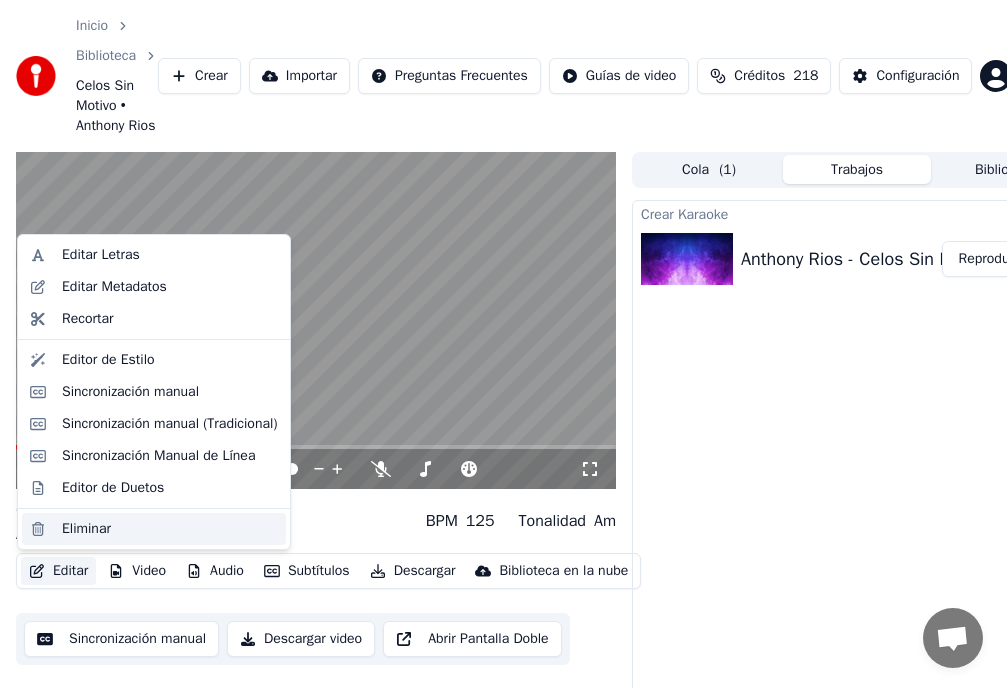 click on "Eliminar" at bounding box center (86, 529) 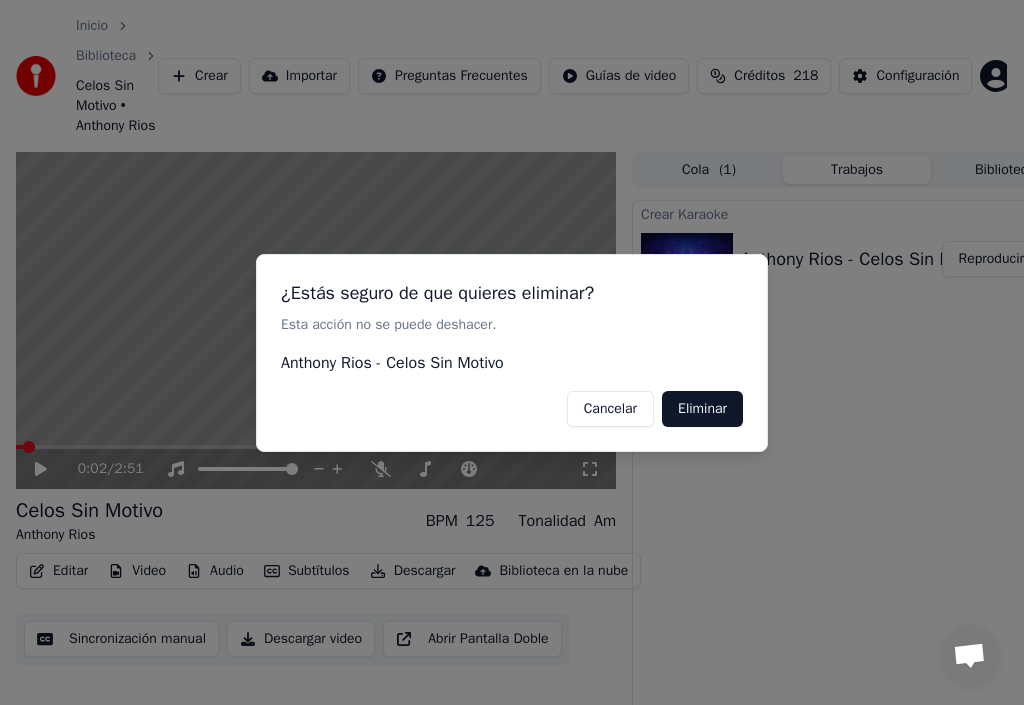 click on "Eliminar" at bounding box center (702, 408) 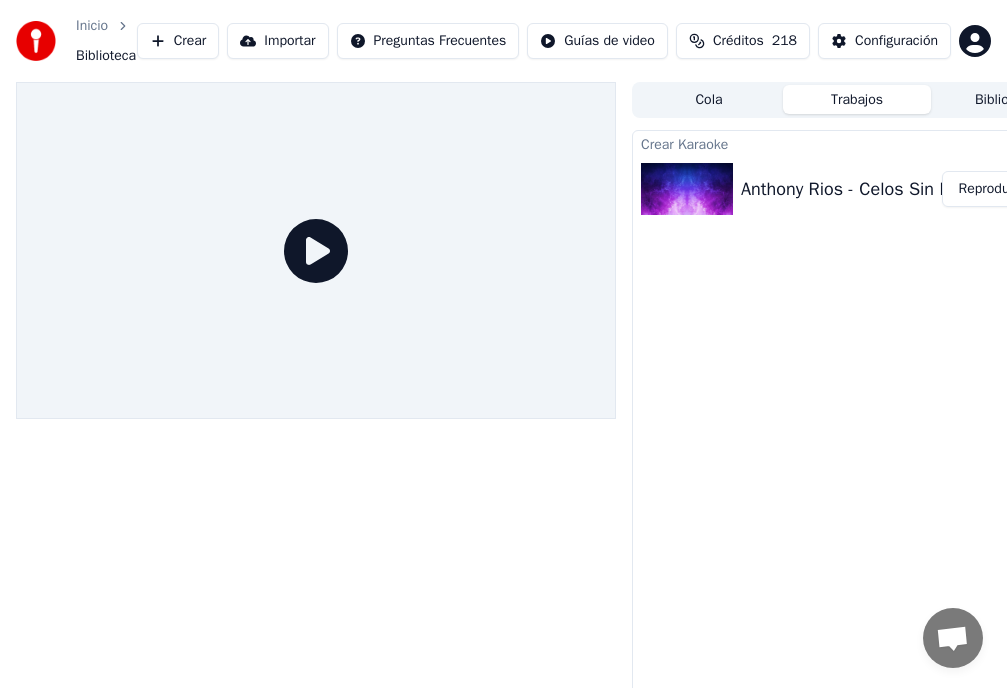 click on "Inicio" at bounding box center (92, 26) 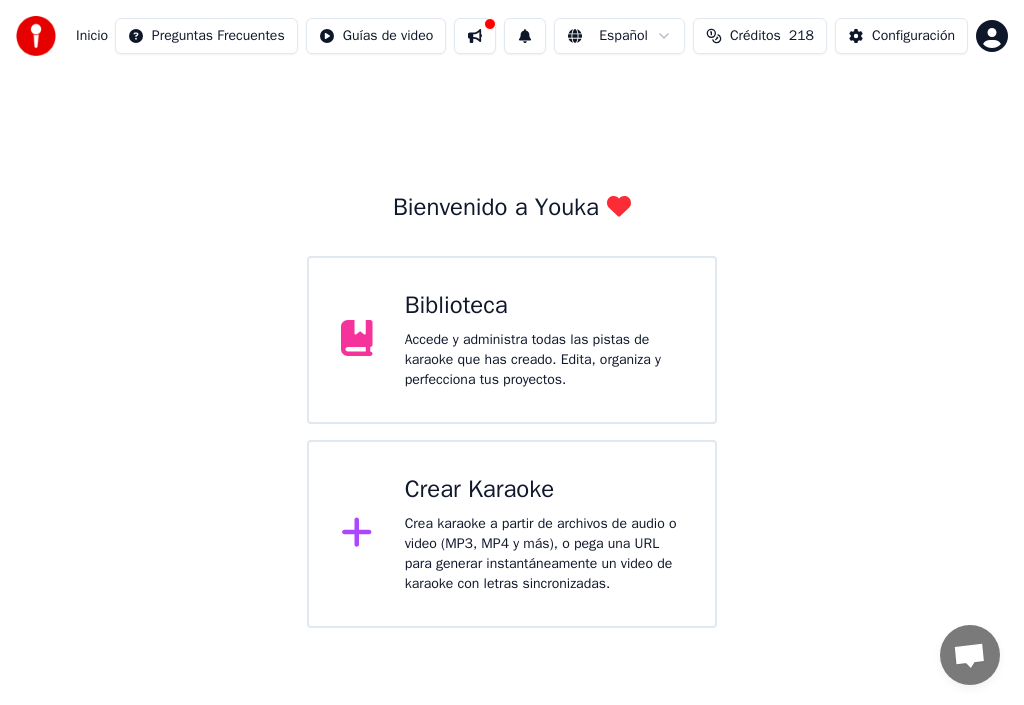 click on "Crear Karaoke" at bounding box center [544, 490] 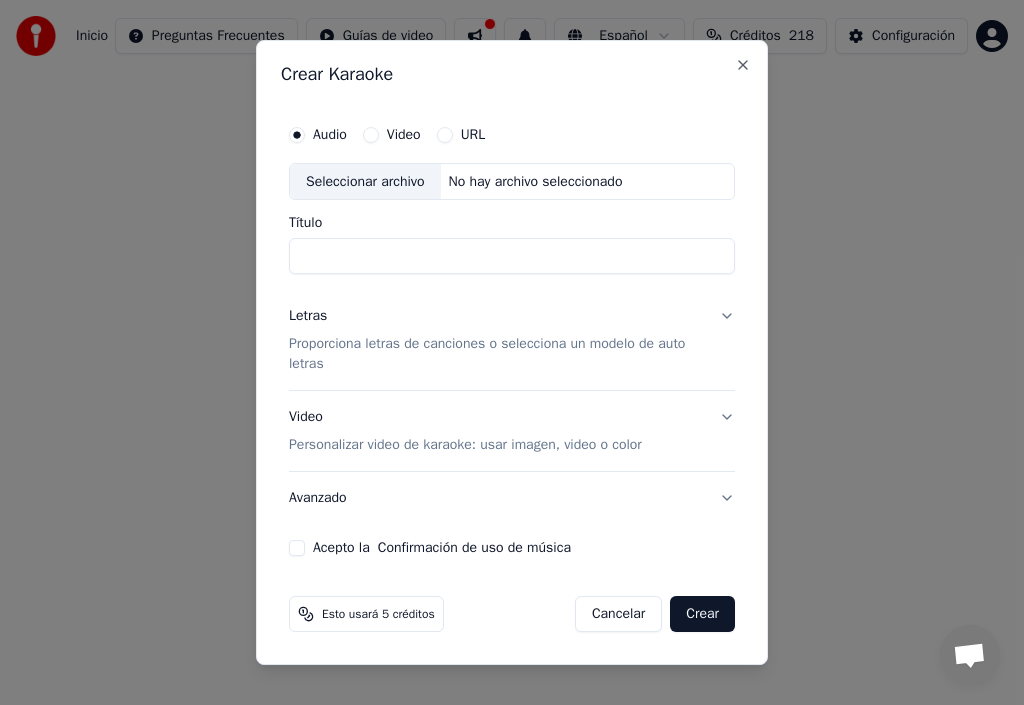 click on "Título" at bounding box center [512, 257] 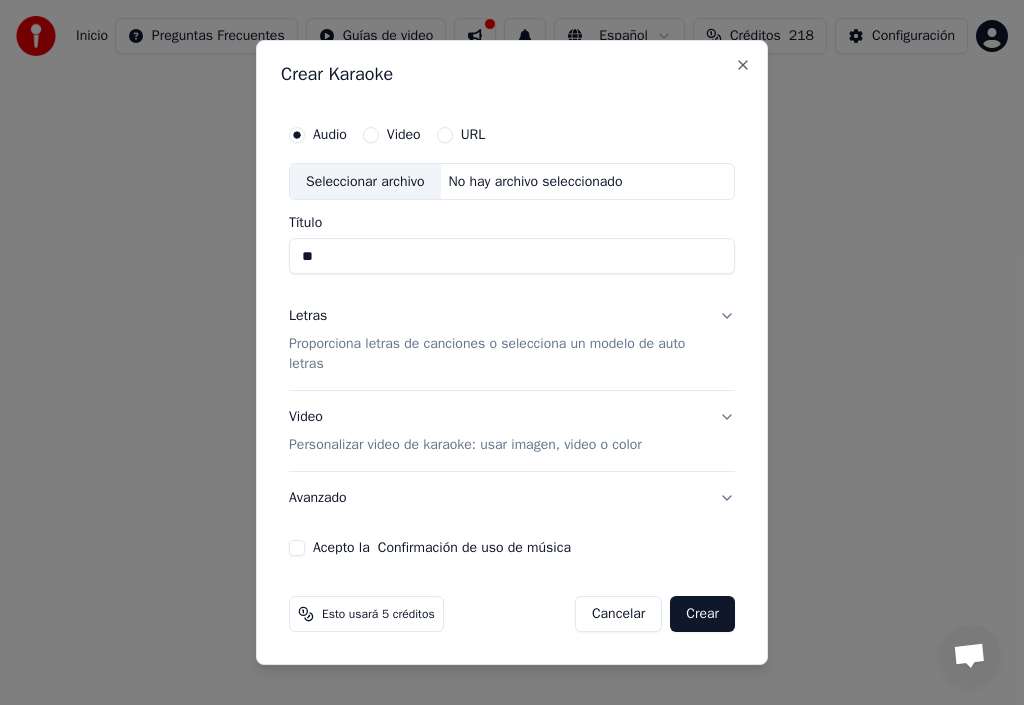 type on "*" 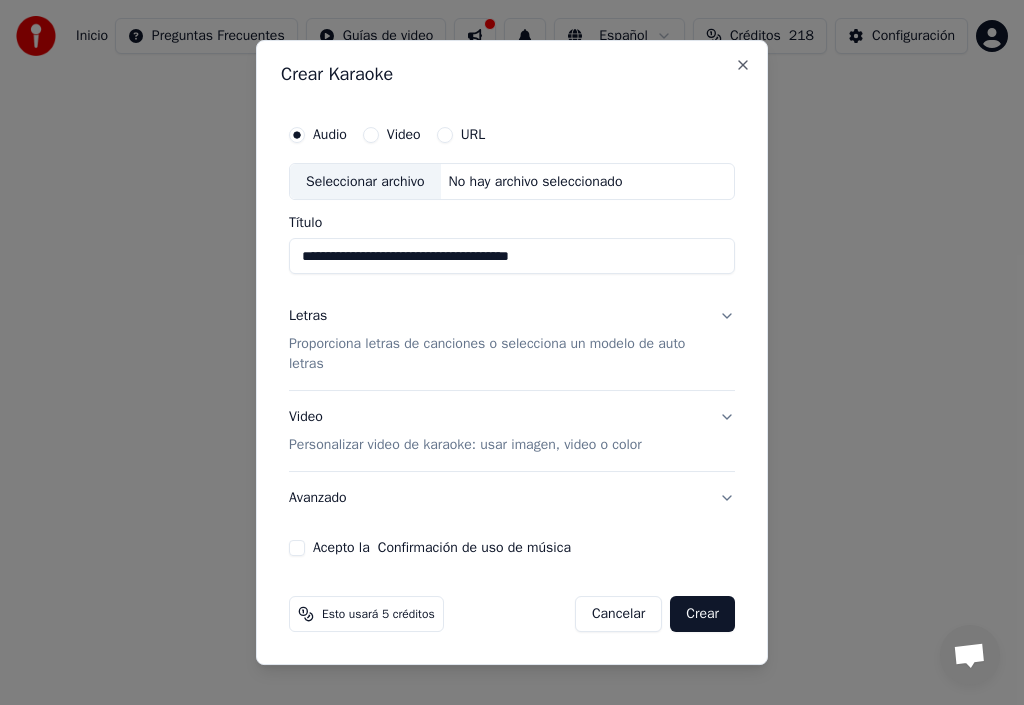 click on "Seleccionar archivo" at bounding box center (365, 182) 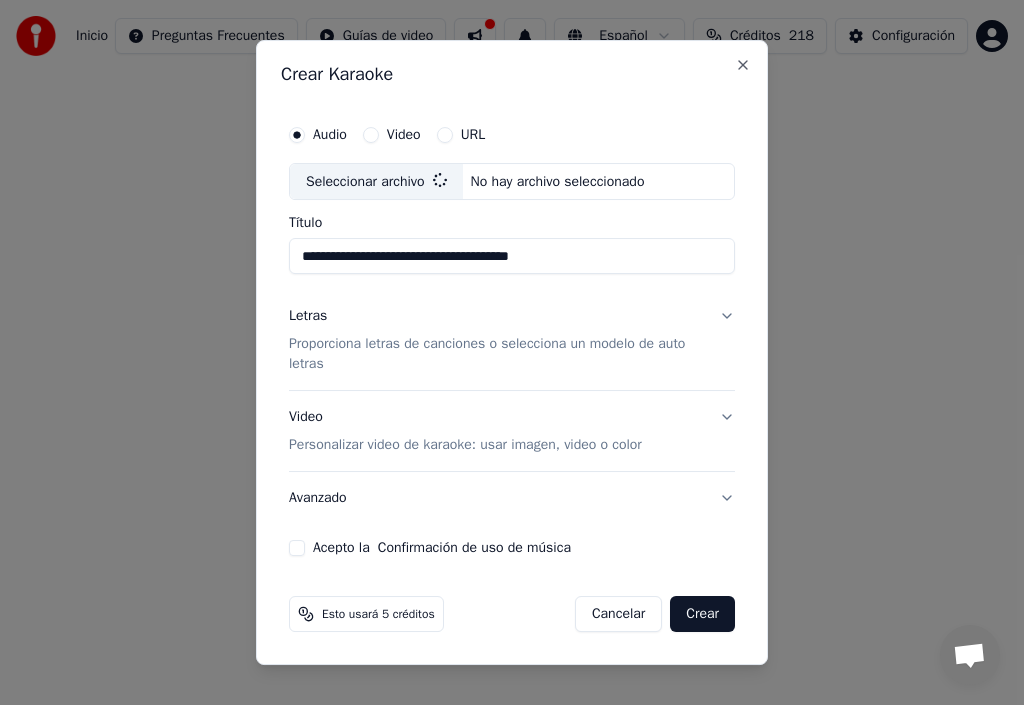 type on "**********" 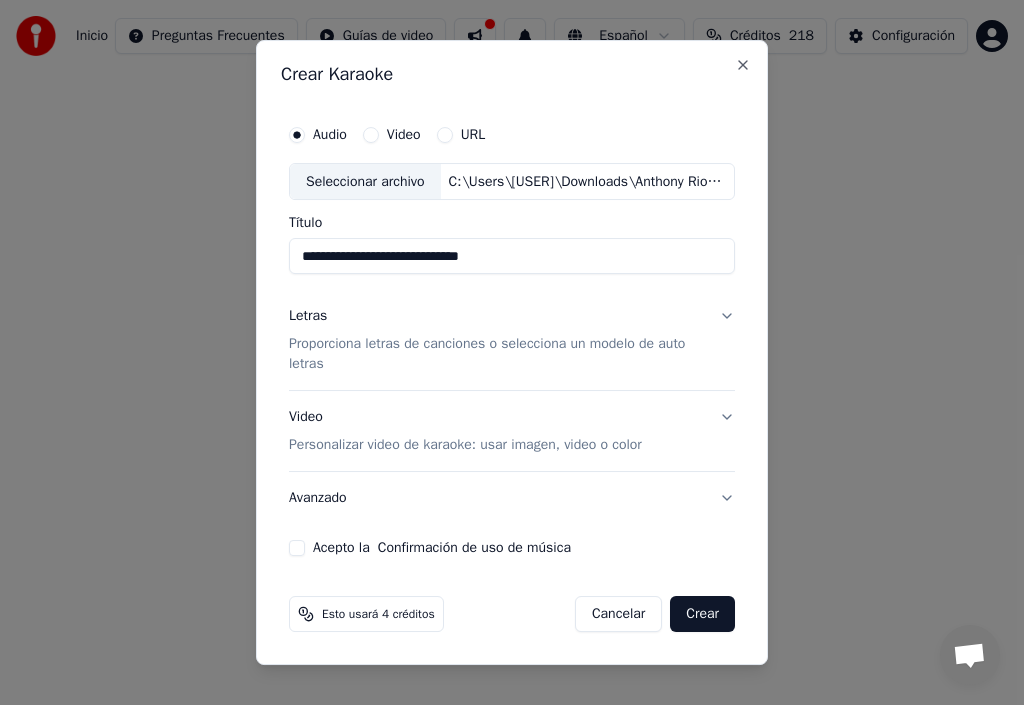 click on "Letras" at bounding box center [308, 317] 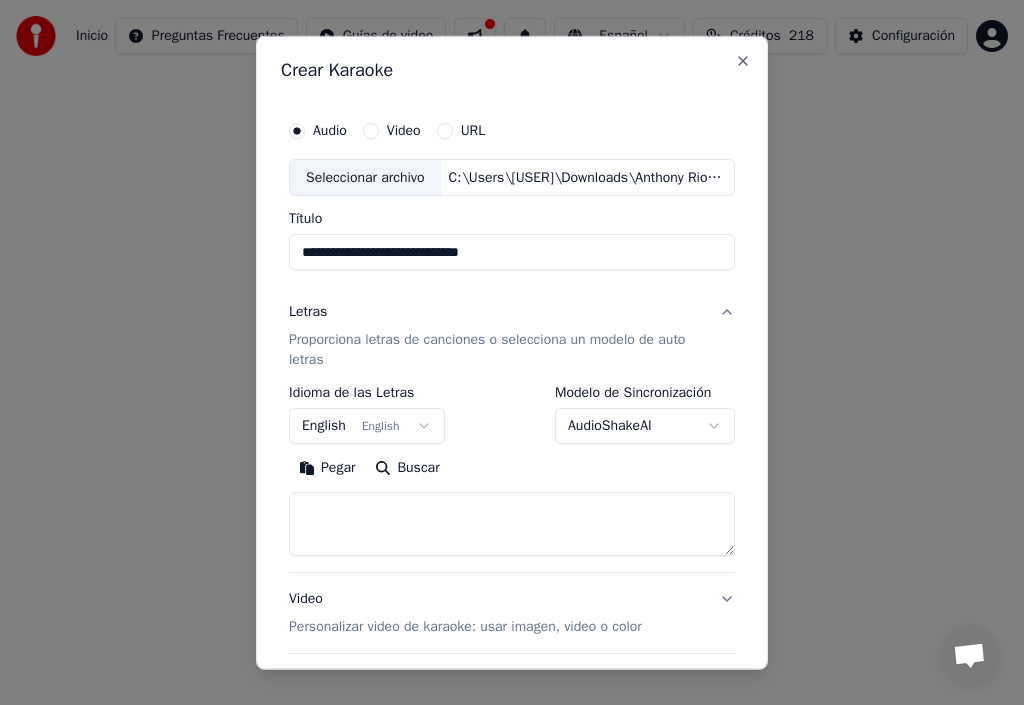 click on "Pegar" at bounding box center [327, 468] 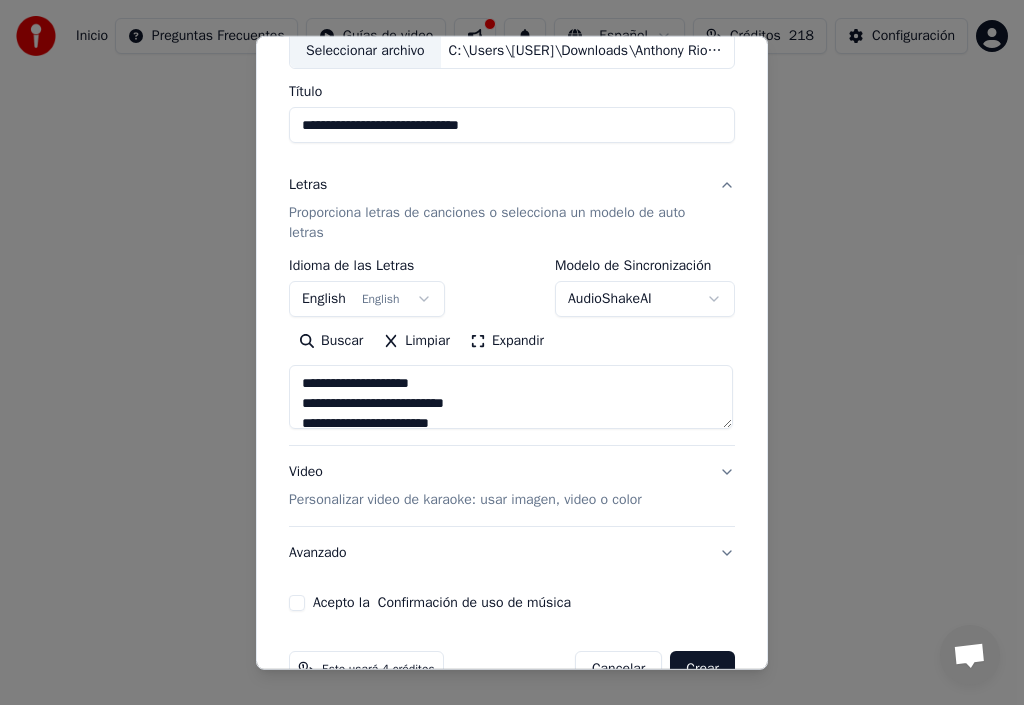type on "**********" 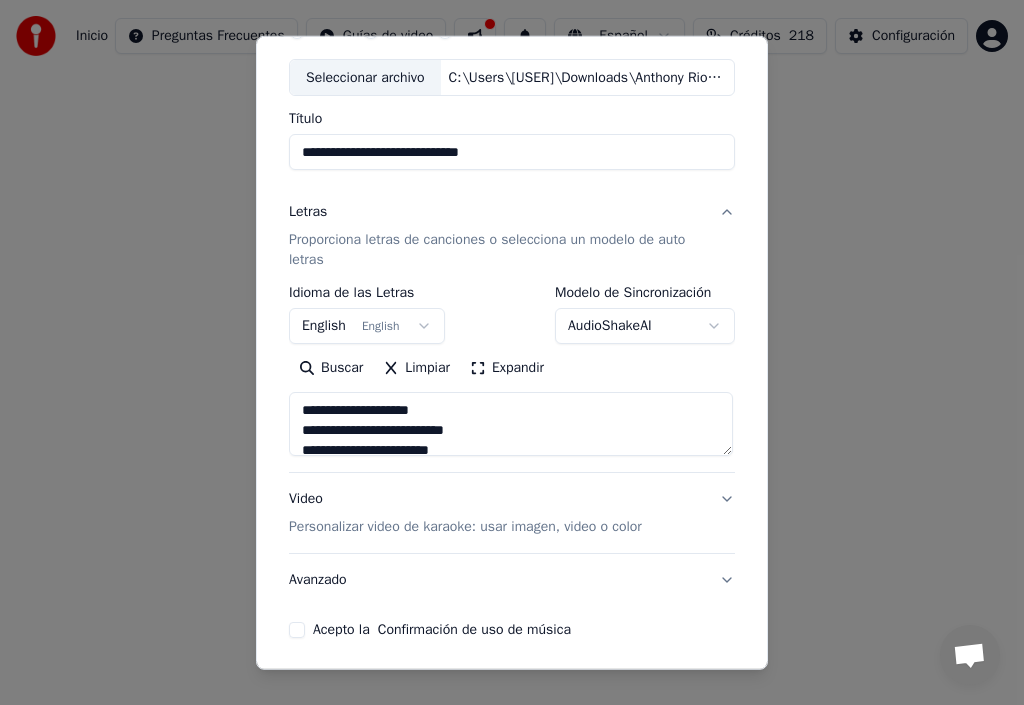 scroll, scrollTop: 177, scrollLeft: 0, axis: vertical 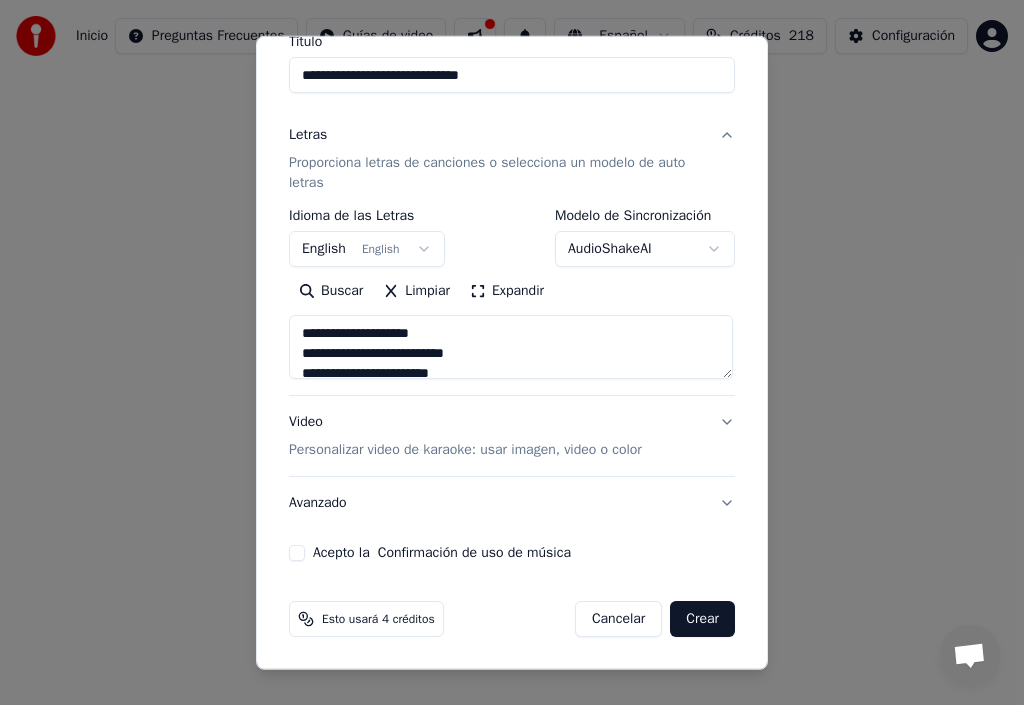 click on "Acepto la   Confirmación de uso de música" at bounding box center (297, 553) 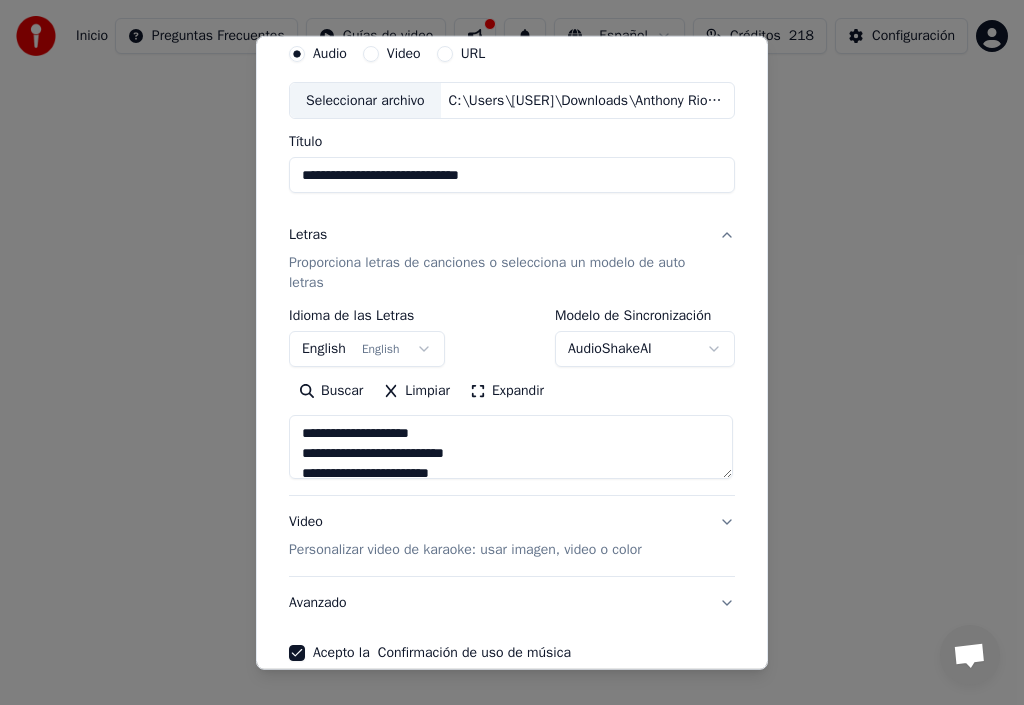 scroll, scrollTop: 0, scrollLeft: 0, axis: both 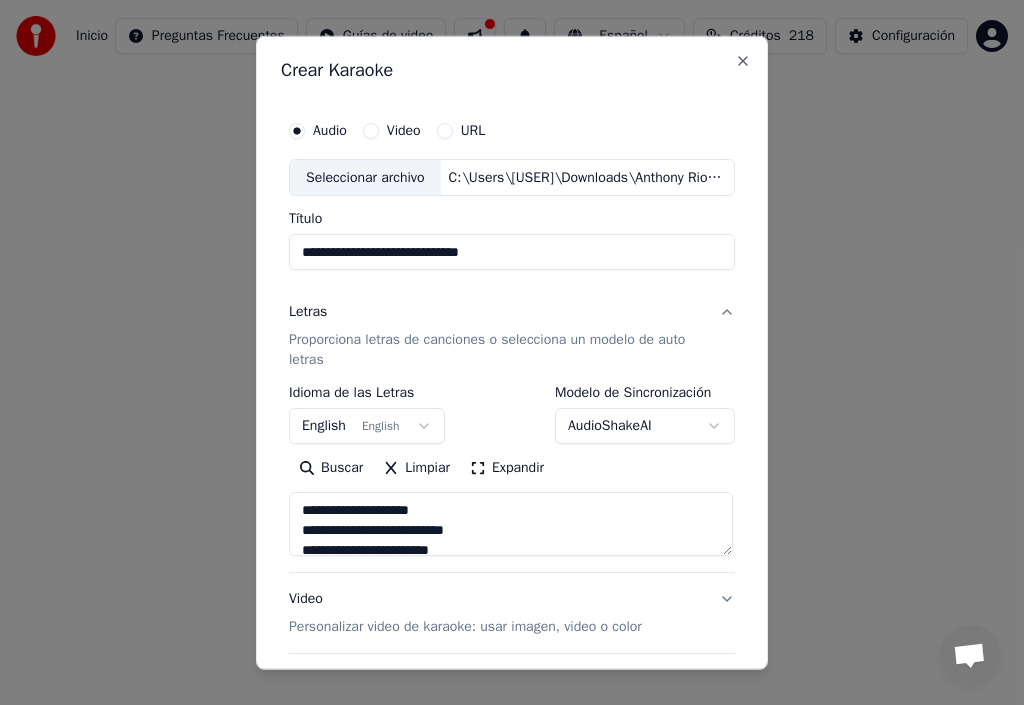 click on "English English" at bounding box center [367, 426] 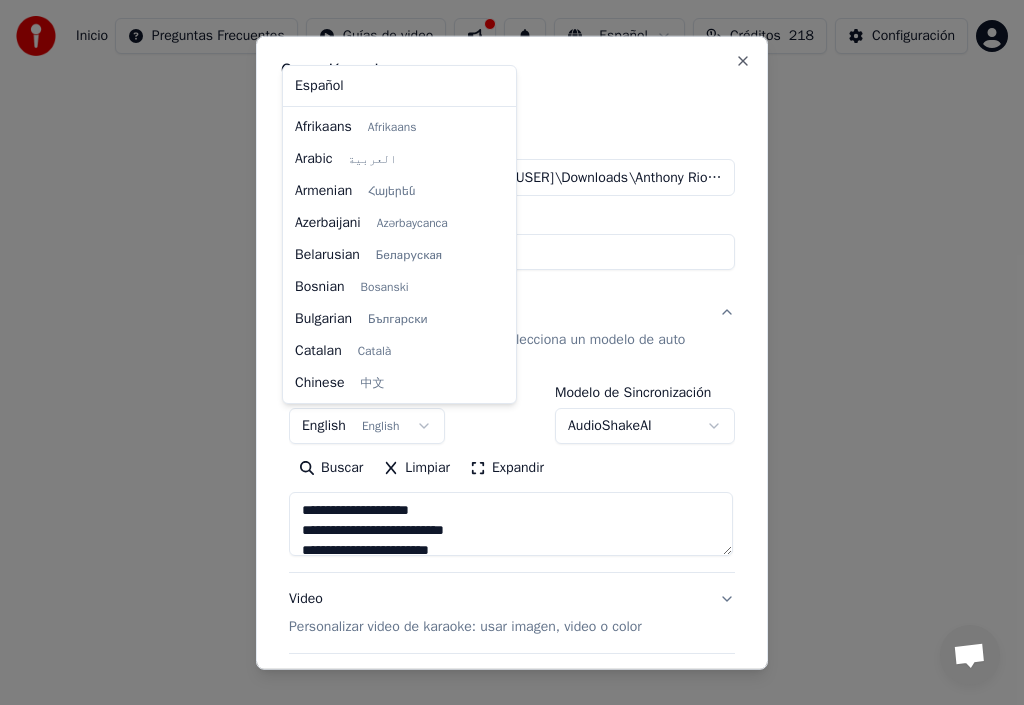 scroll, scrollTop: 160, scrollLeft: 0, axis: vertical 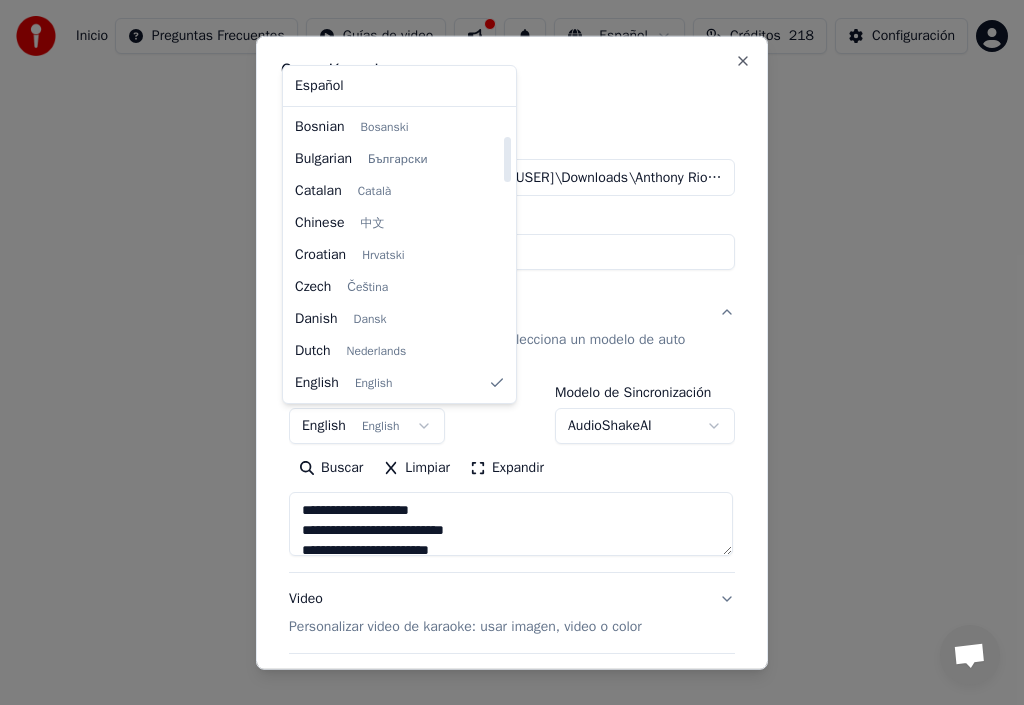 select on "**" 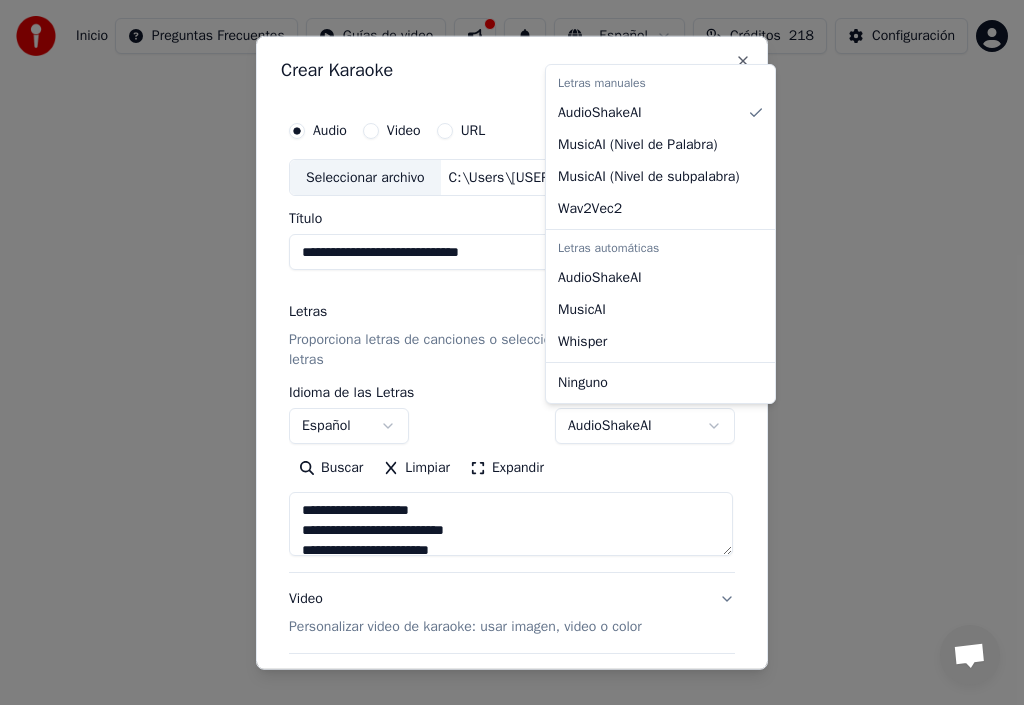click on "**********" at bounding box center [512, 314] 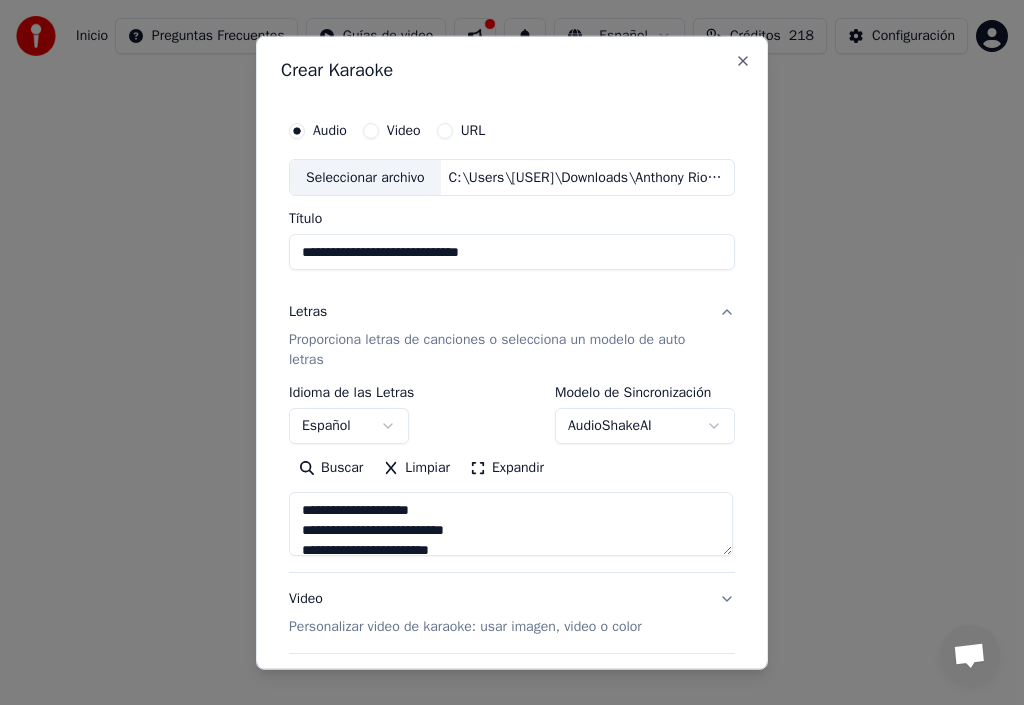 scroll, scrollTop: 40, scrollLeft: 0, axis: vertical 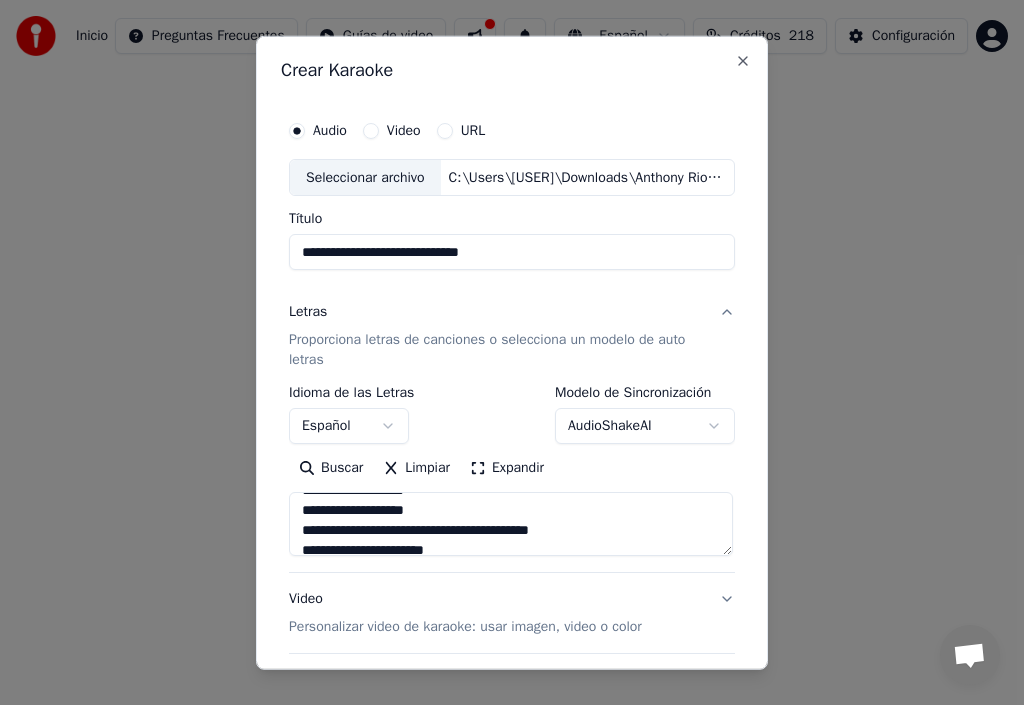click on "**********" at bounding box center (511, 524) 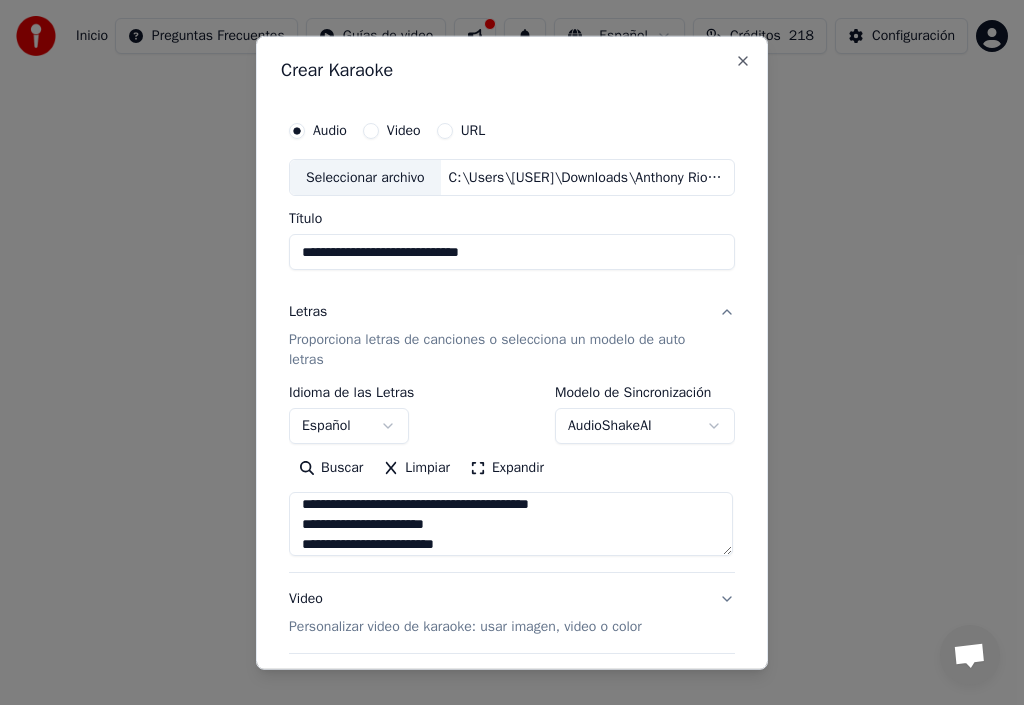 scroll, scrollTop: 280, scrollLeft: 0, axis: vertical 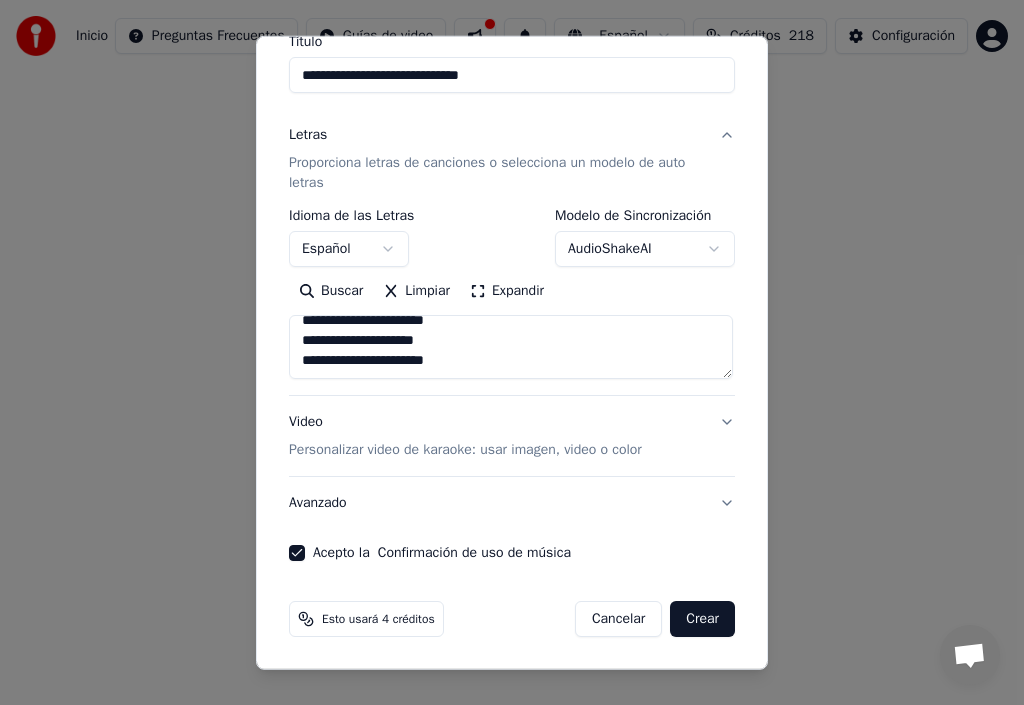 click on "Crear" at bounding box center [702, 619] 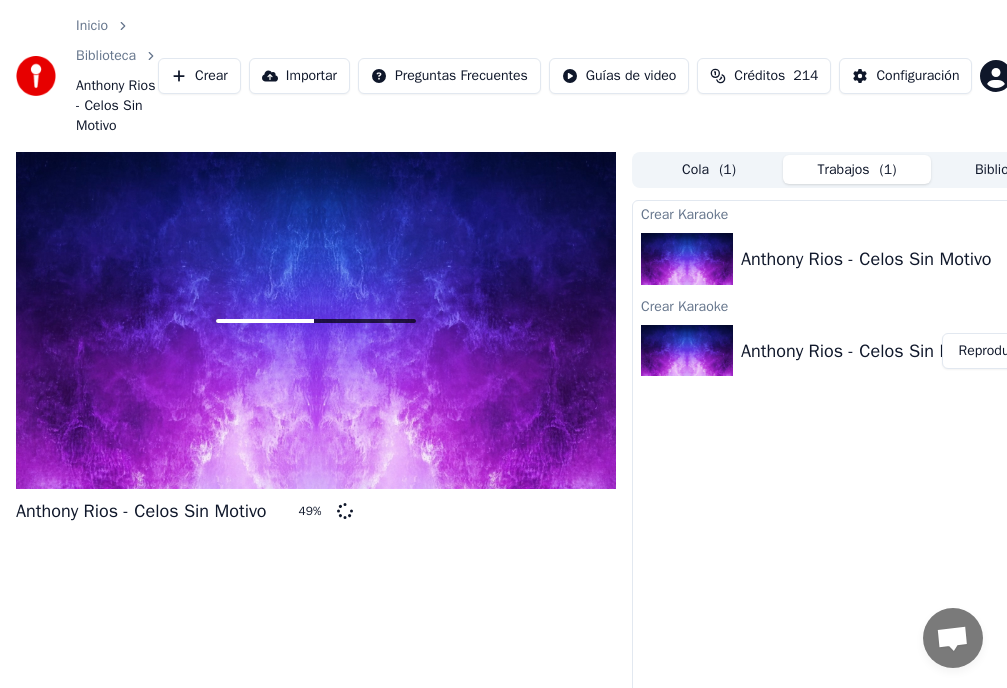 click on "Créditos" at bounding box center (759, 76) 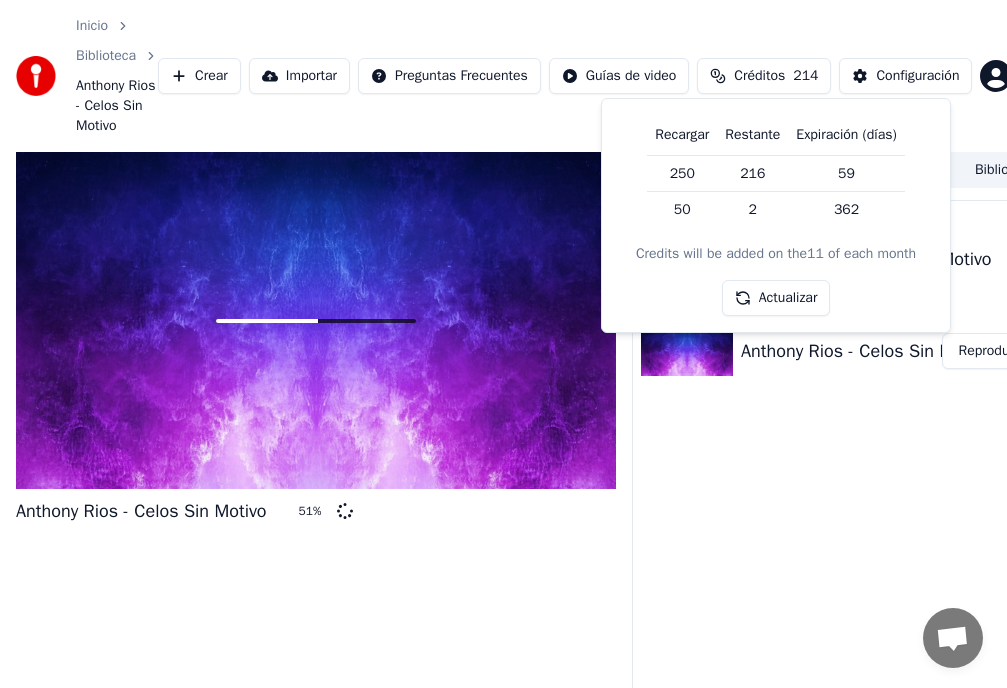 click on "Actualizar" at bounding box center (776, 298) 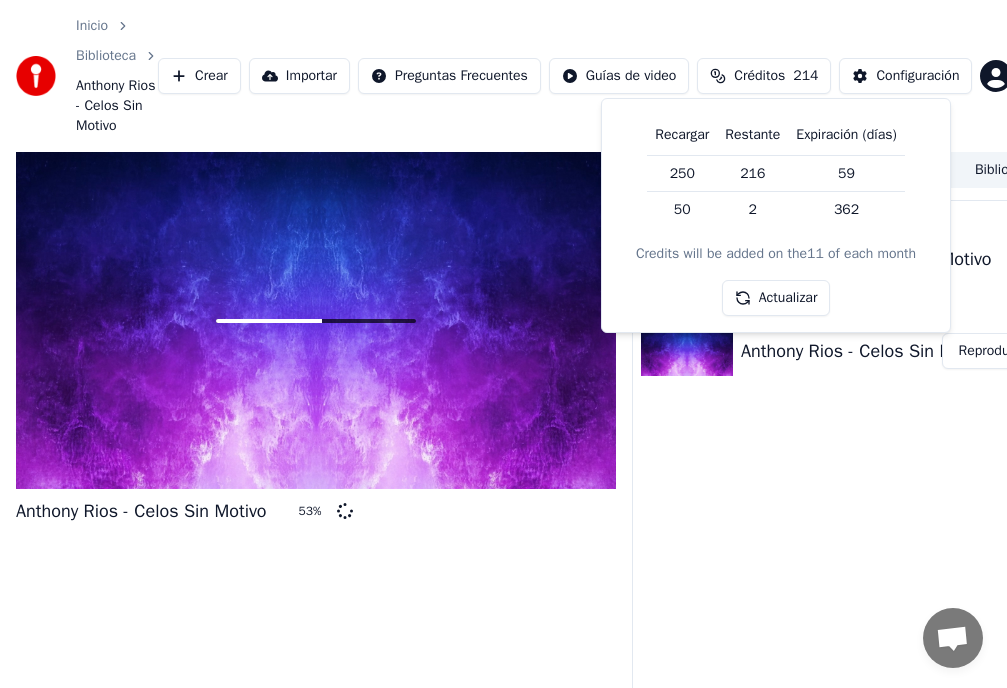 click on "Inicio Biblioteca Anthony Rios - Celos Sin Motivo Crear Importar Preguntas Frecuentes Guías de video Créditos 214 Configuración" at bounding box center [503, 76] 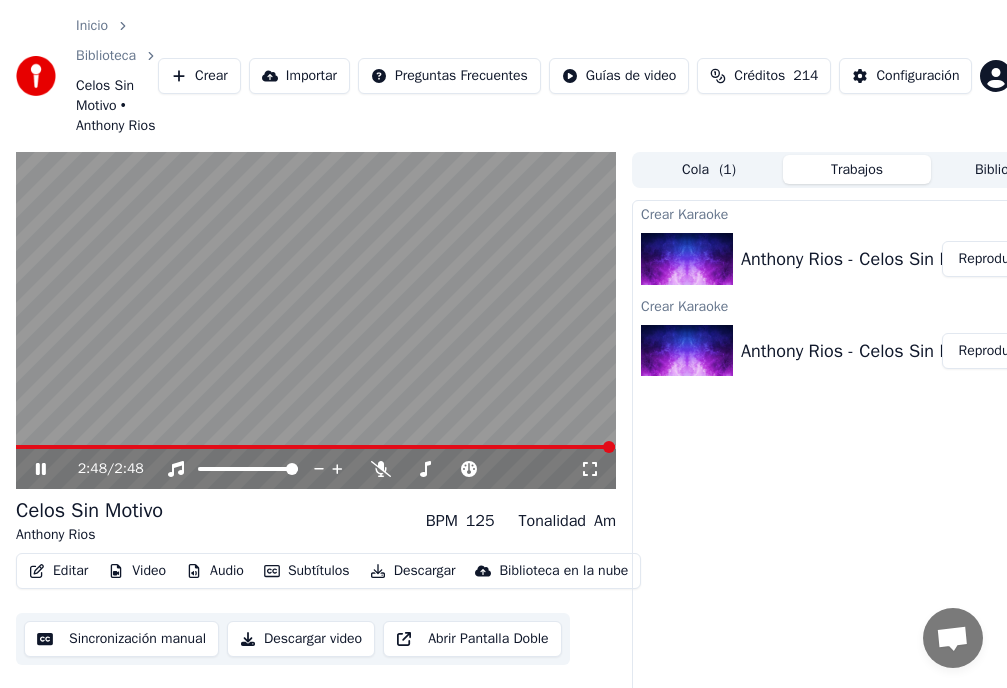 click on "Editar" at bounding box center [58, 571] 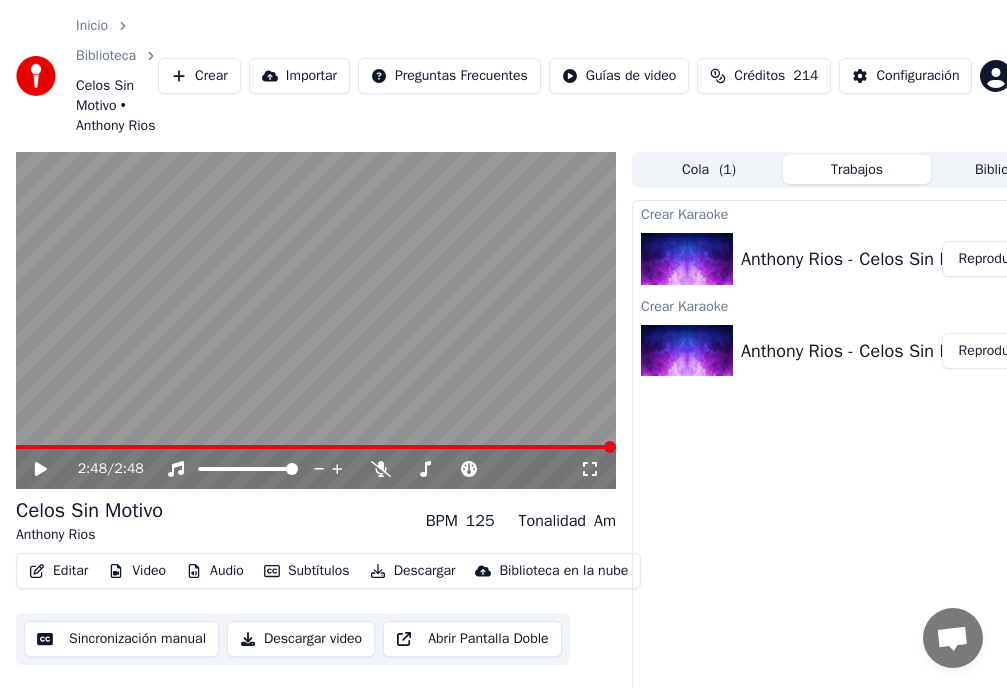 click on "Sincronización manual" at bounding box center (121, 639) 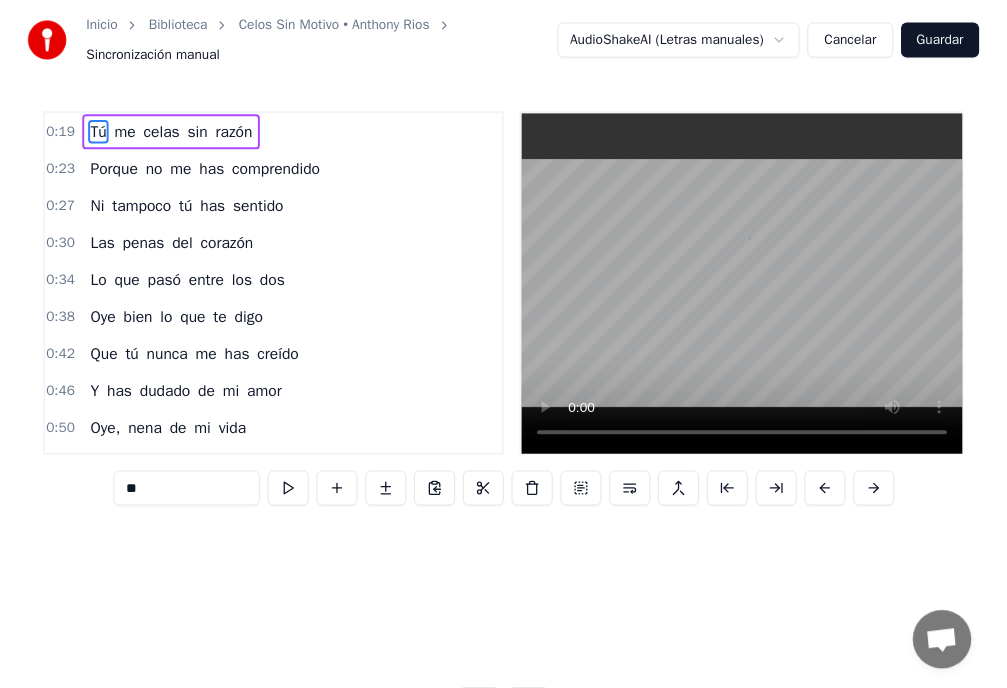 scroll, scrollTop: 0, scrollLeft: 5738, axis: horizontal 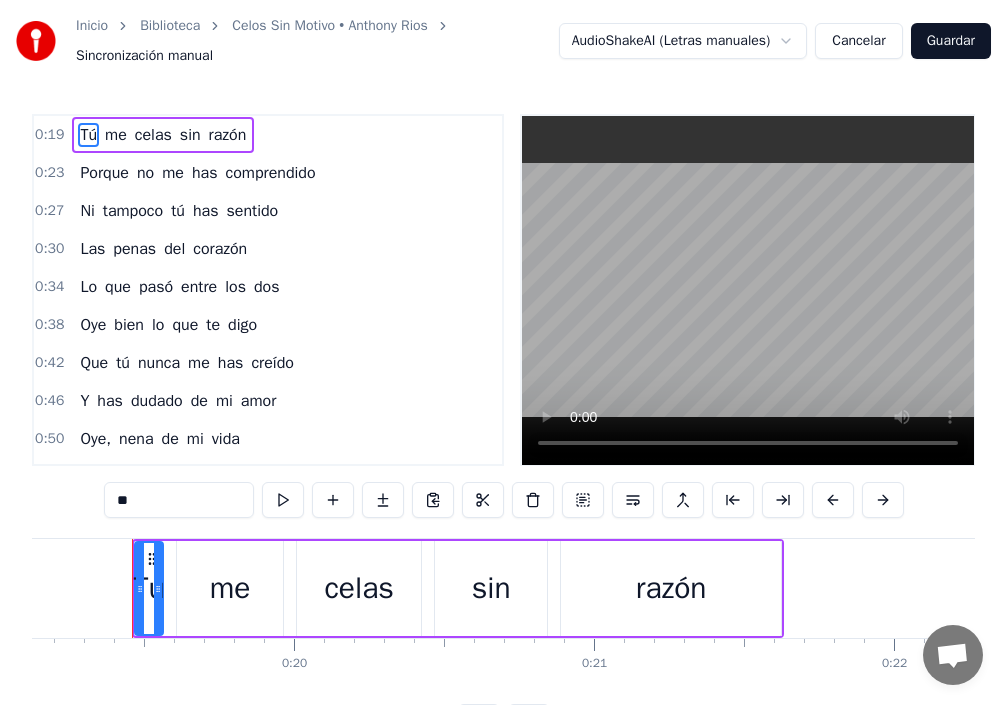 click on "Cancelar" at bounding box center [858, 41] 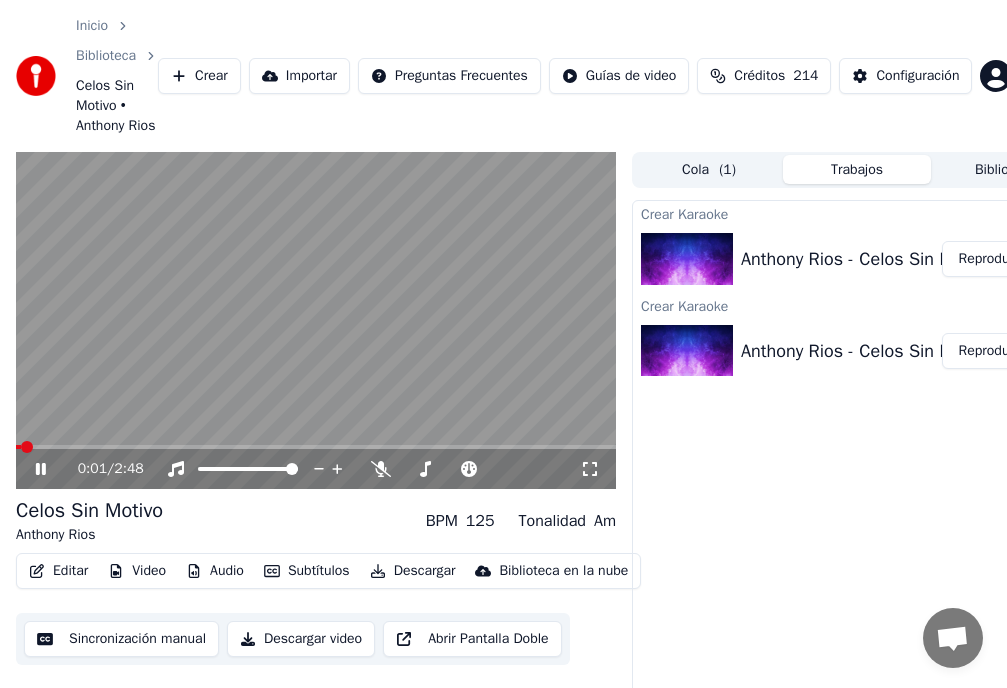 click on "Subtítulos" at bounding box center [307, 571] 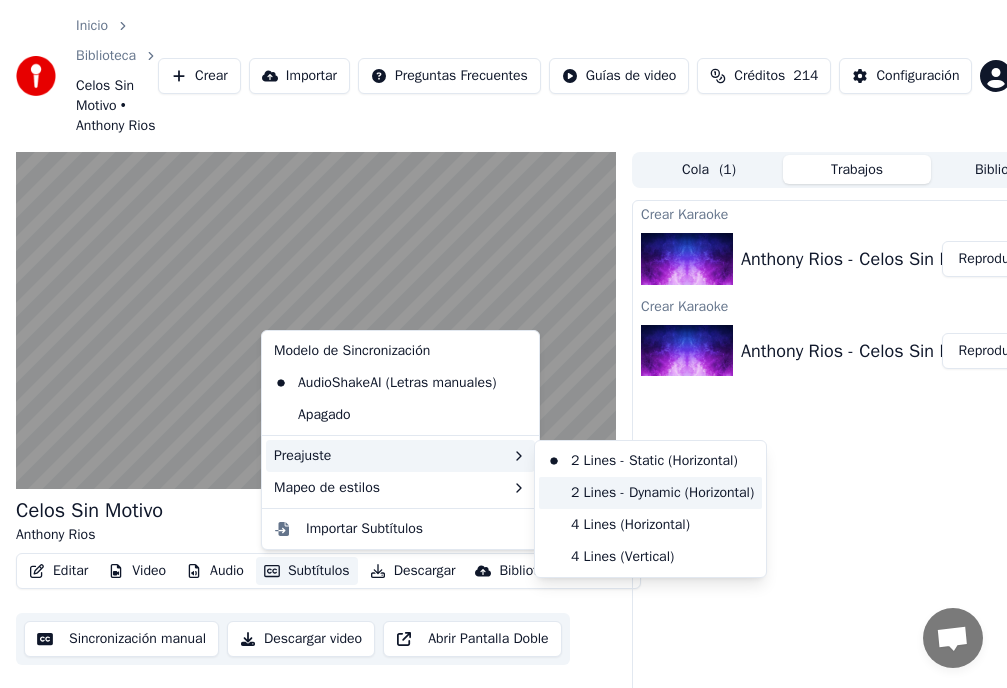 click on "2 Lines - Dynamic (Horizontal)" at bounding box center (650, 493) 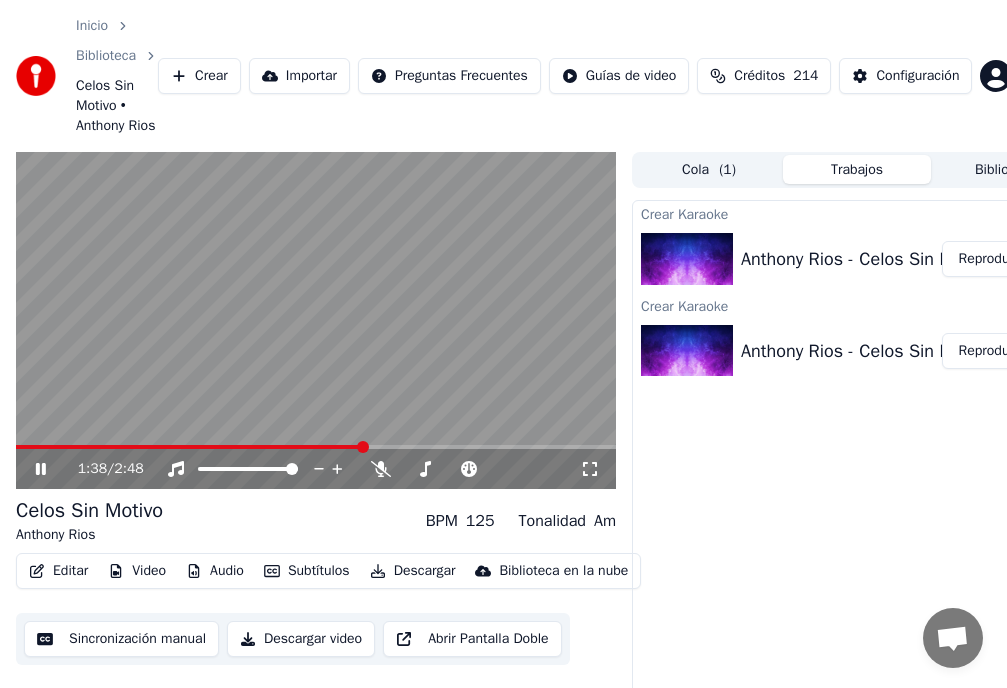 click 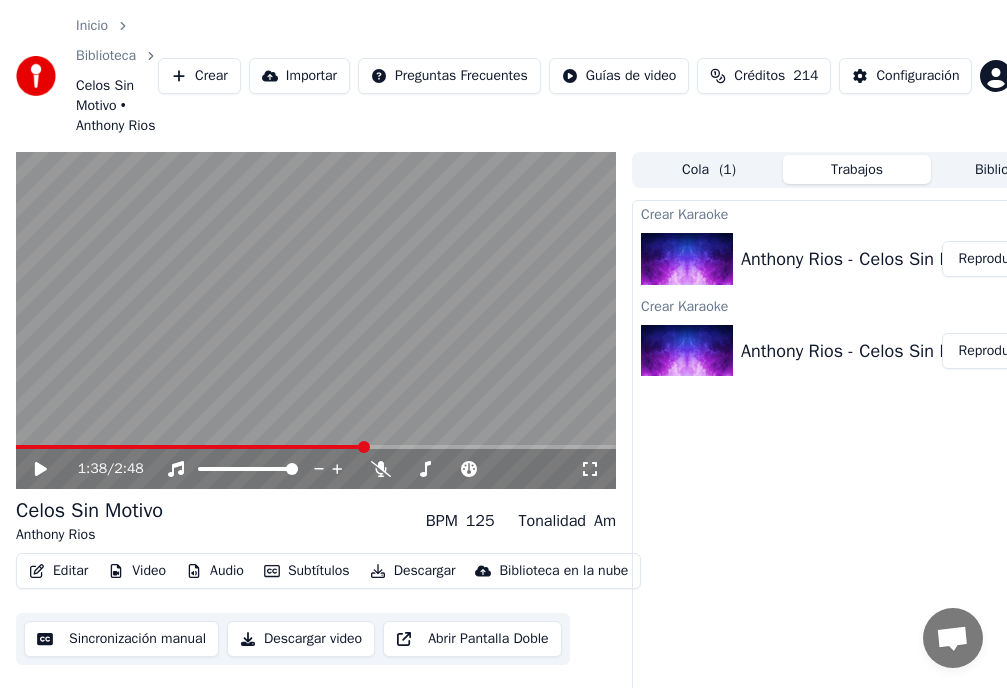 click on "Editar" at bounding box center (58, 571) 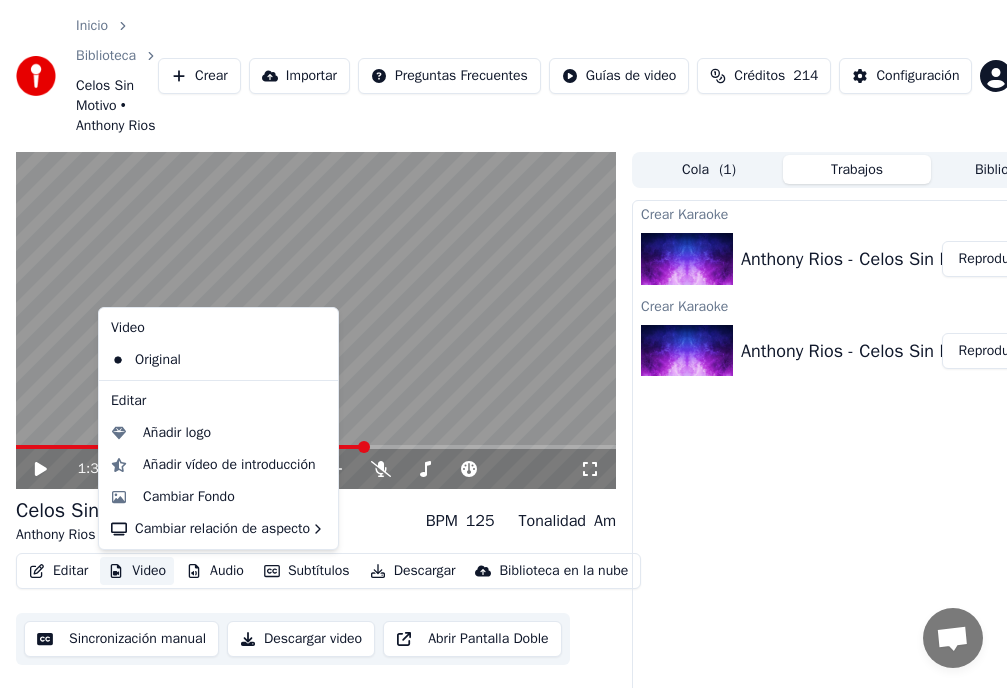 click on "Video" at bounding box center (137, 571) 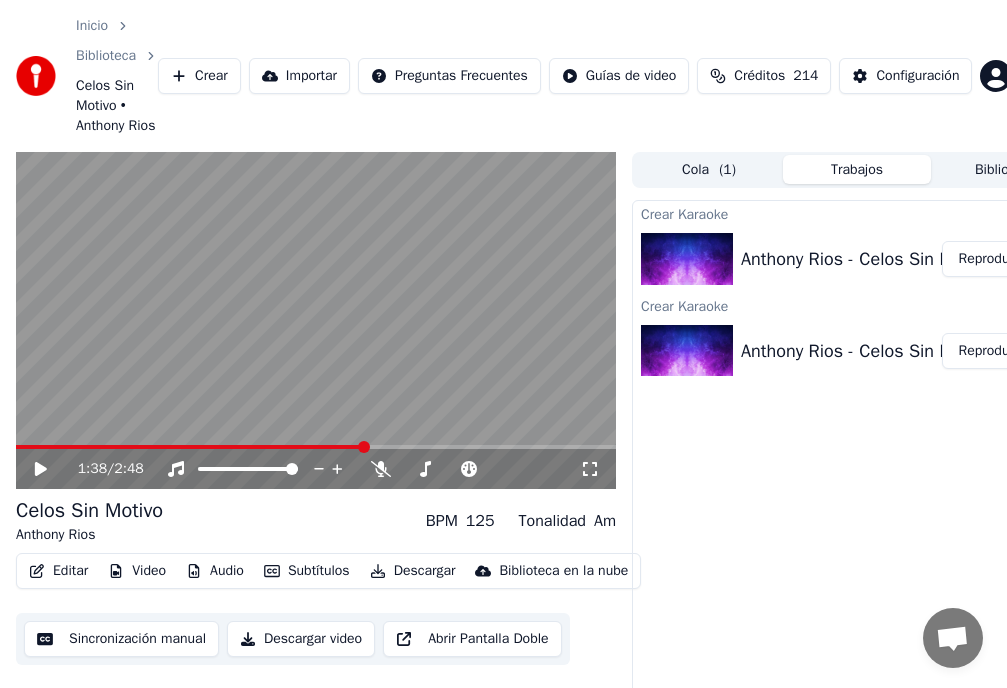 click on "Video" at bounding box center (137, 571) 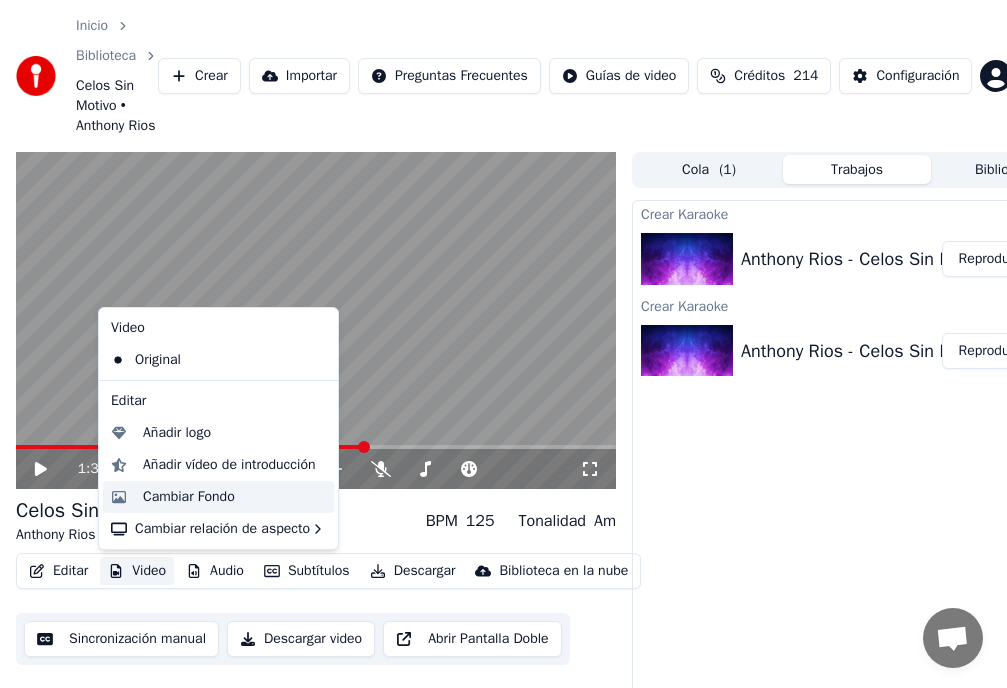 click on "Cambiar Fondo" at bounding box center [189, 497] 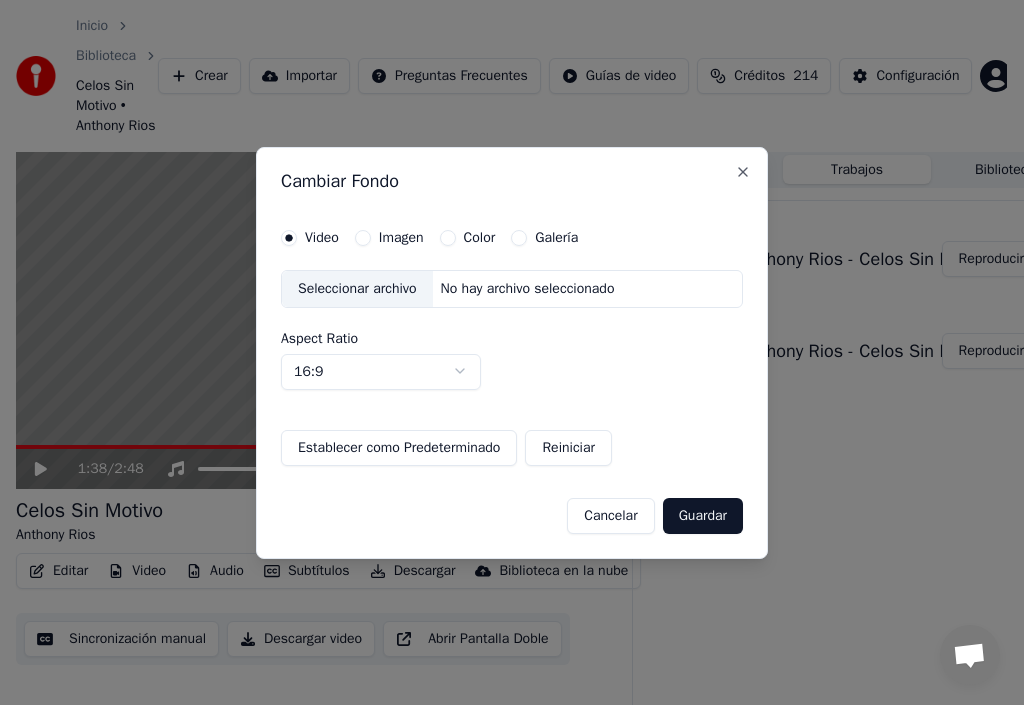 click on "Imagen" at bounding box center (363, 238) 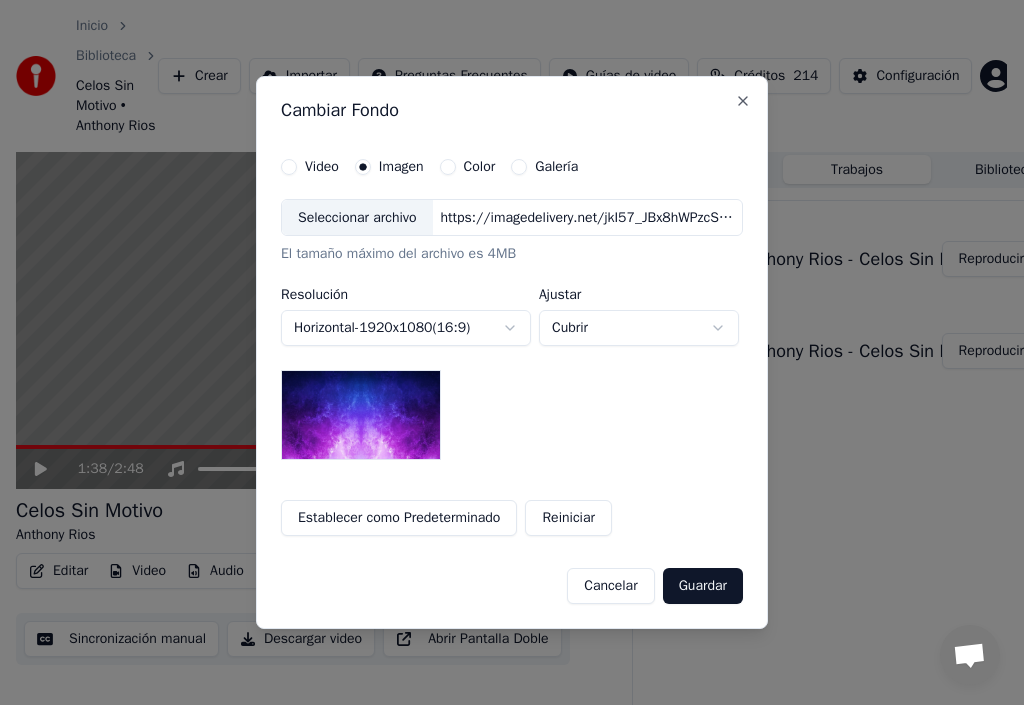 click on "Seleccionar archivo" at bounding box center (357, 218) 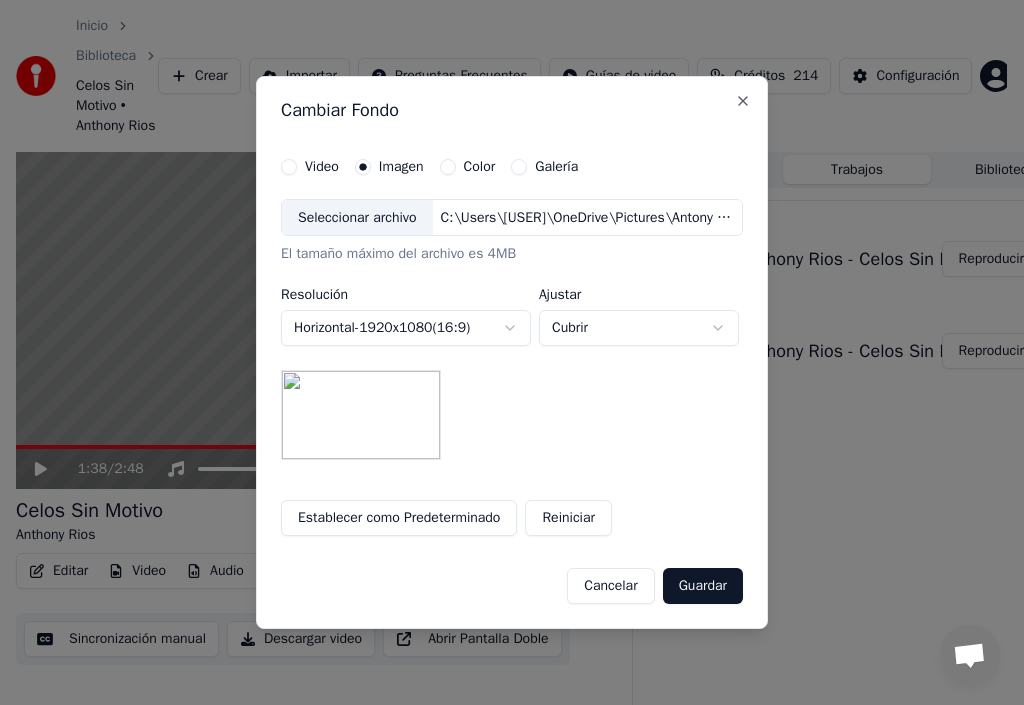 click on "Guardar" at bounding box center (703, 586) 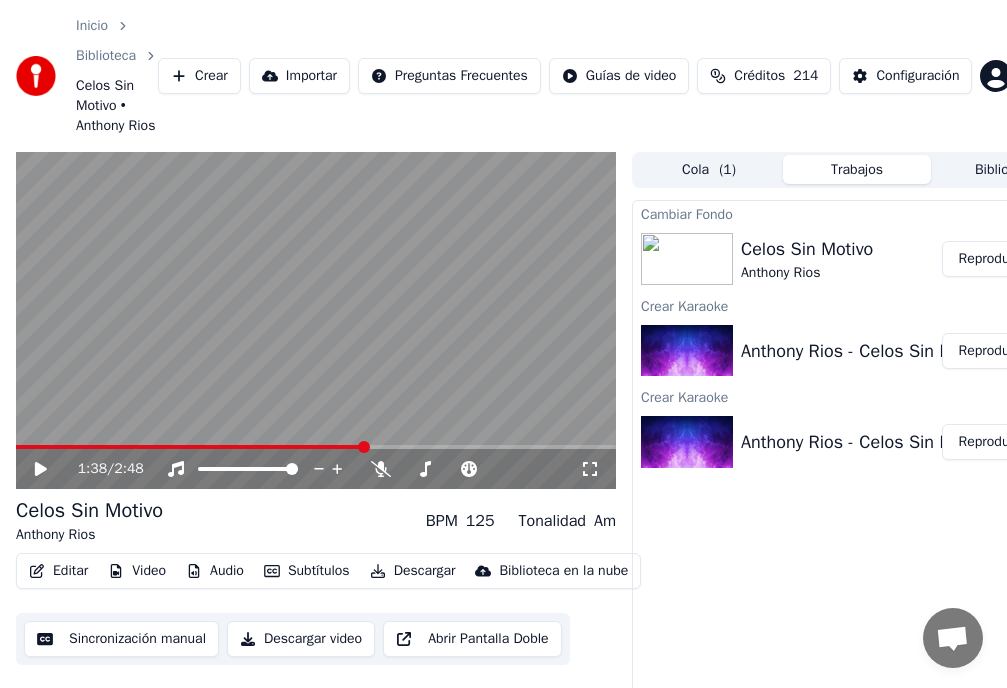 click on "Reproducir" at bounding box center [991, 259] 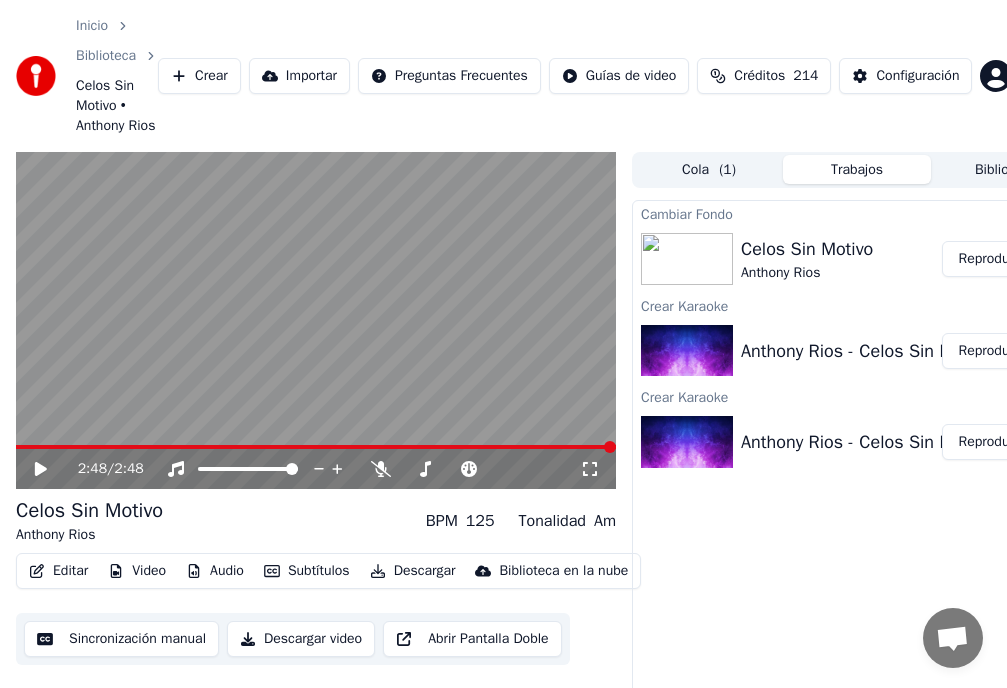 click on "Descargar" at bounding box center (413, 571) 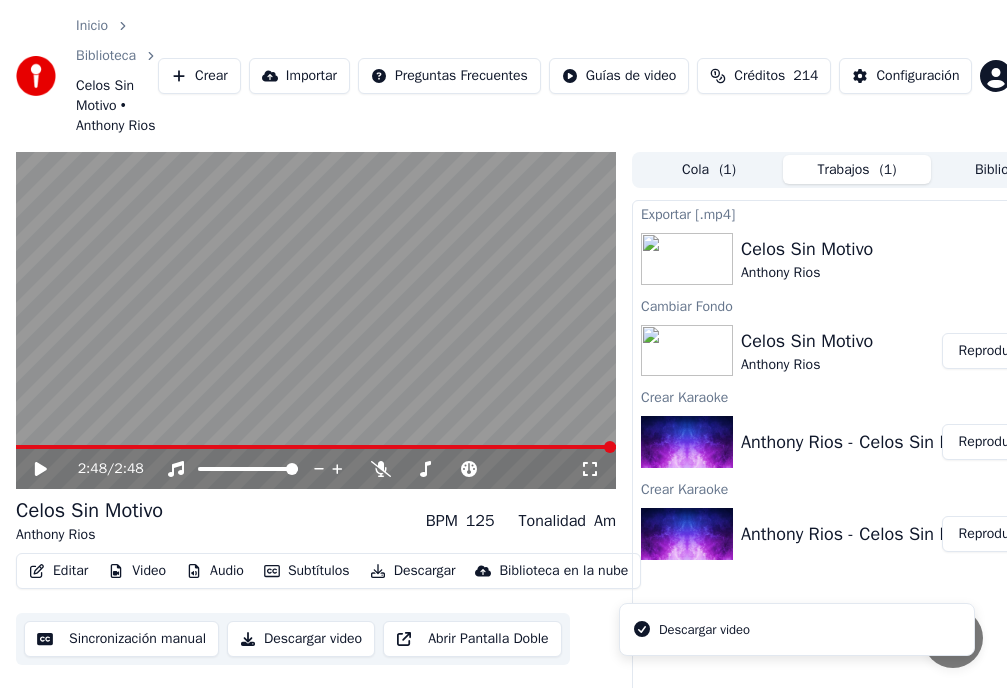 click on "Descargar" at bounding box center [413, 571] 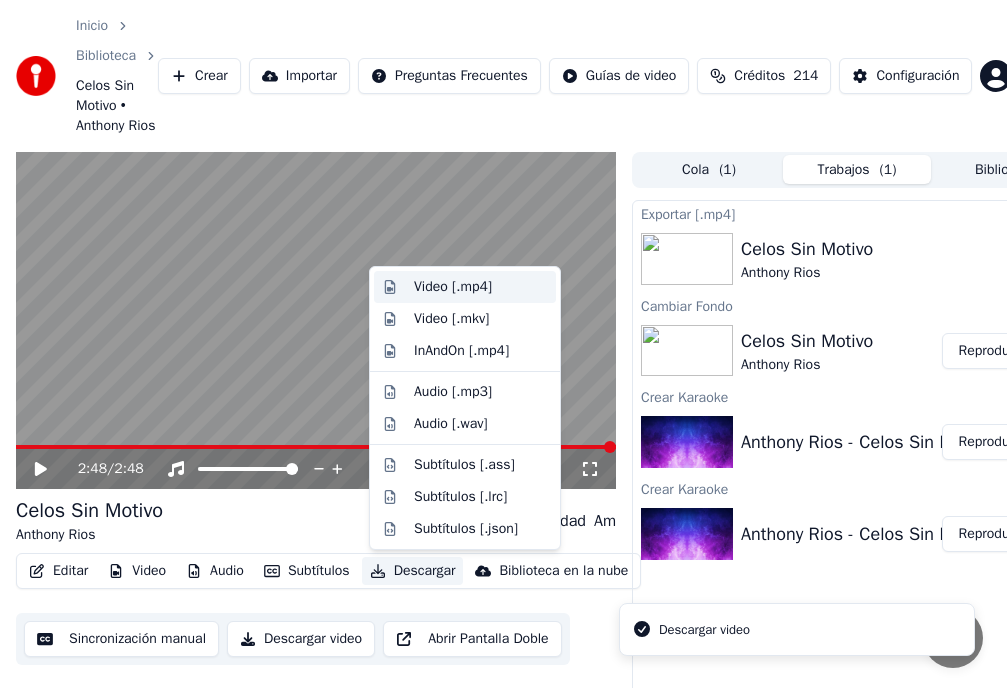 click on "Video [.mp4]" at bounding box center (453, 287) 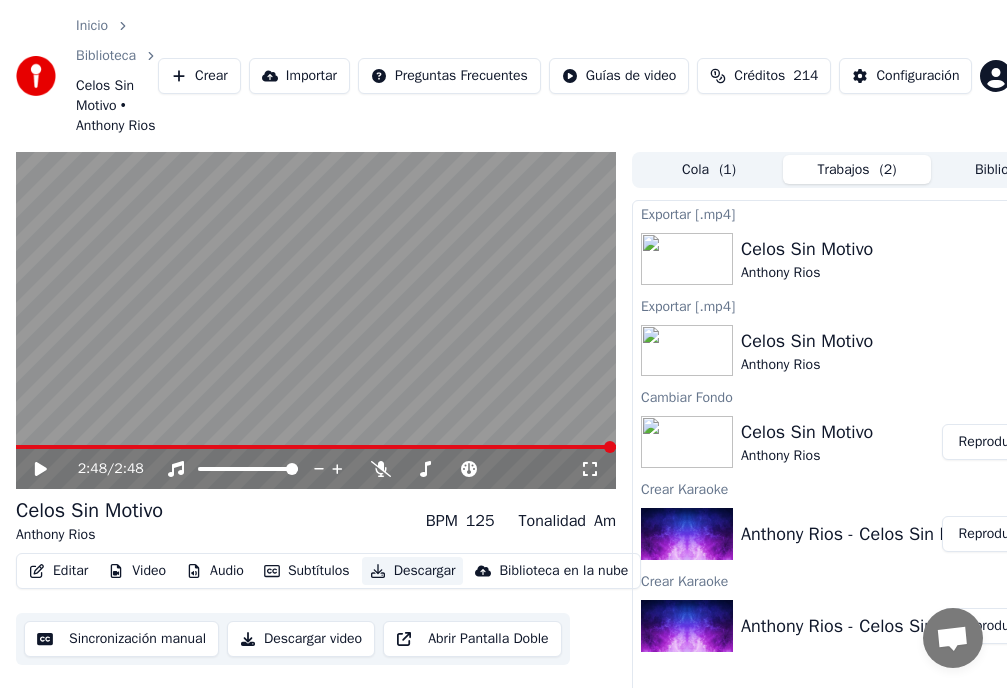 scroll, scrollTop: 0, scrollLeft: 75, axis: horizontal 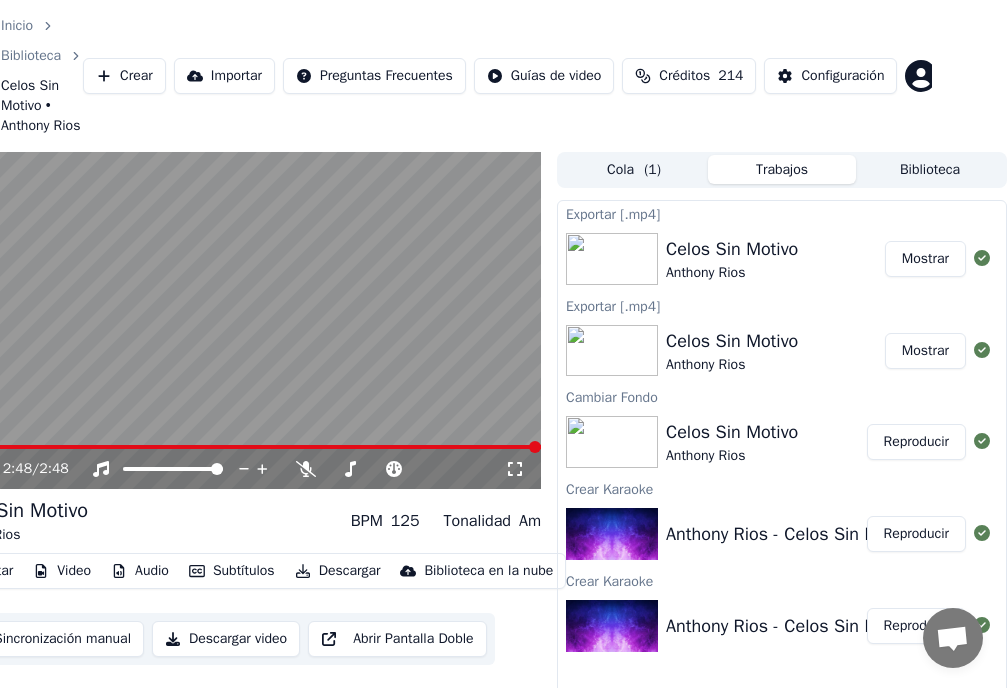 click on "Mostrar" at bounding box center [925, 351] 